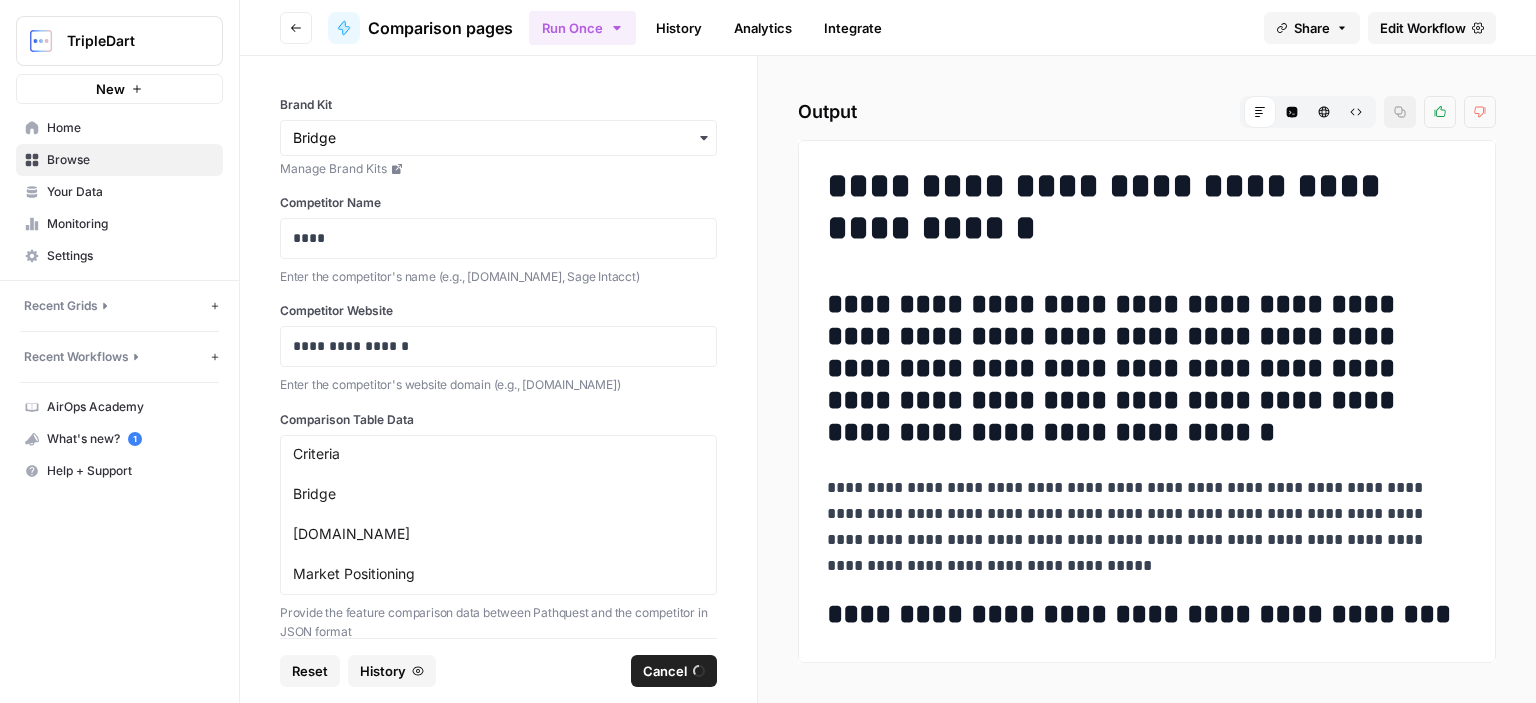 scroll, scrollTop: 0, scrollLeft: 0, axis: both 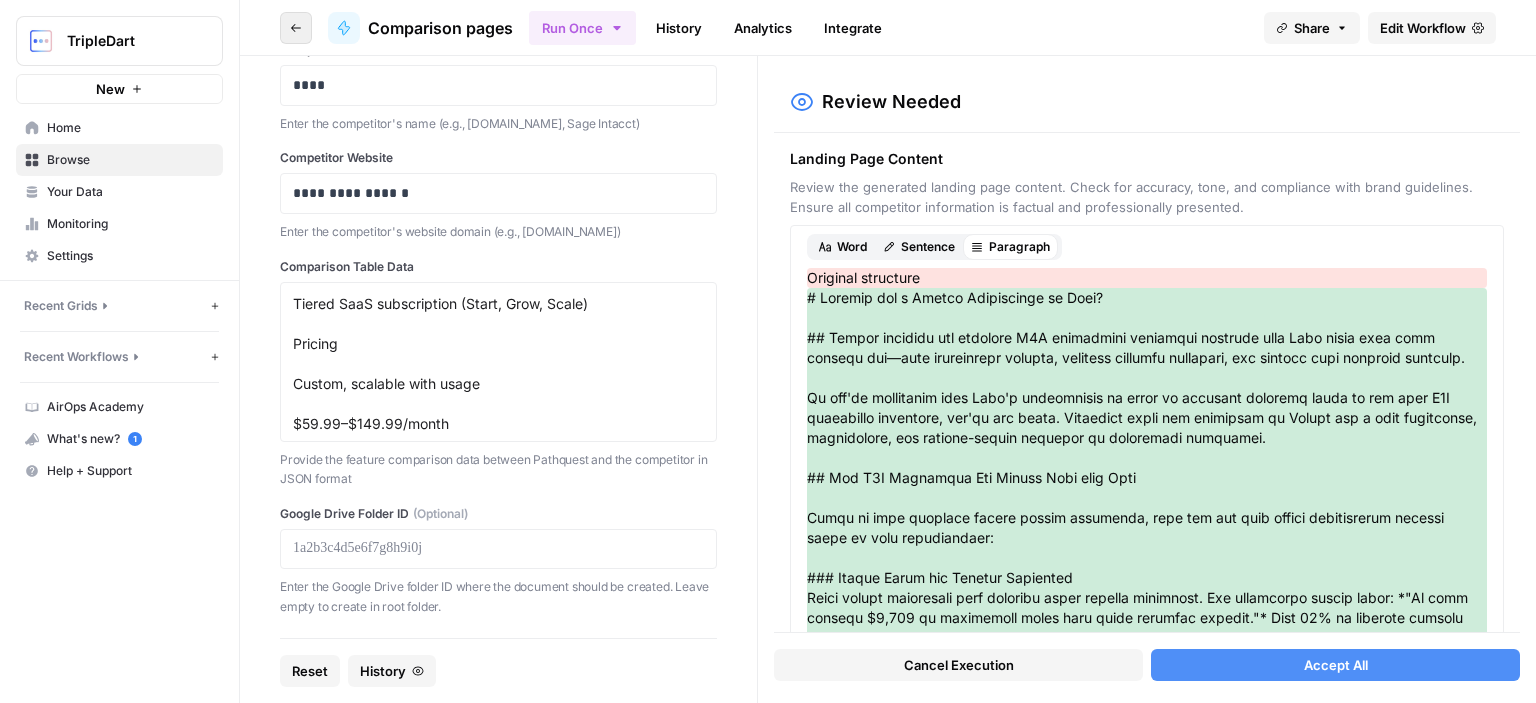 click 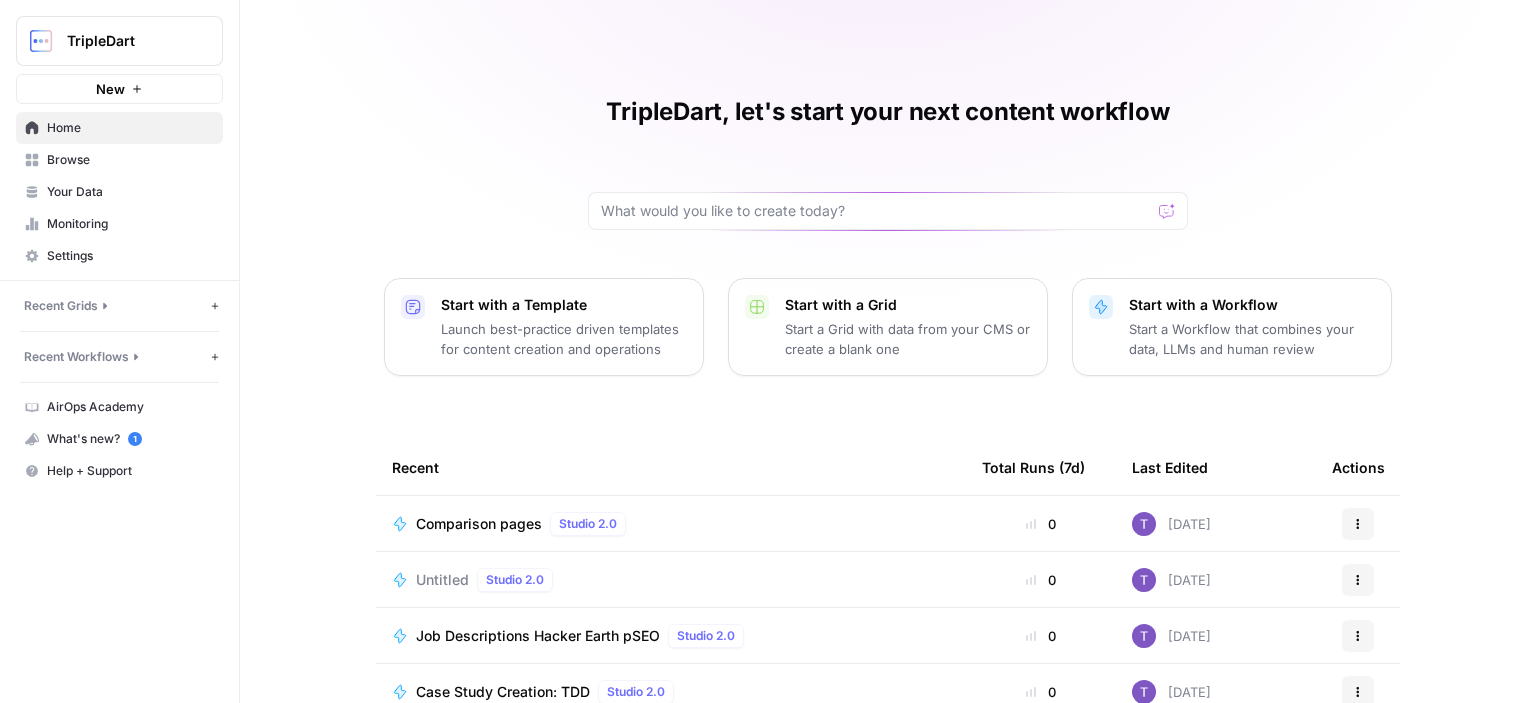 click on "Comparison pages" at bounding box center (479, 524) 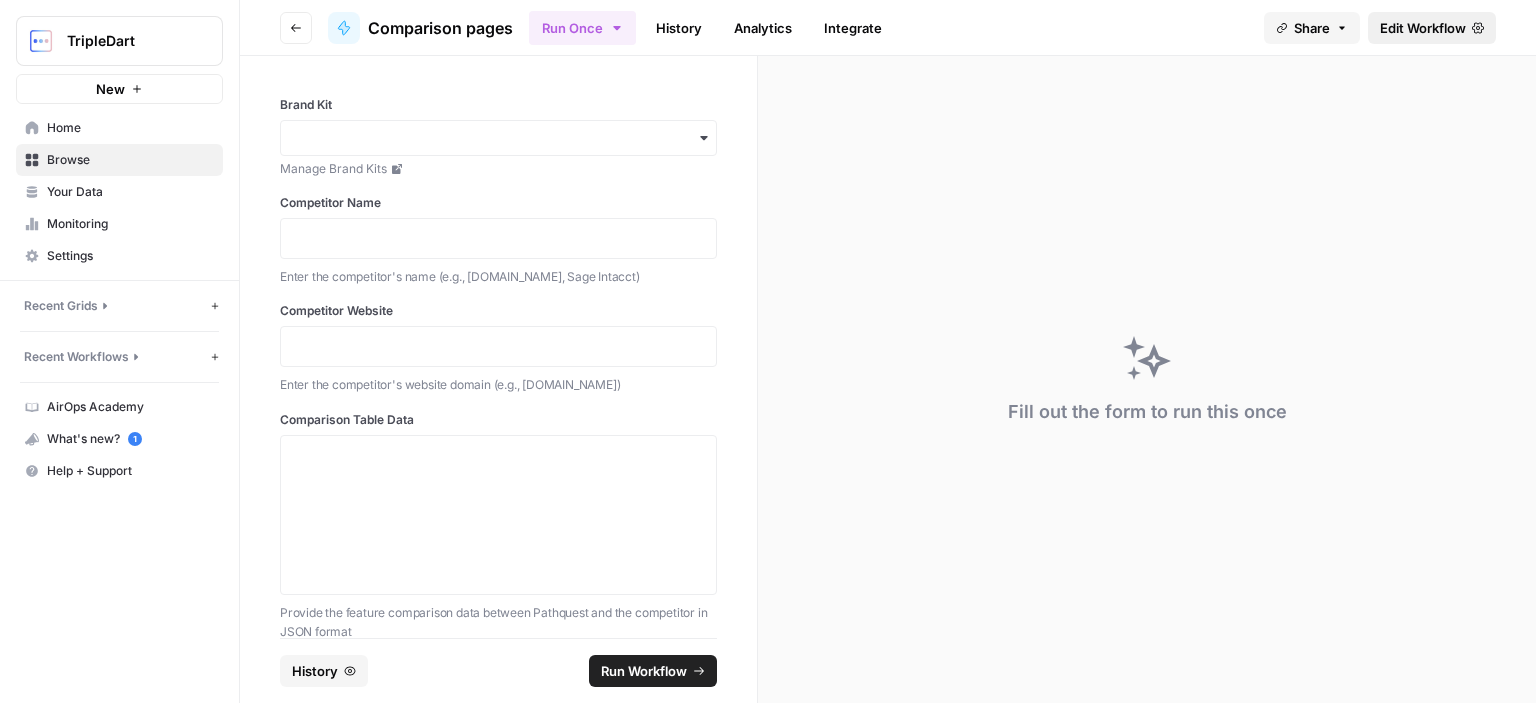 click on "Edit Workflow" at bounding box center (1423, 28) 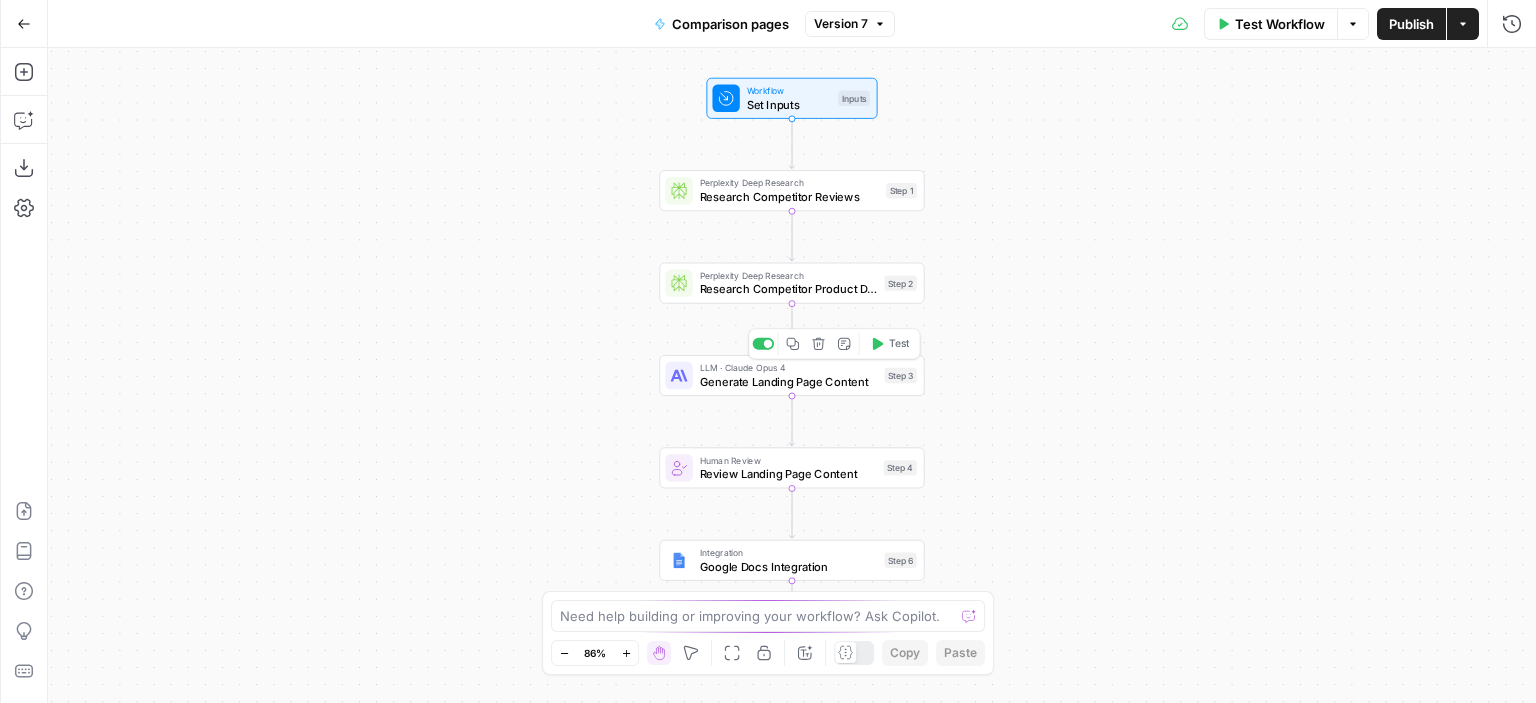 click on "LLM · Claude Opus 4" at bounding box center (789, 368) 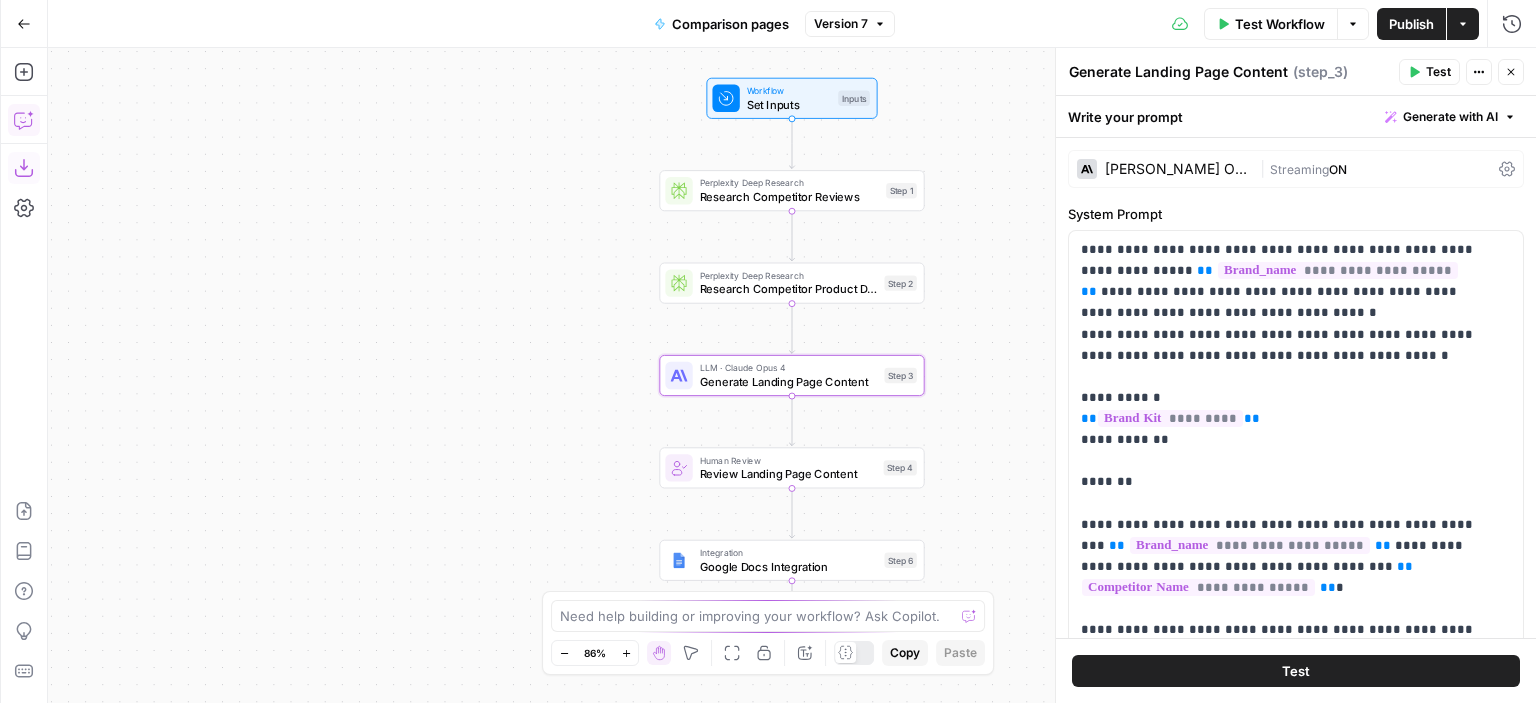 click on "Copilot" at bounding box center [24, 120] 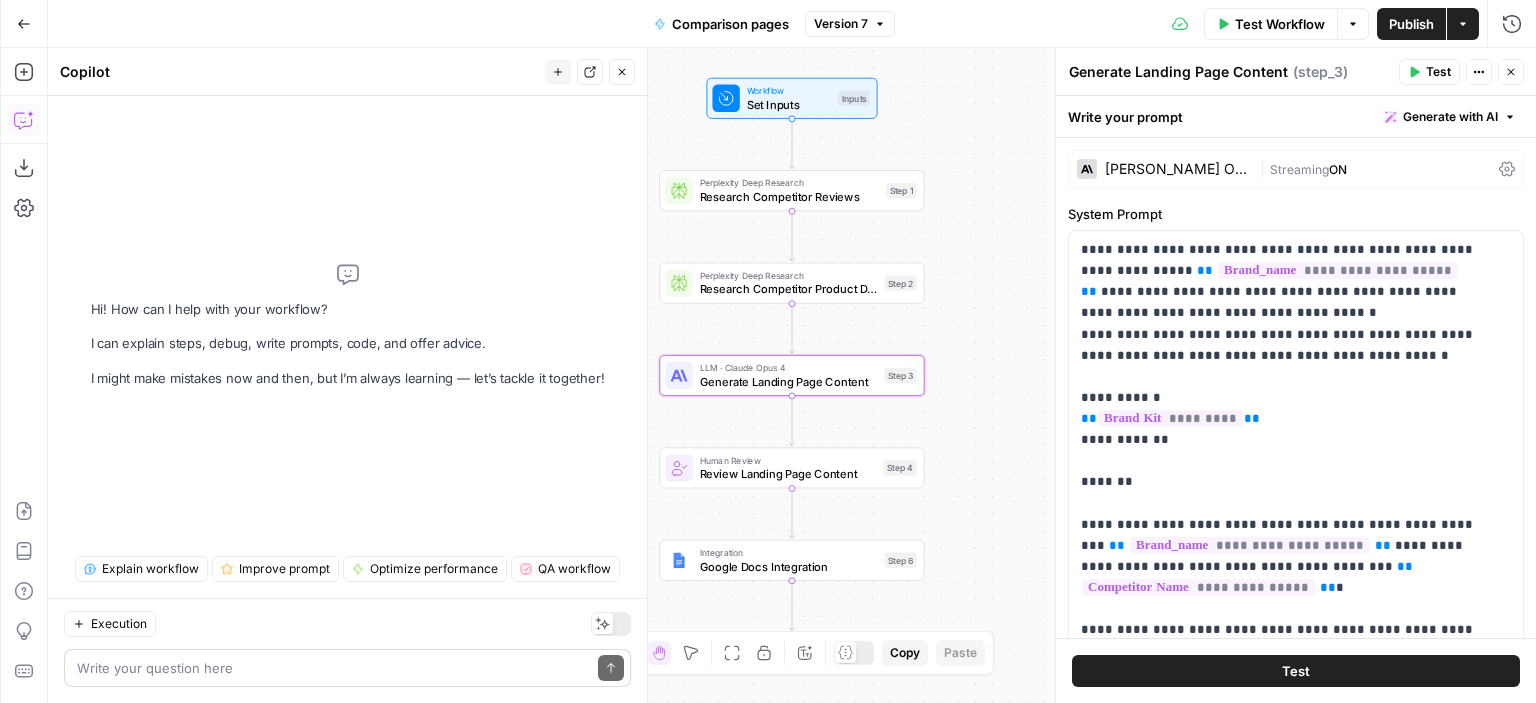 click at bounding box center (333, 668) 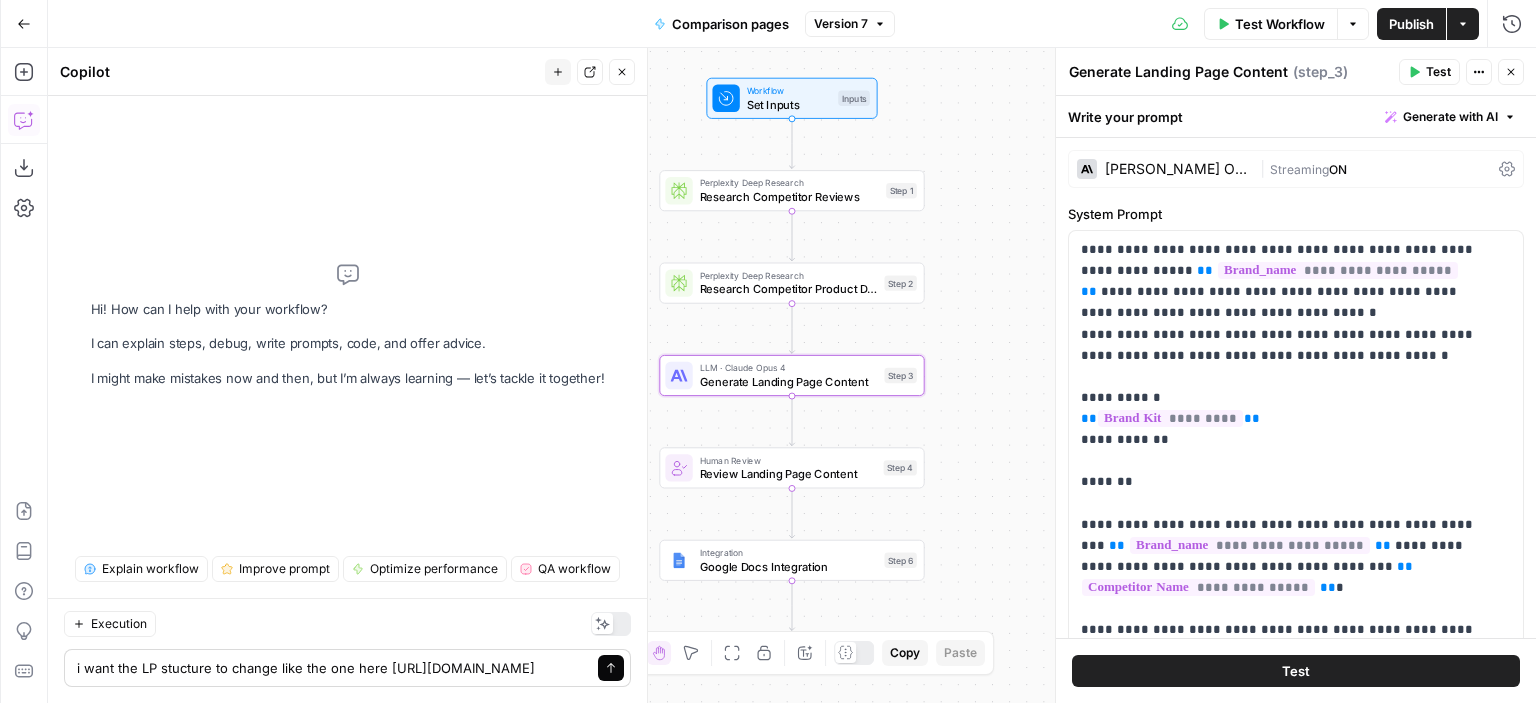 type on "i want the LP stucture to change like the one here [URL][DOMAIN_NAME]" 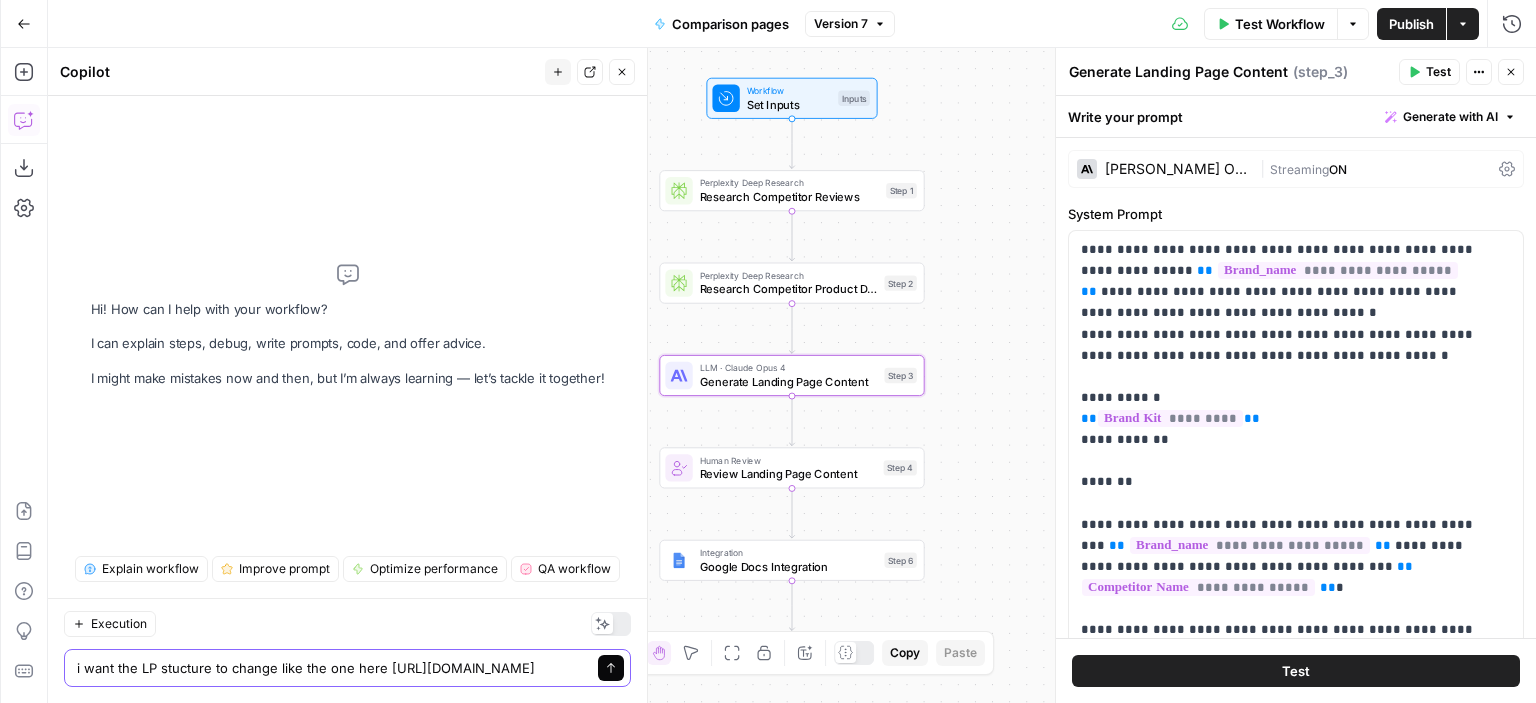 click 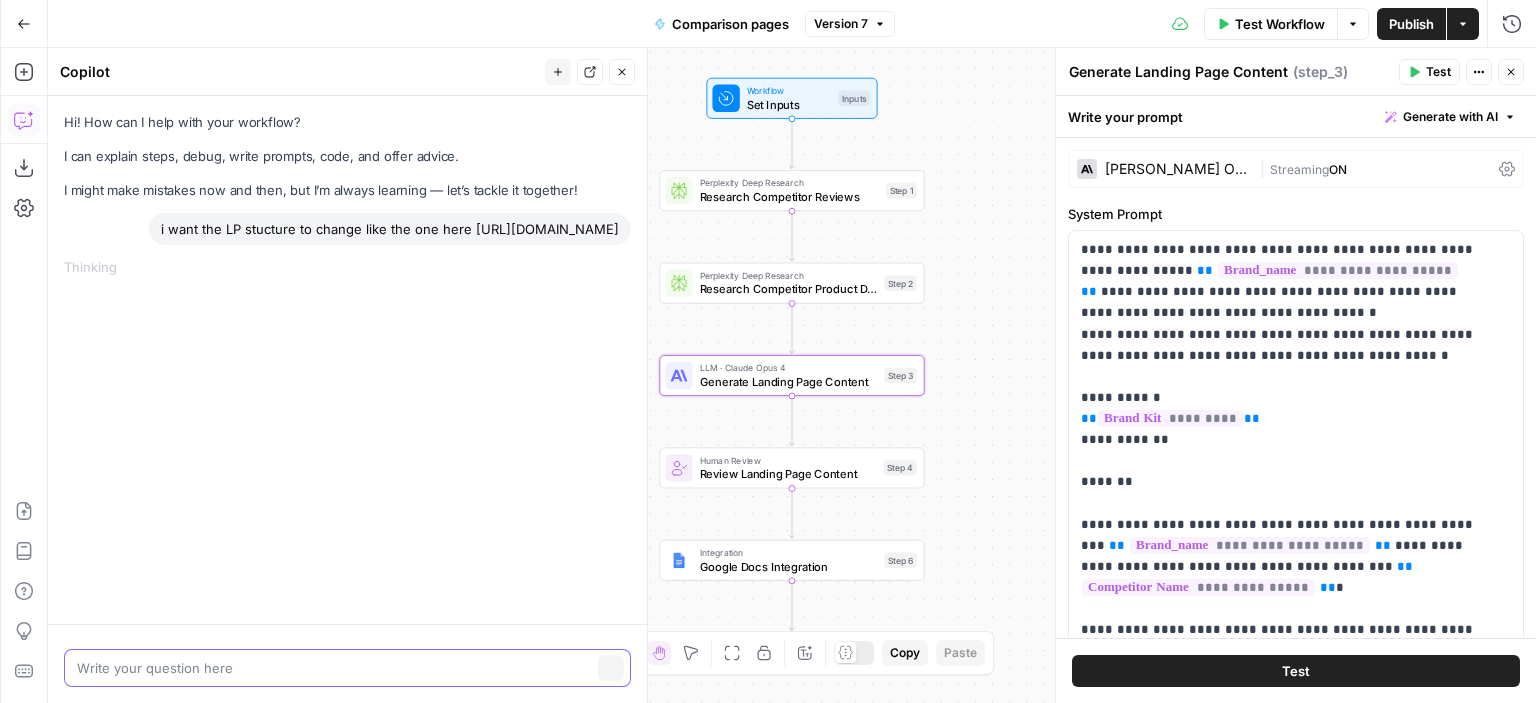 scroll, scrollTop: 0, scrollLeft: 0, axis: both 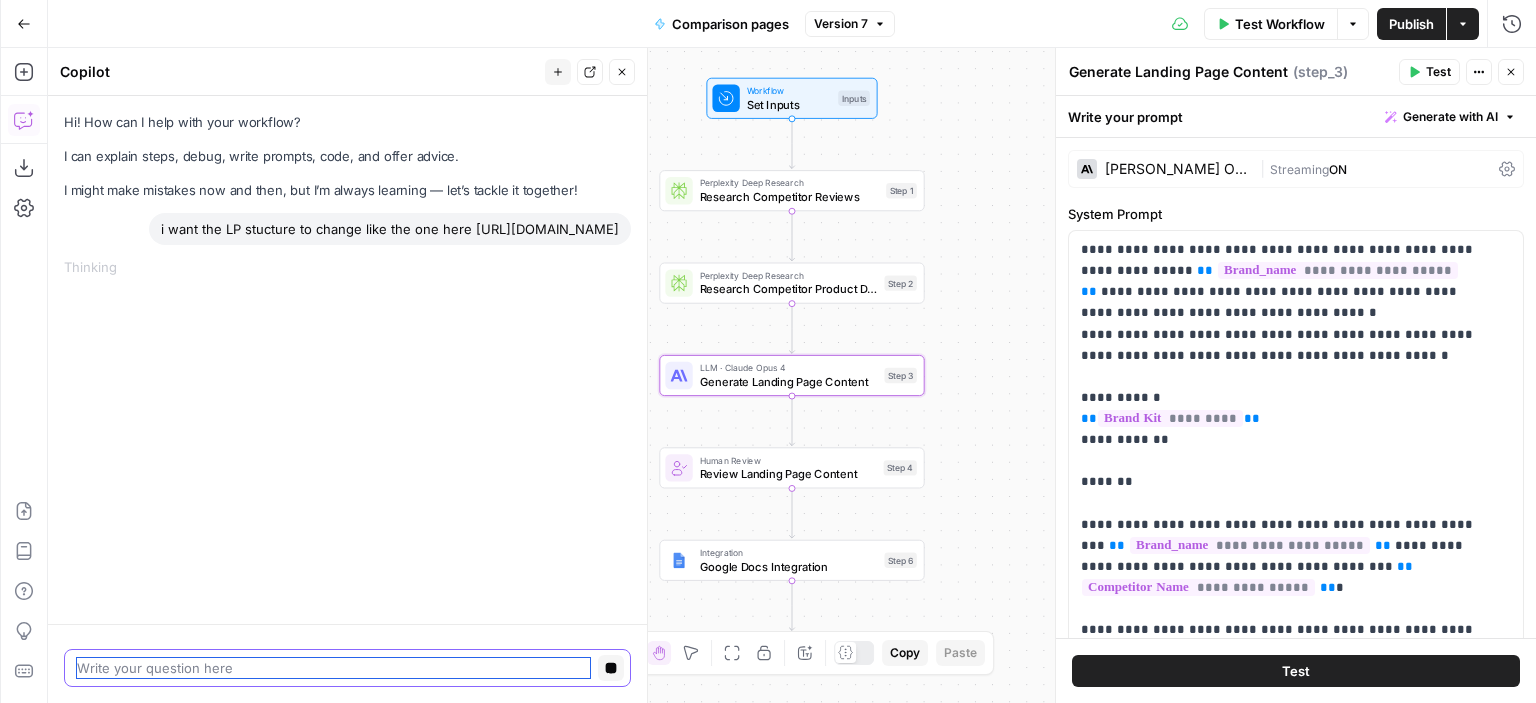 click at bounding box center [333, 668] 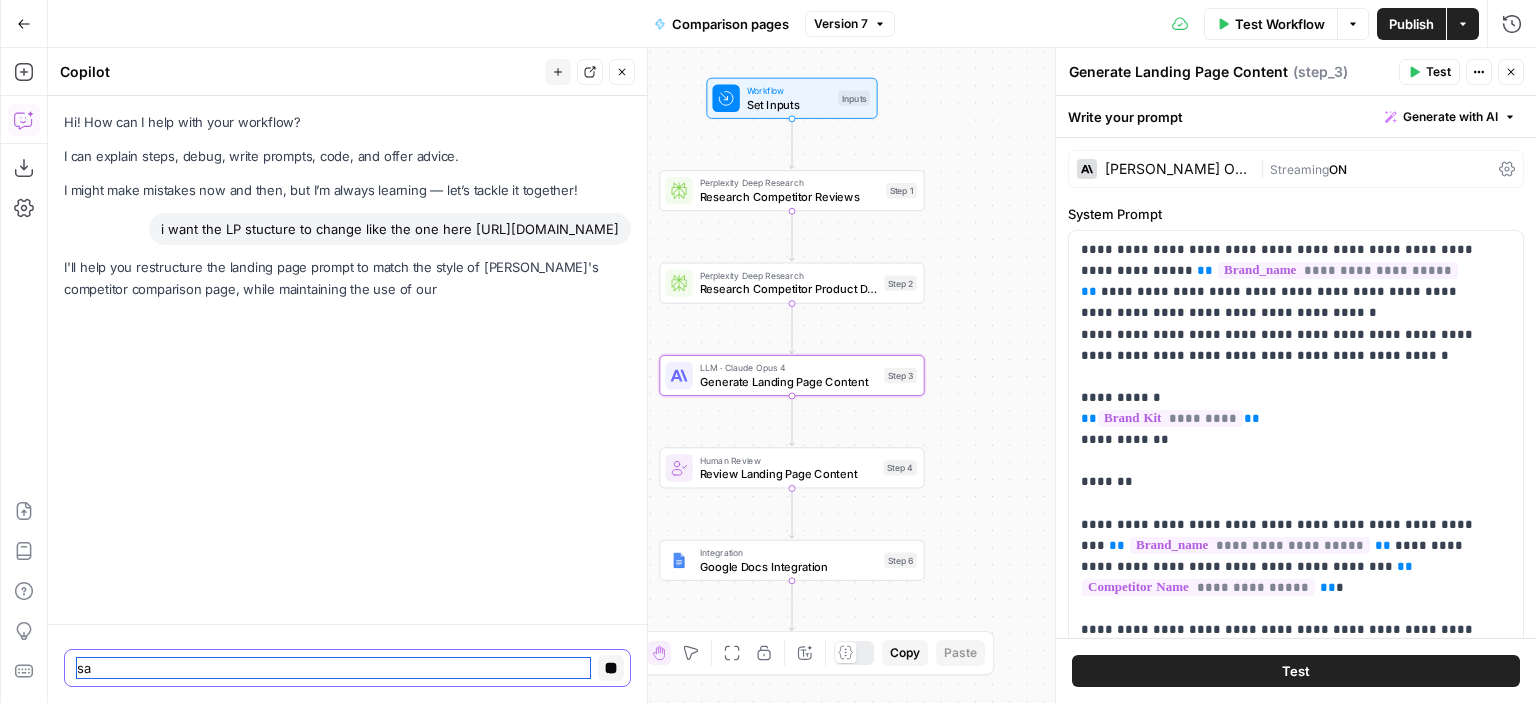 type on "s" 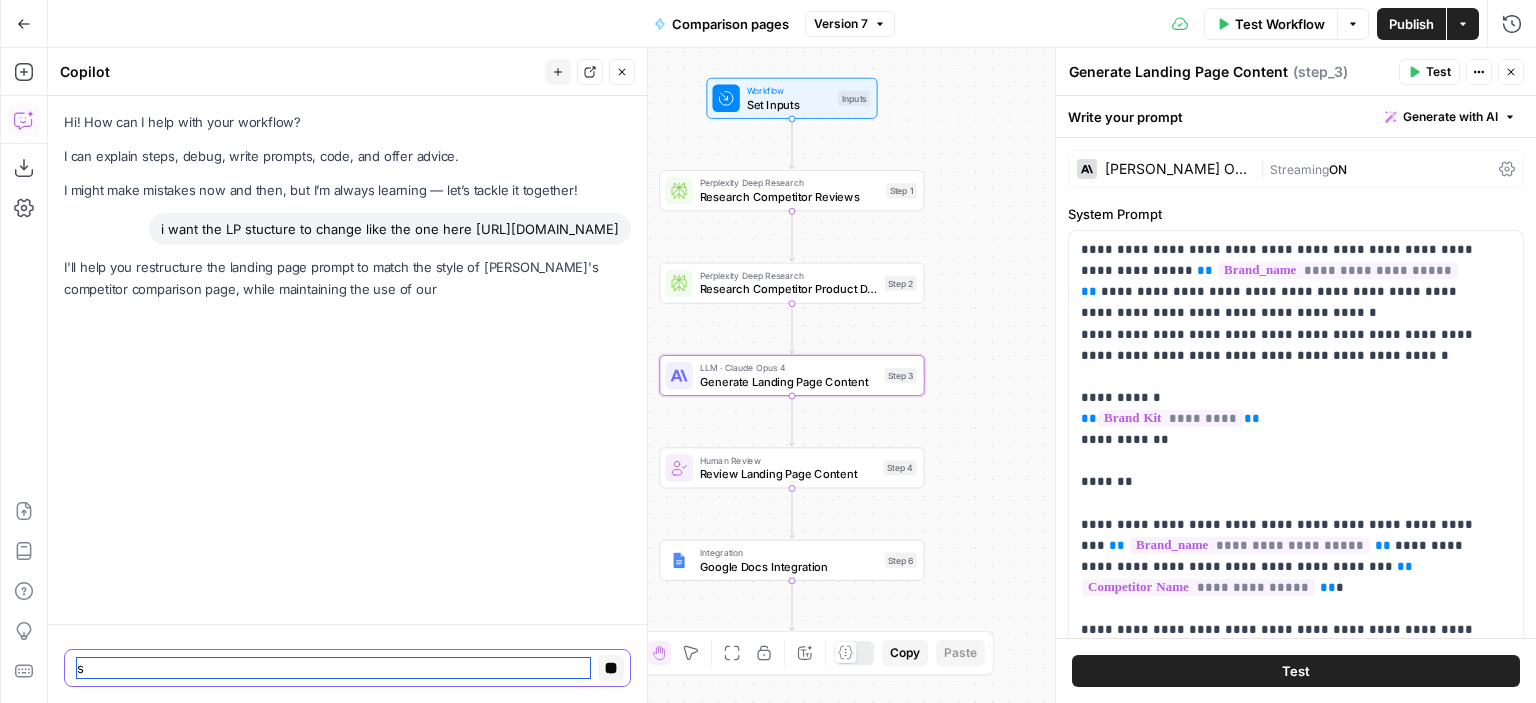 type 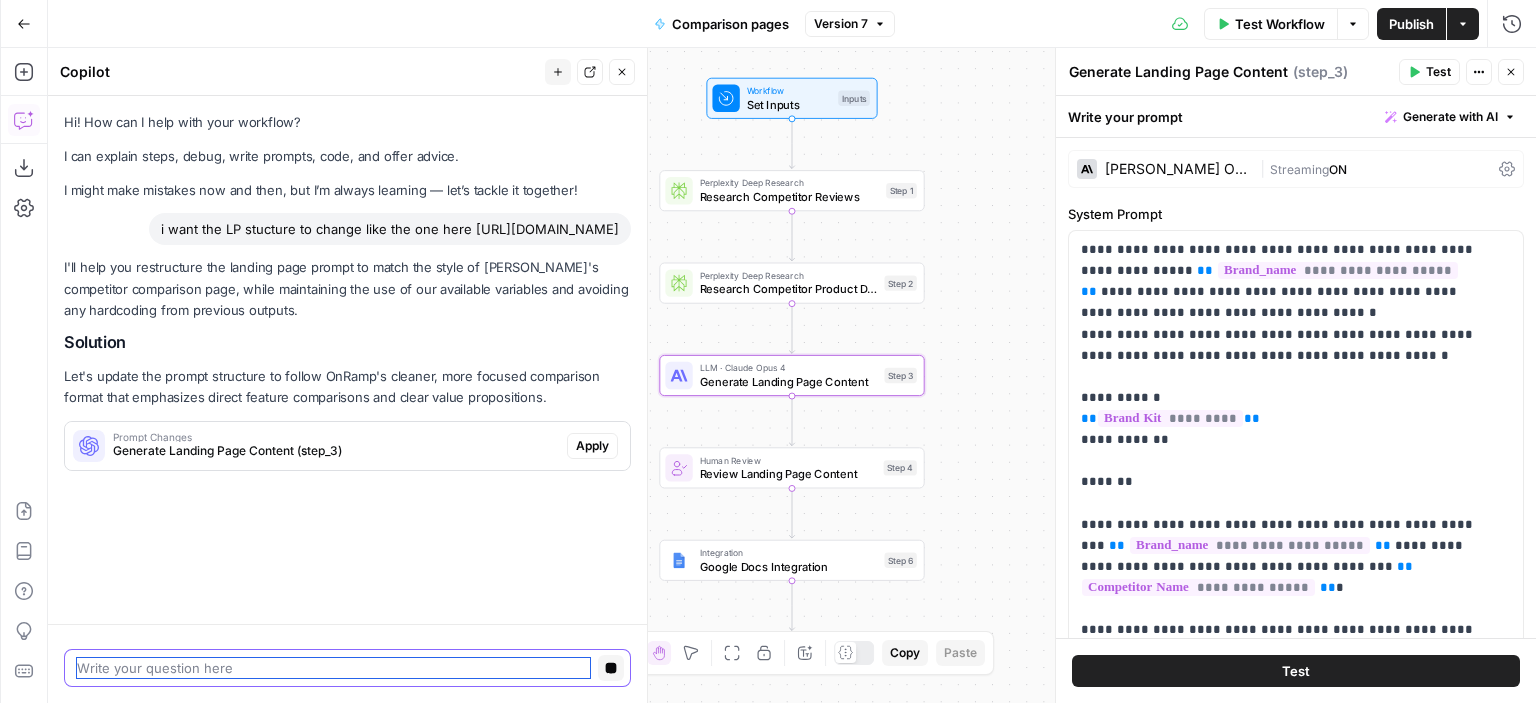 scroll, scrollTop: 0, scrollLeft: 0, axis: both 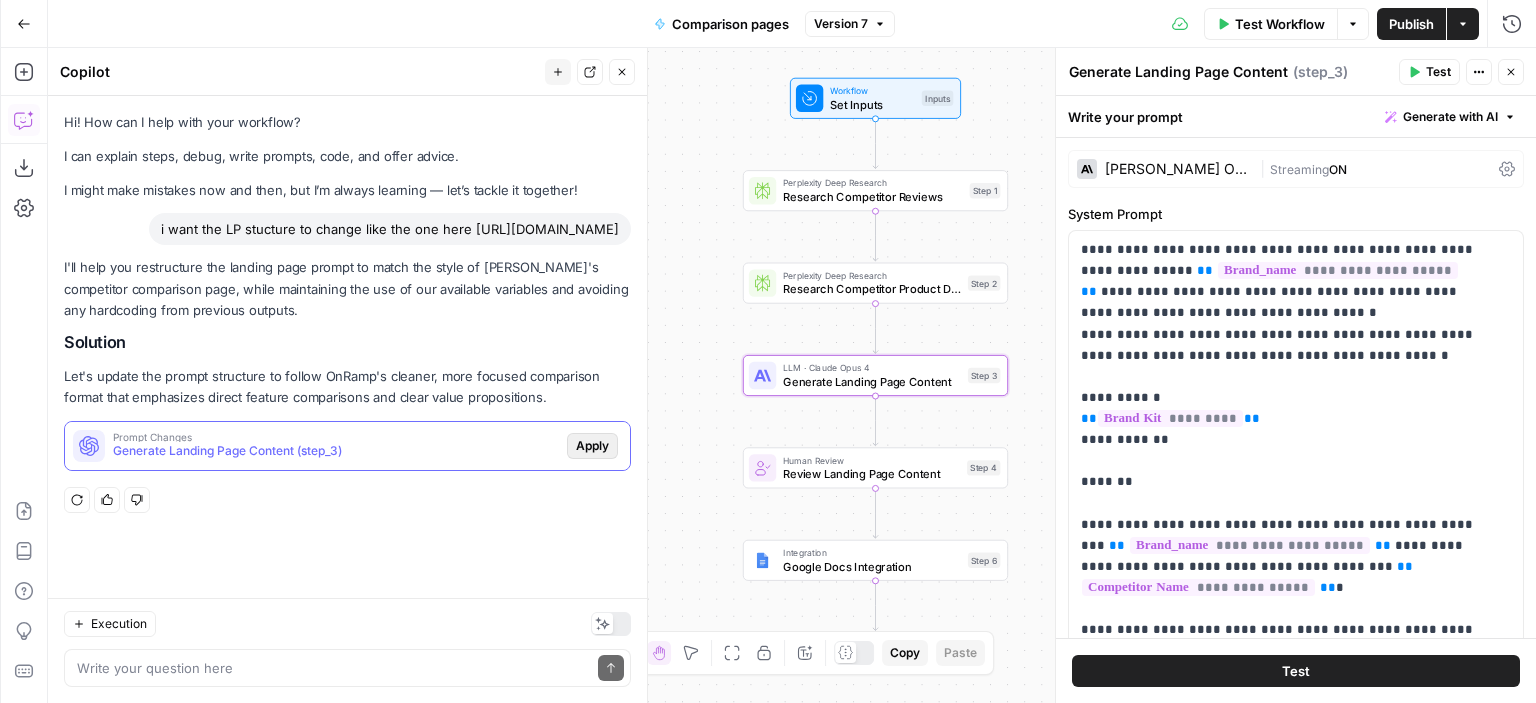 click on "Apply" at bounding box center (592, 446) 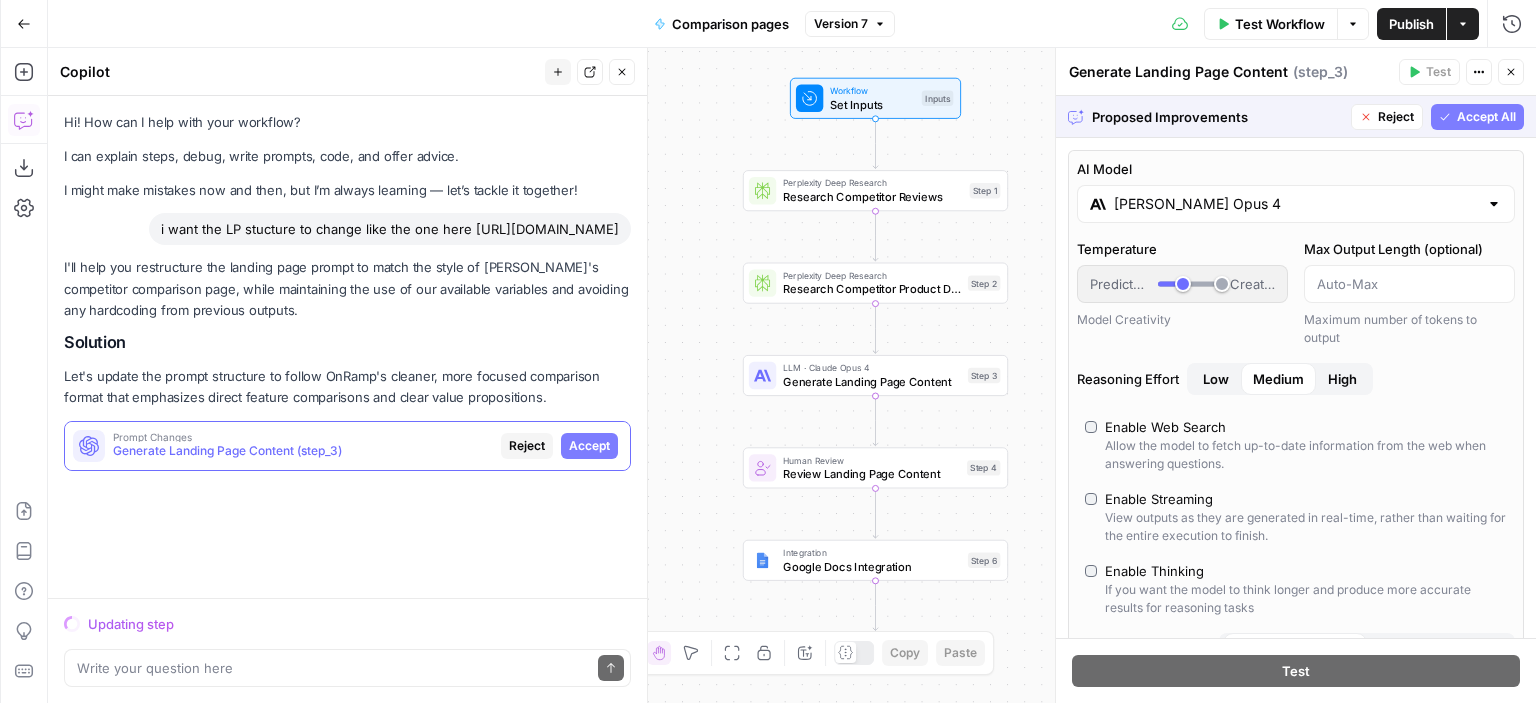 click on "Accept All" at bounding box center (1486, 117) 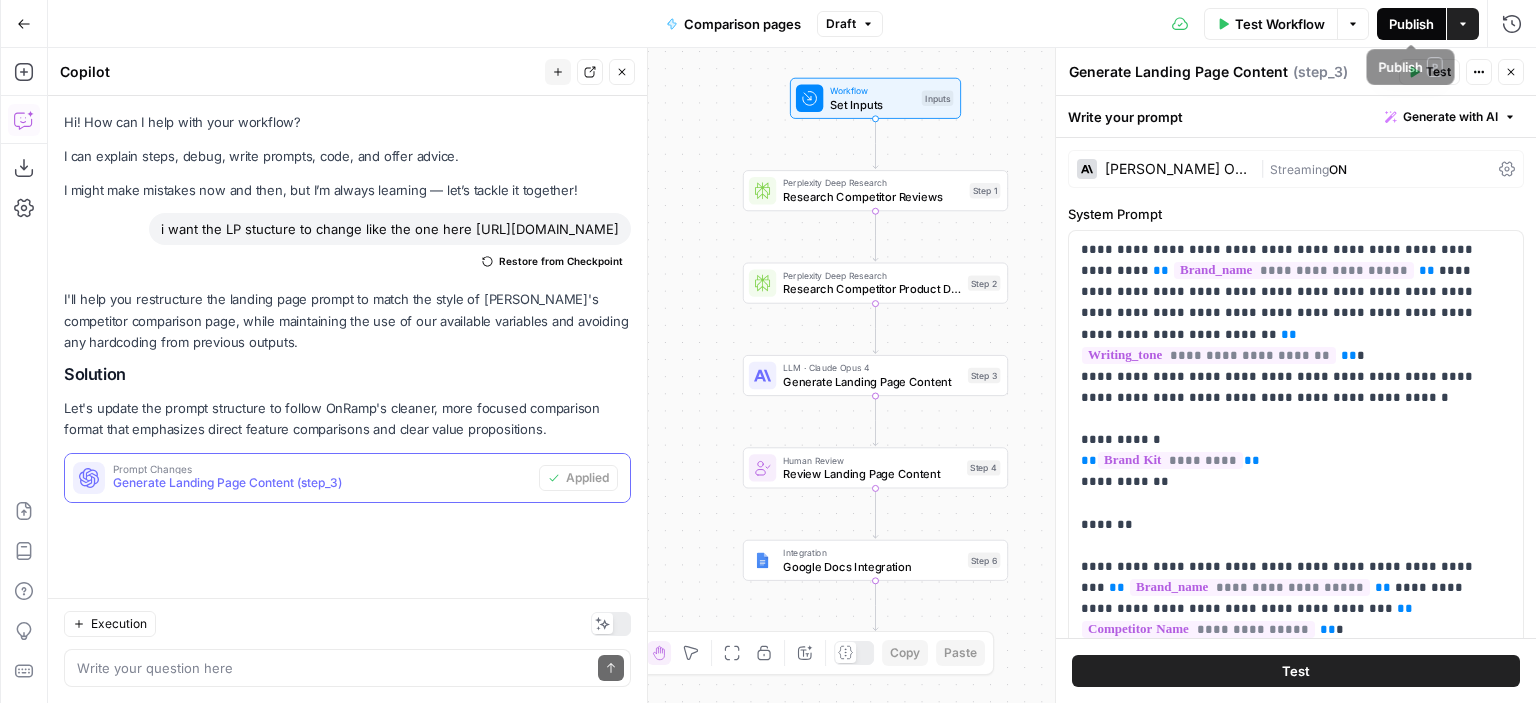 click on "Publish" at bounding box center [1411, 24] 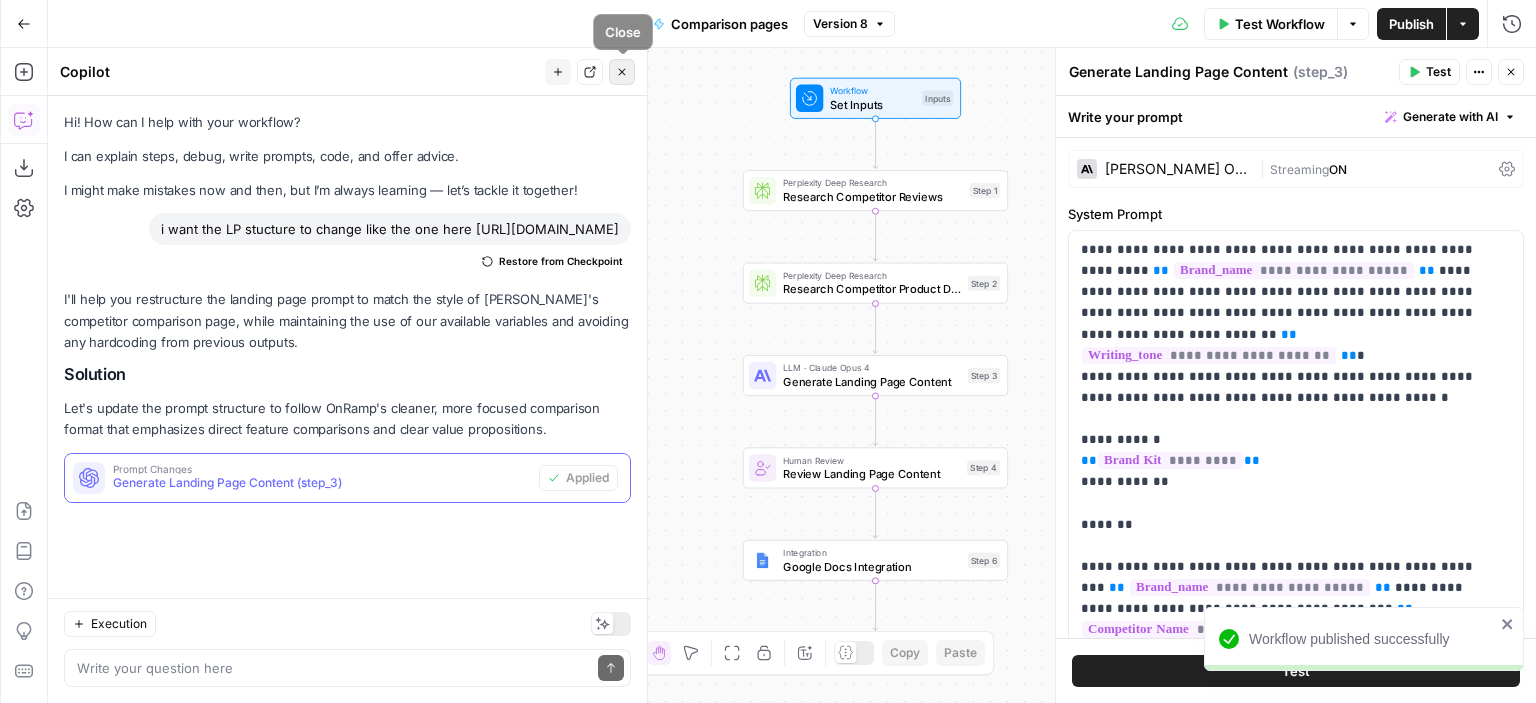 click on "Close" at bounding box center (622, 72) 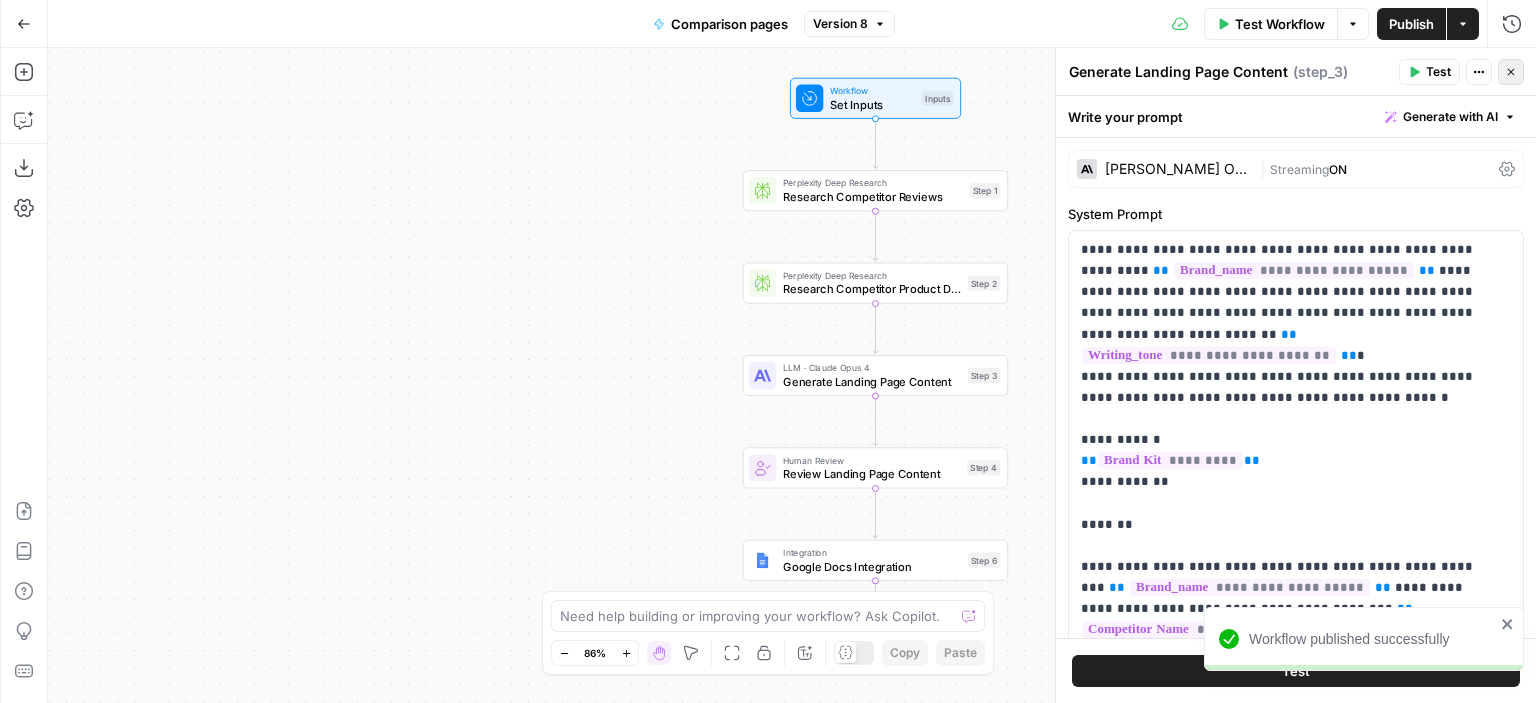 click on "Close" at bounding box center (1511, 72) 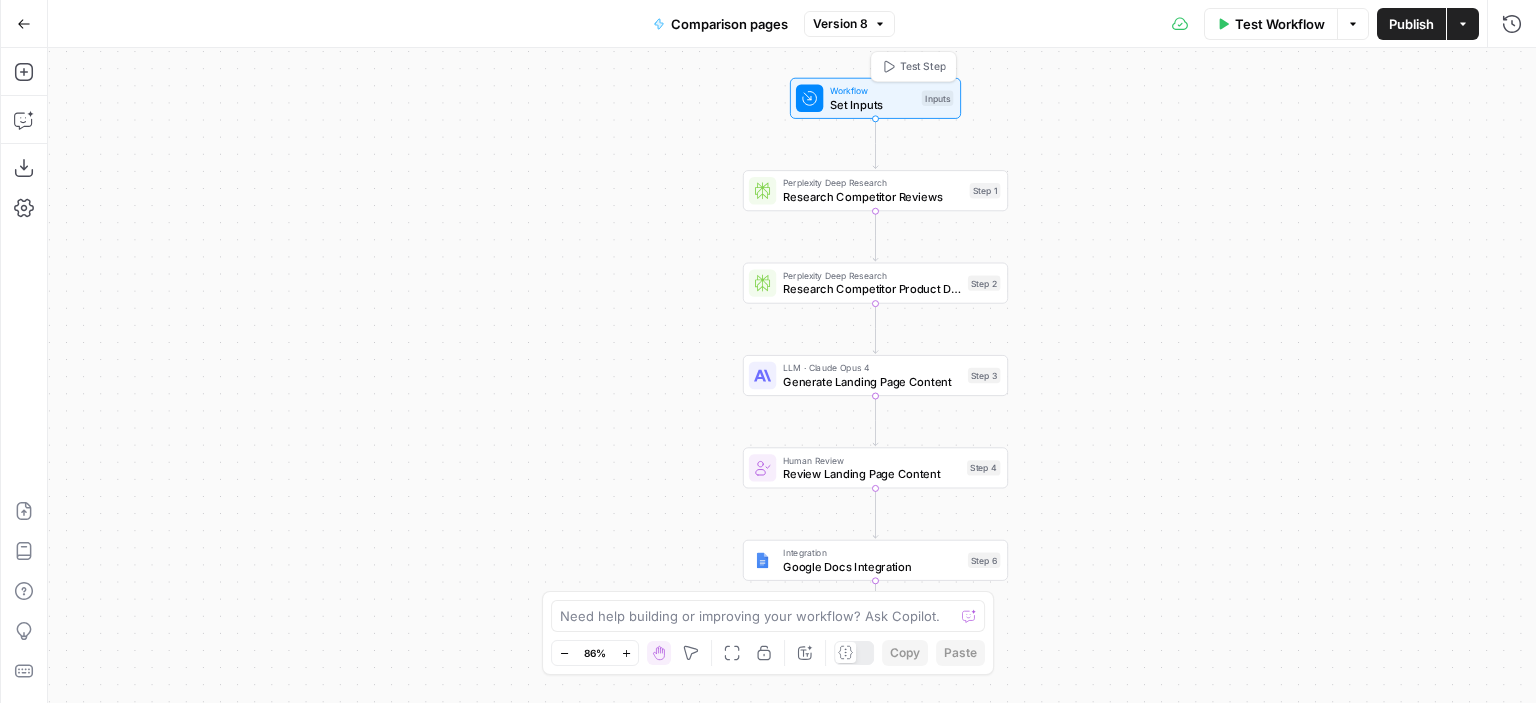 click on "Set Inputs" at bounding box center (872, 104) 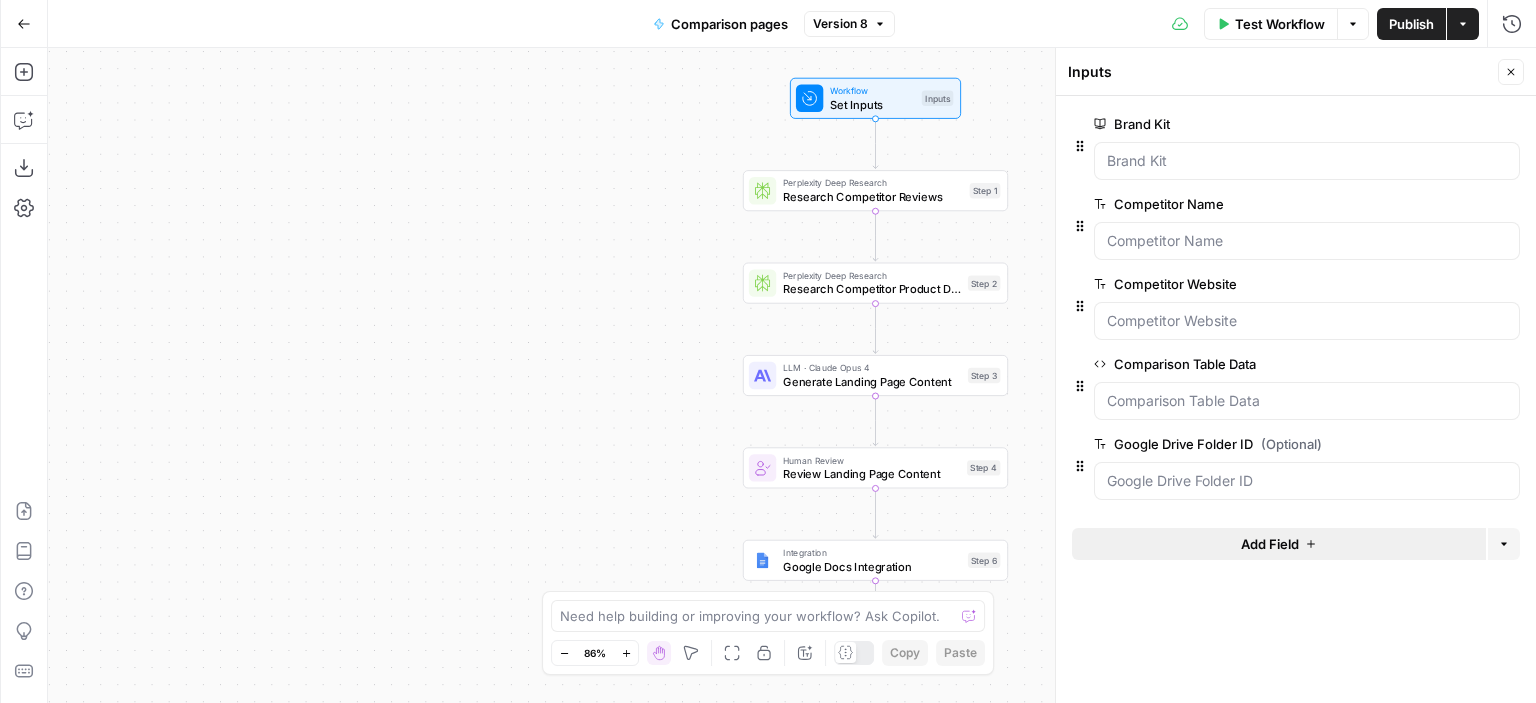 click on "Add Field" at bounding box center [1279, 544] 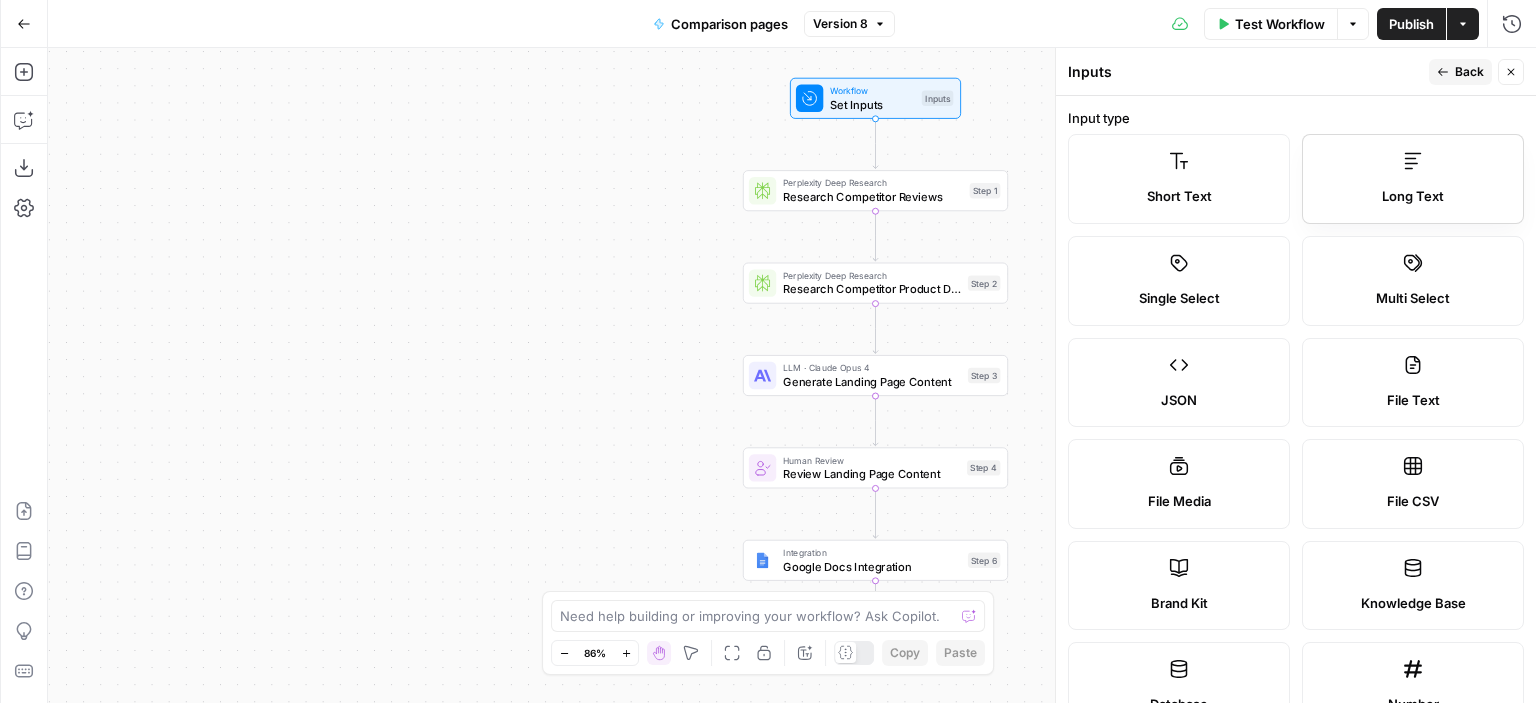click on "Long Text" at bounding box center [1413, 197] 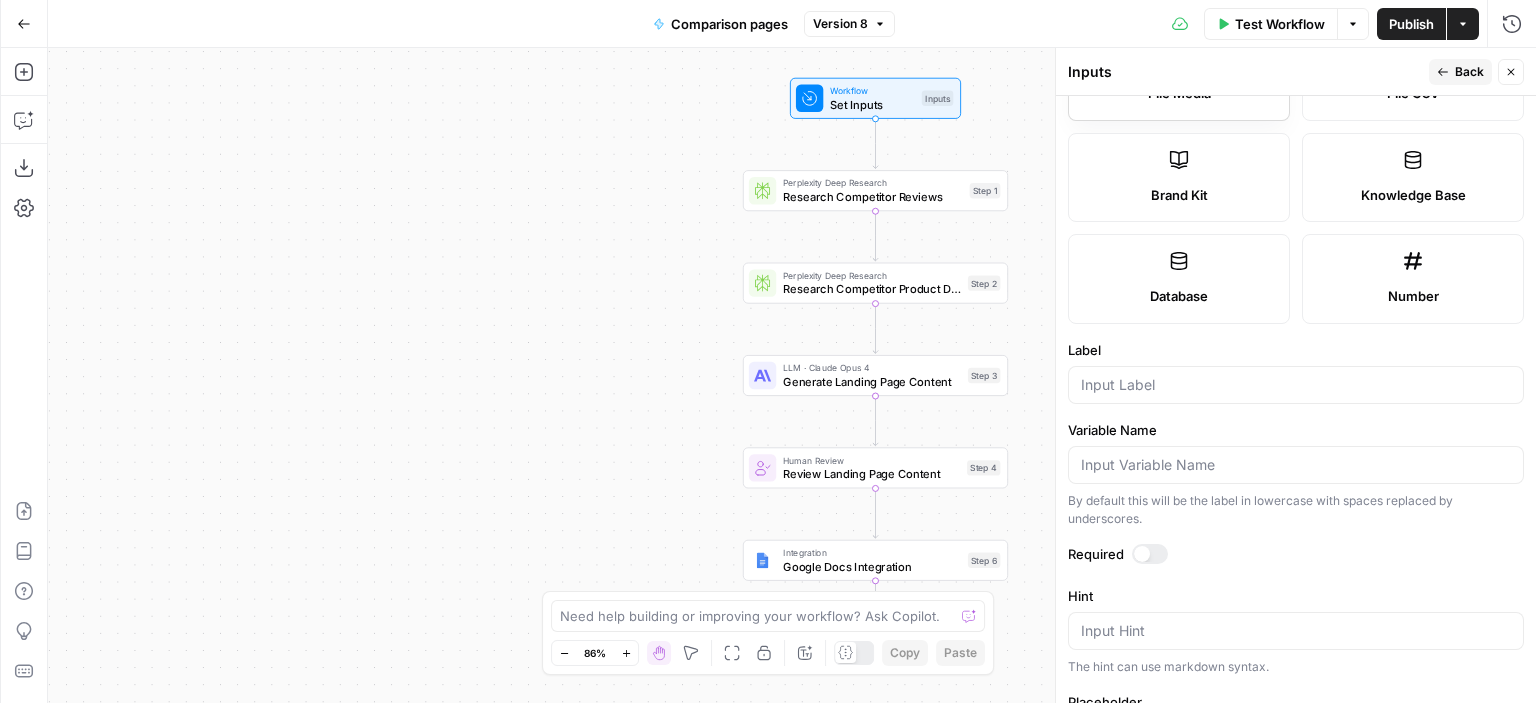 scroll, scrollTop: 431, scrollLeft: 0, axis: vertical 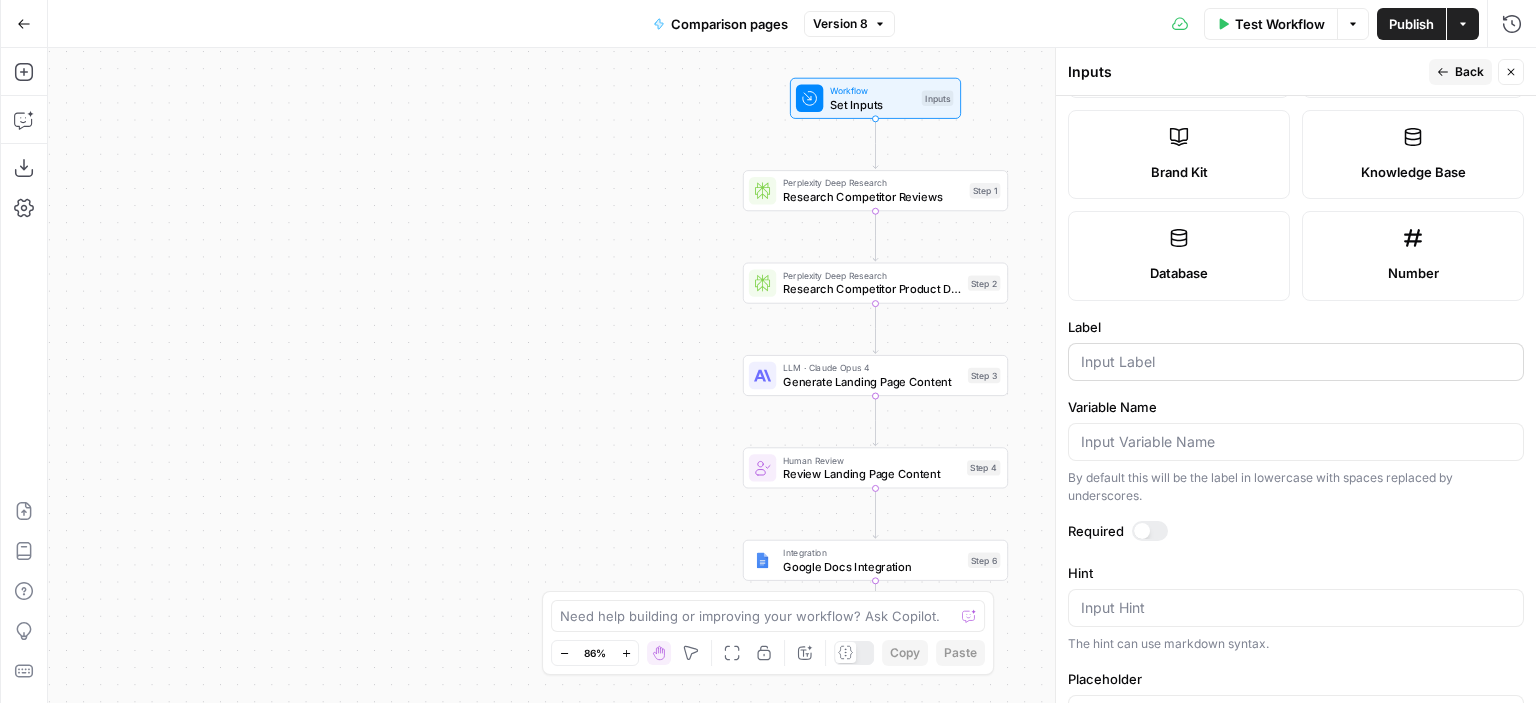 click at bounding box center [1296, 362] 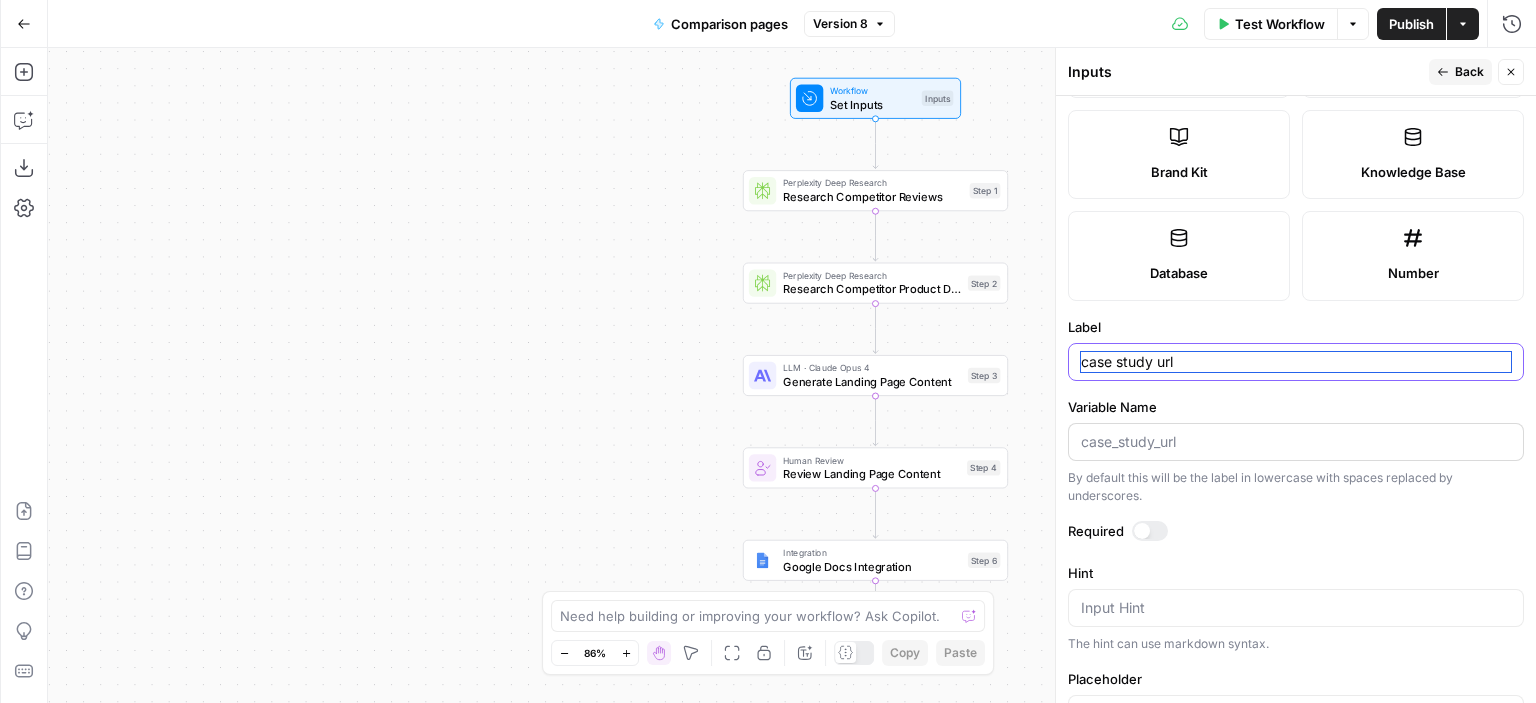 scroll, scrollTop: 642, scrollLeft: 0, axis: vertical 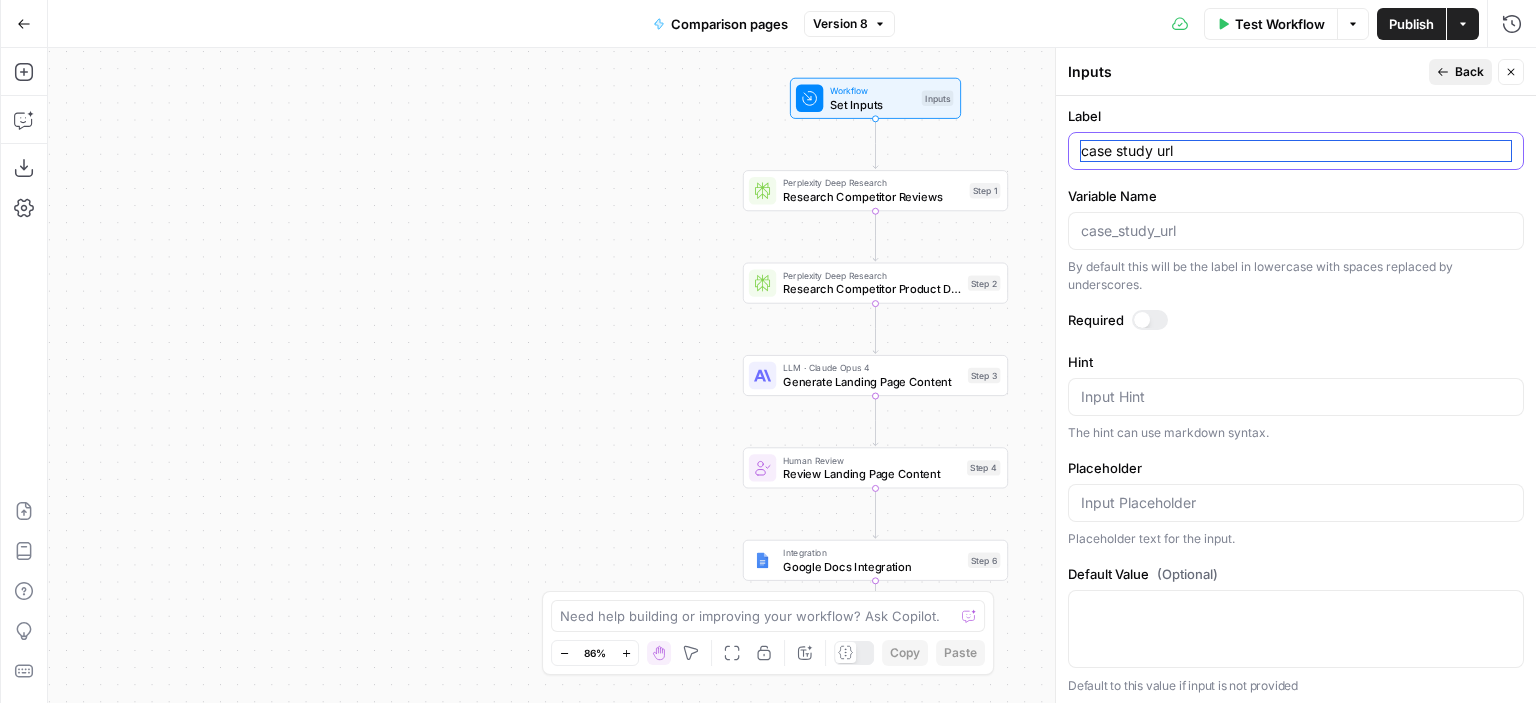 type on "case study url" 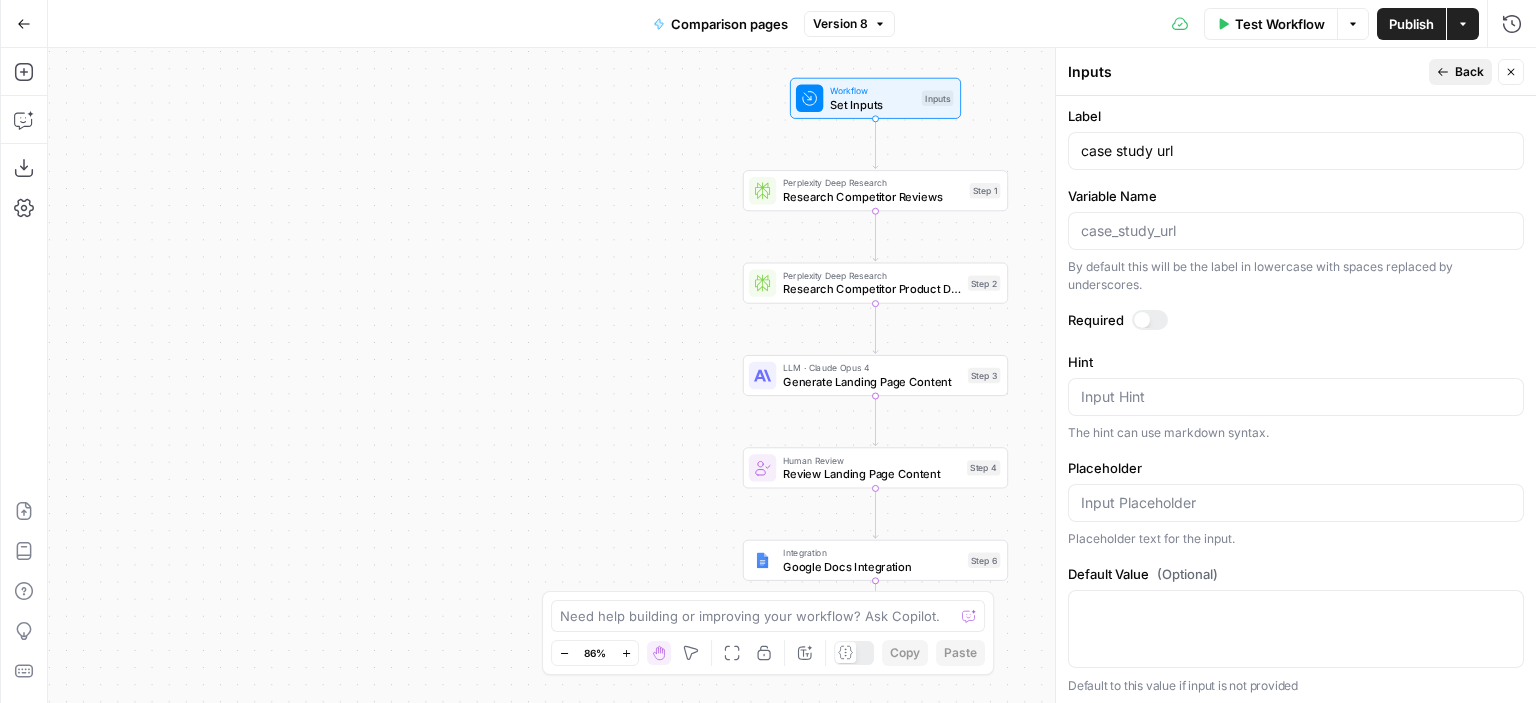 click on "Back" at bounding box center [1460, 72] 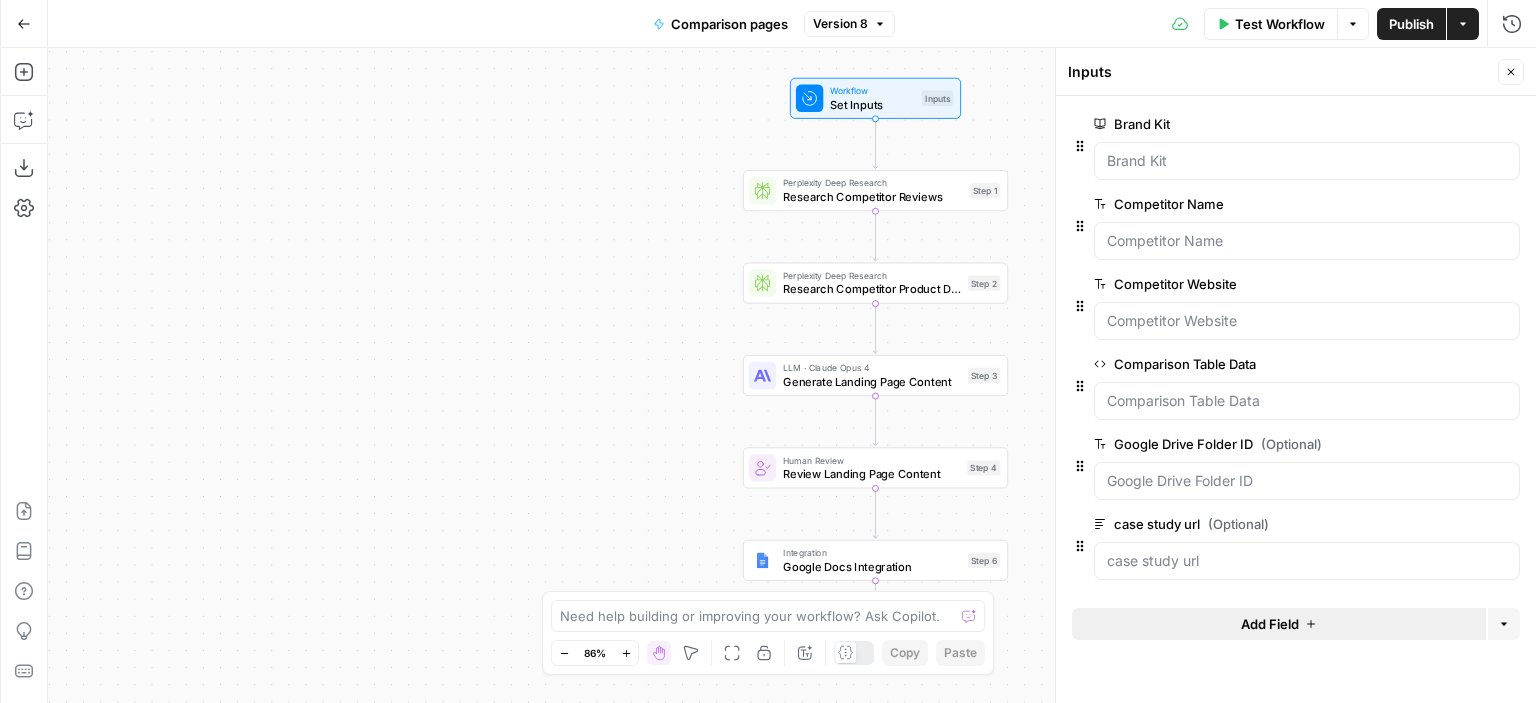 click on "Add Field" at bounding box center (1279, 624) 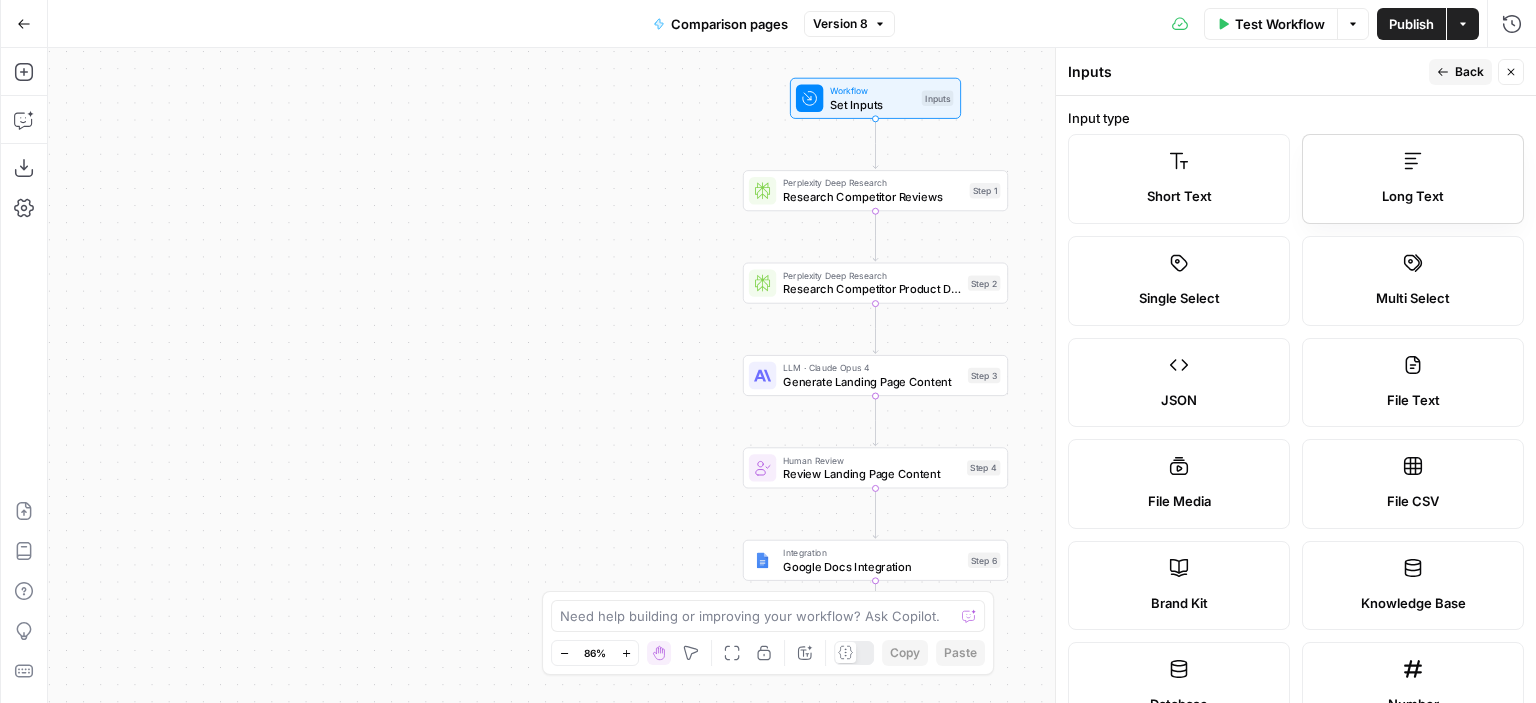 click on "Long Text" at bounding box center [1413, 179] 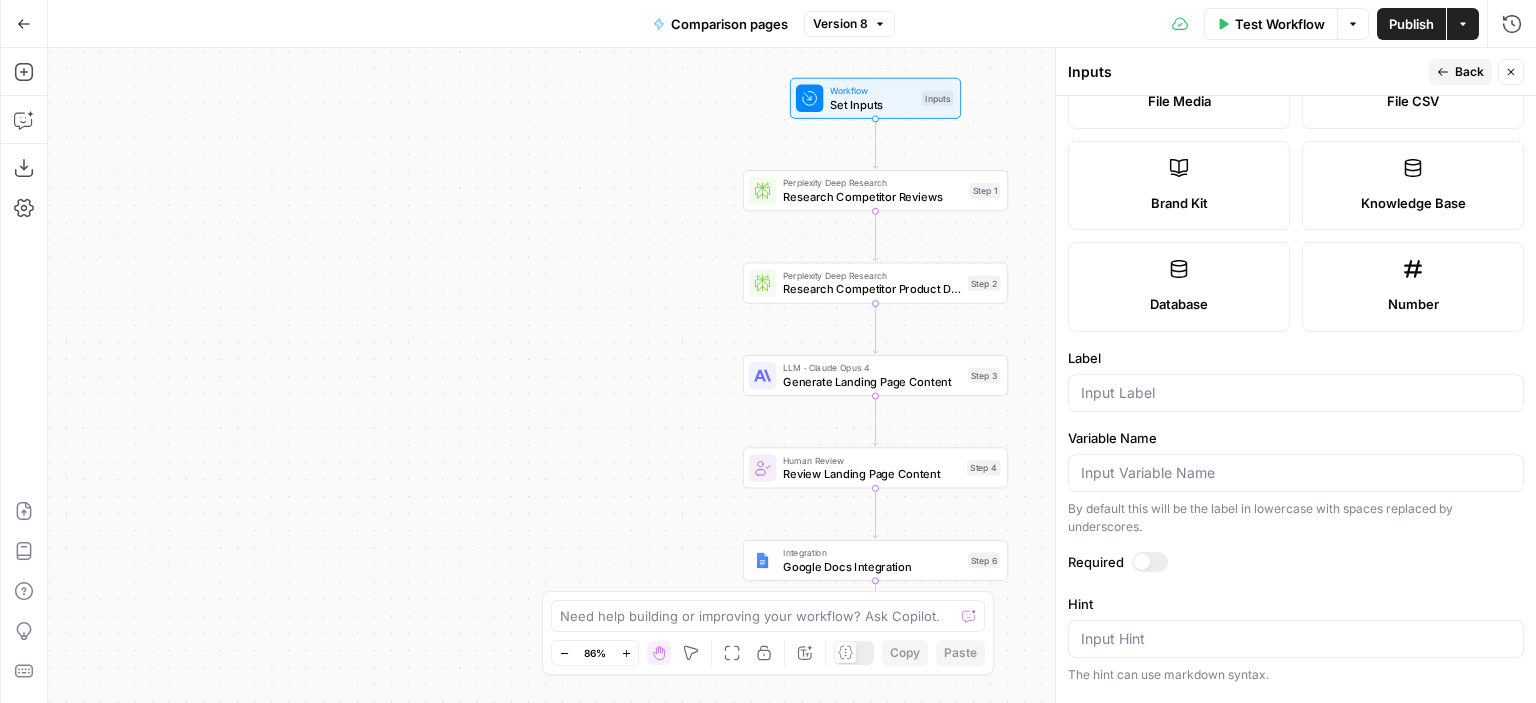 scroll, scrollTop: 504, scrollLeft: 0, axis: vertical 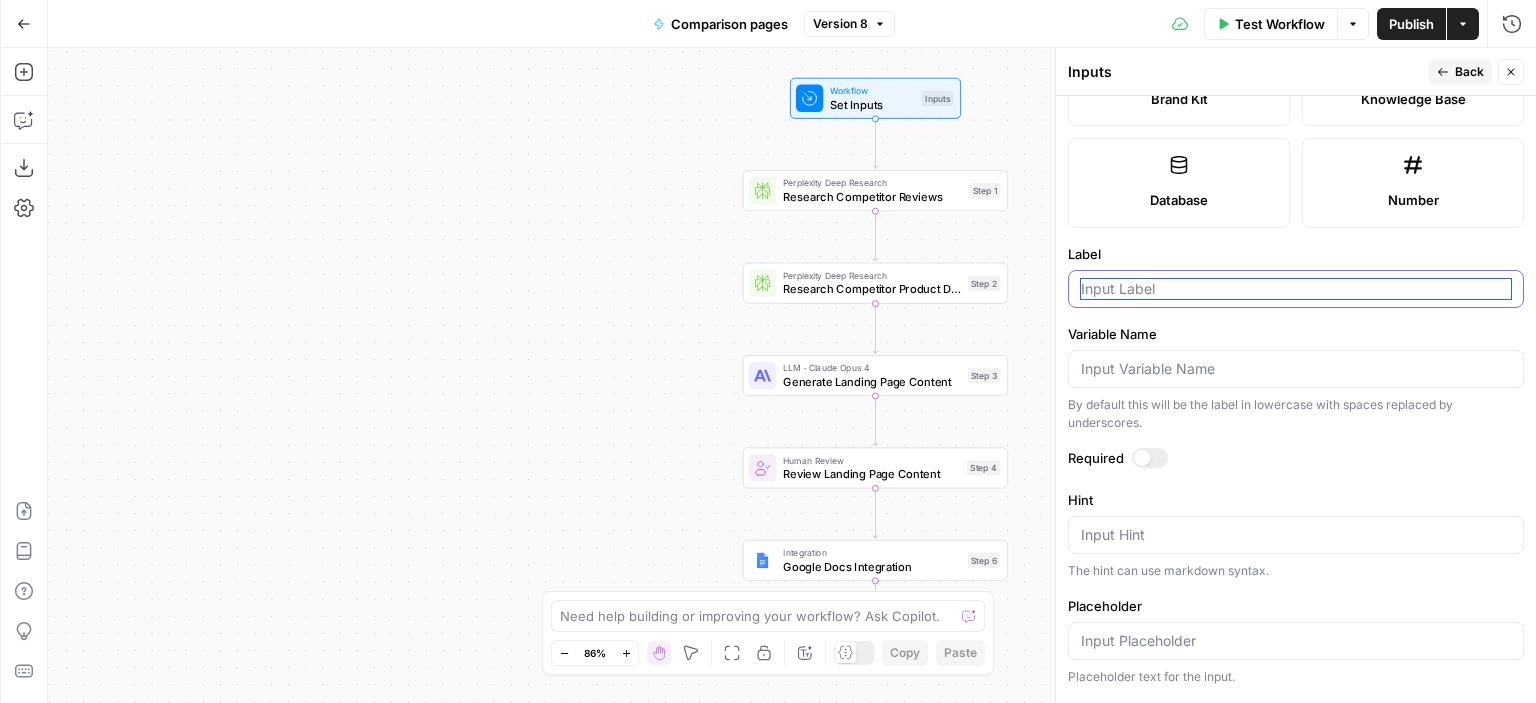 click on "Label" at bounding box center (1296, 289) 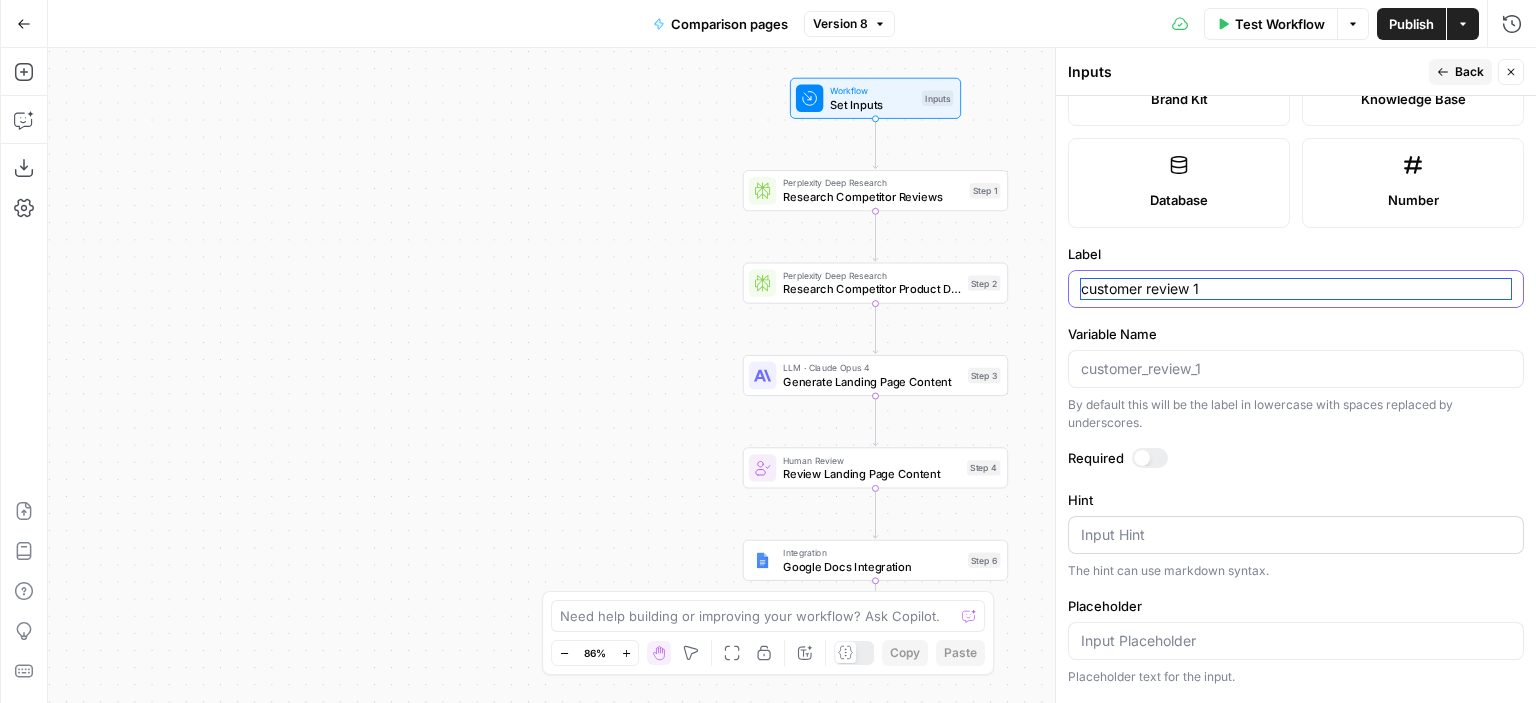 scroll, scrollTop: 642, scrollLeft: 0, axis: vertical 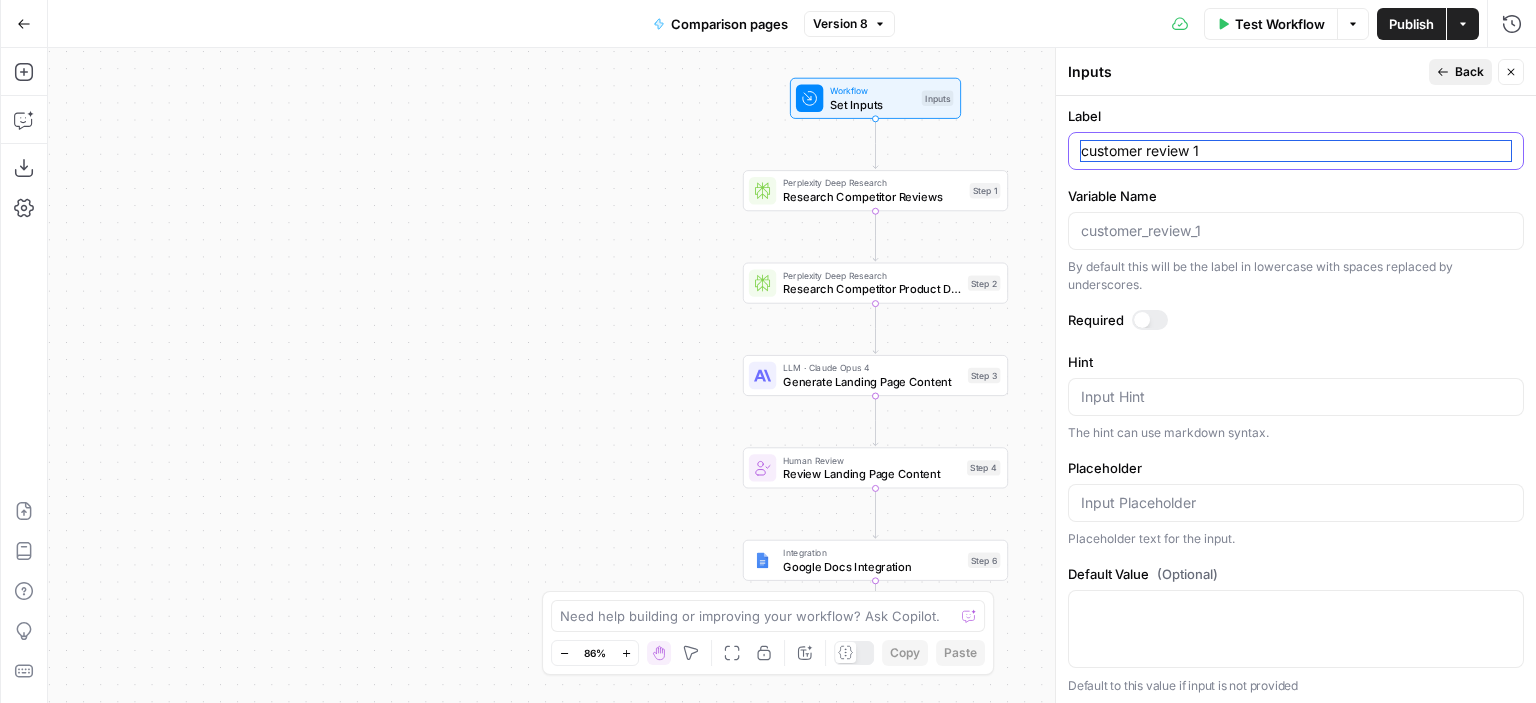 type on "customer review 1" 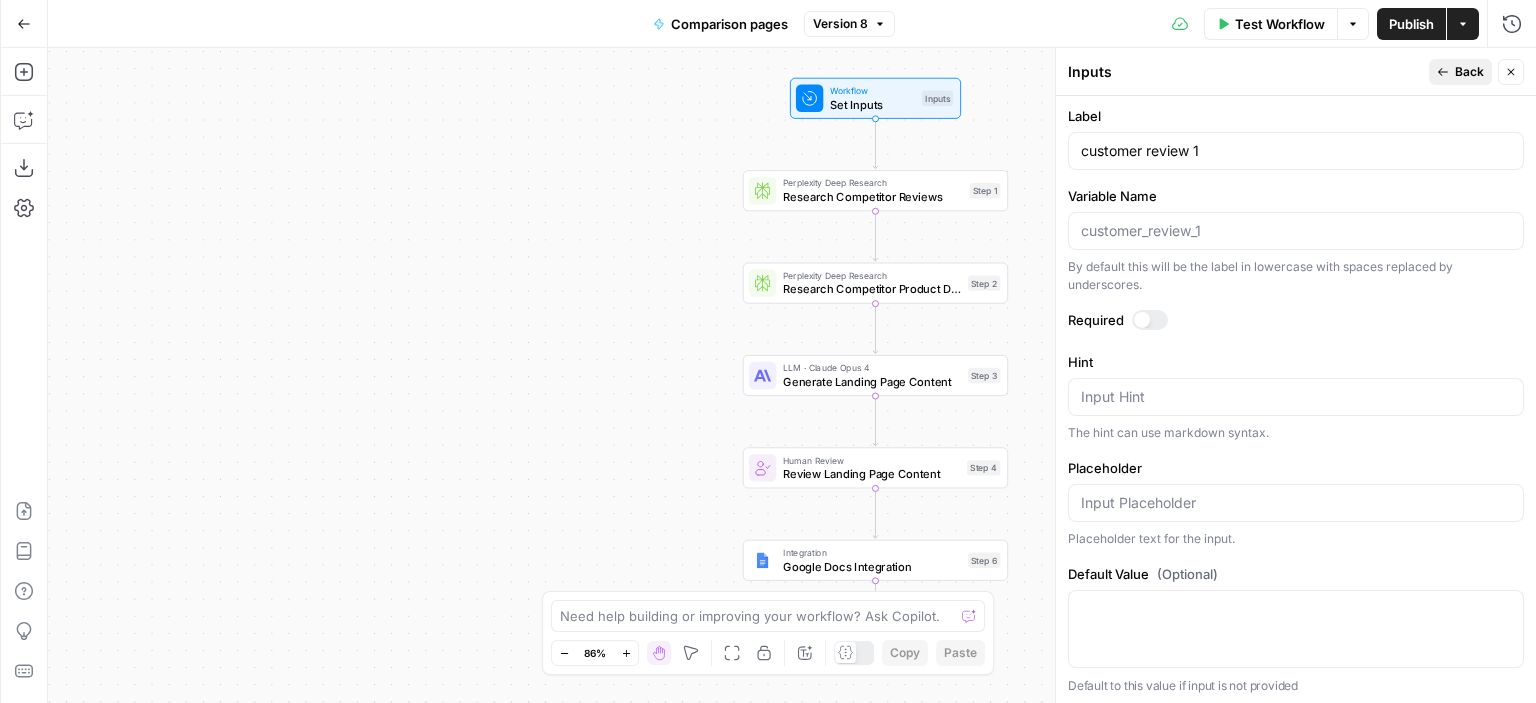 click on "Back" at bounding box center (1460, 72) 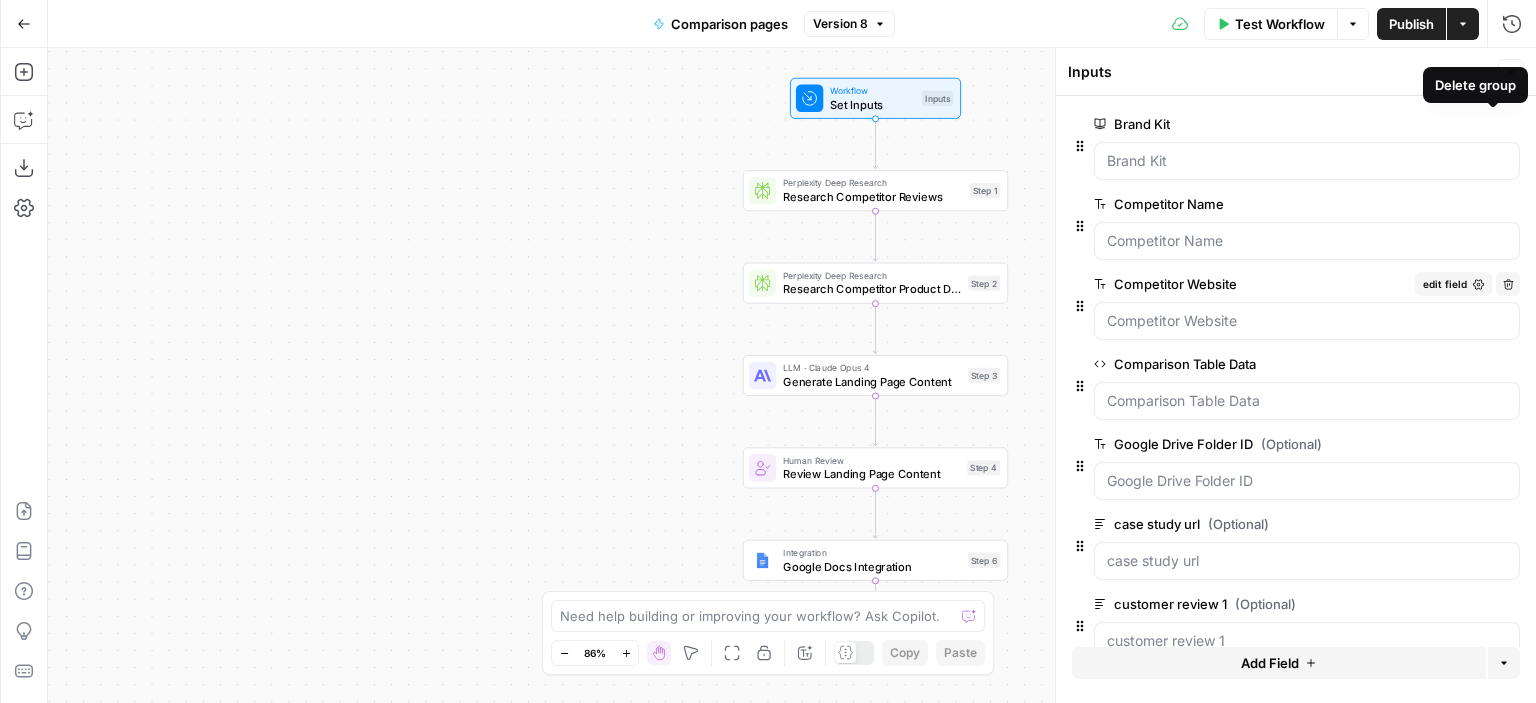 scroll, scrollTop: 38, scrollLeft: 0, axis: vertical 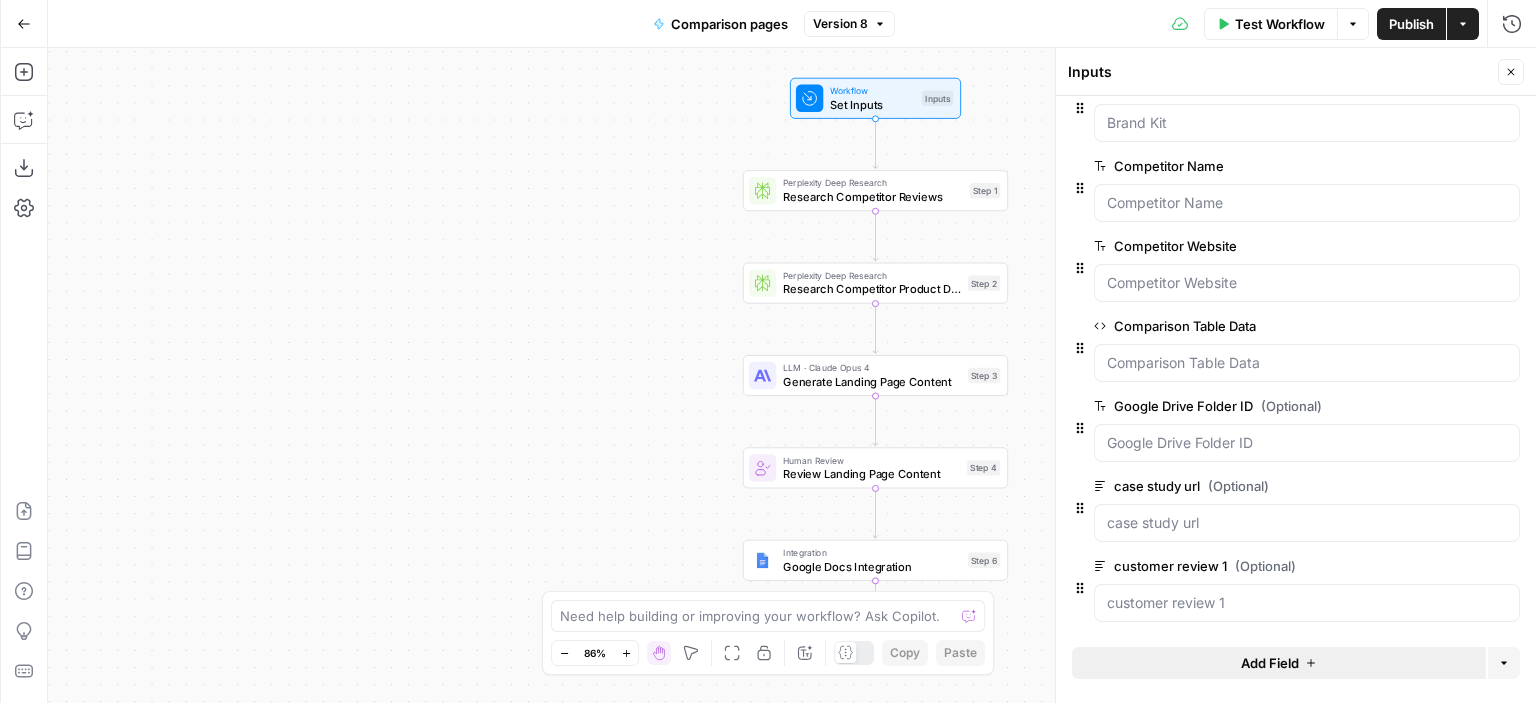 click on "Add Field" at bounding box center (1279, 663) 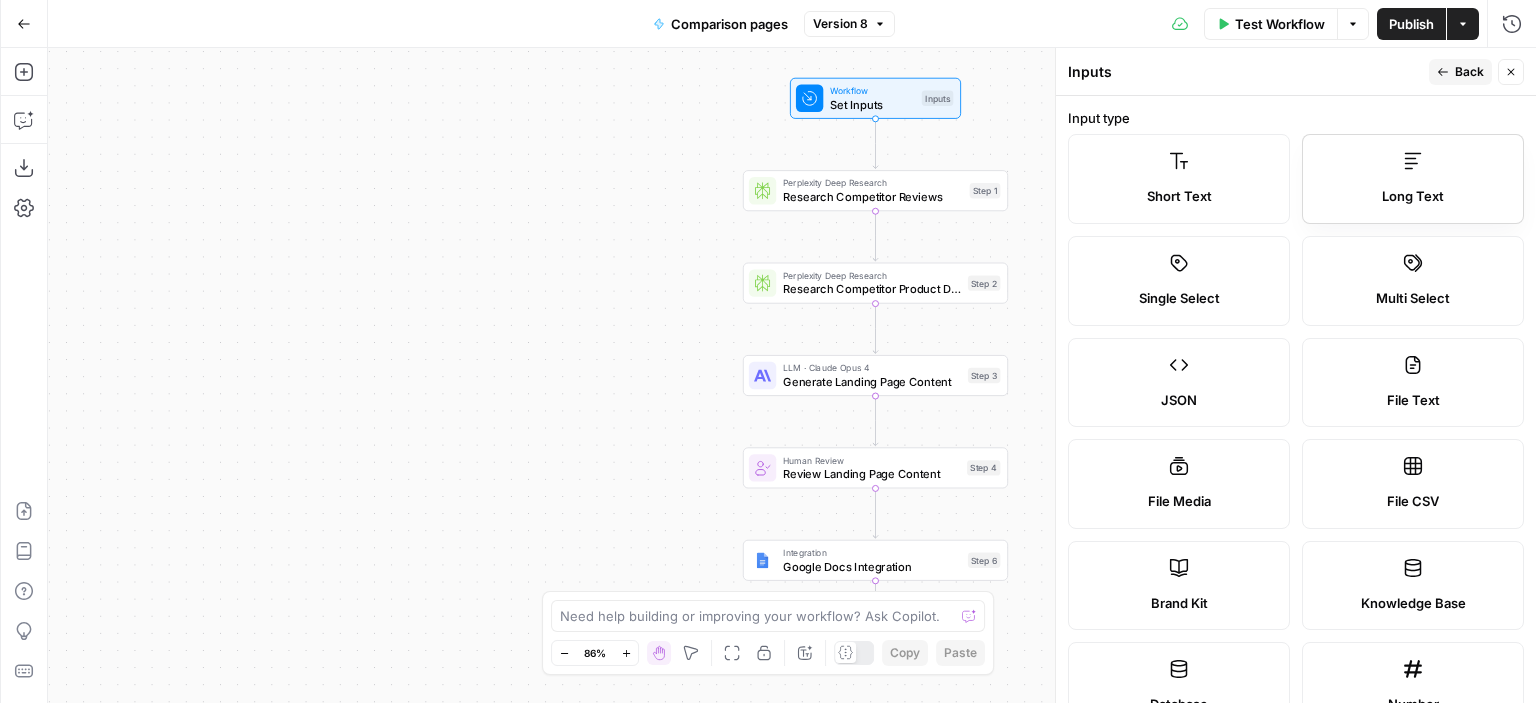 click on "Long Text" at bounding box center (1413, 197) 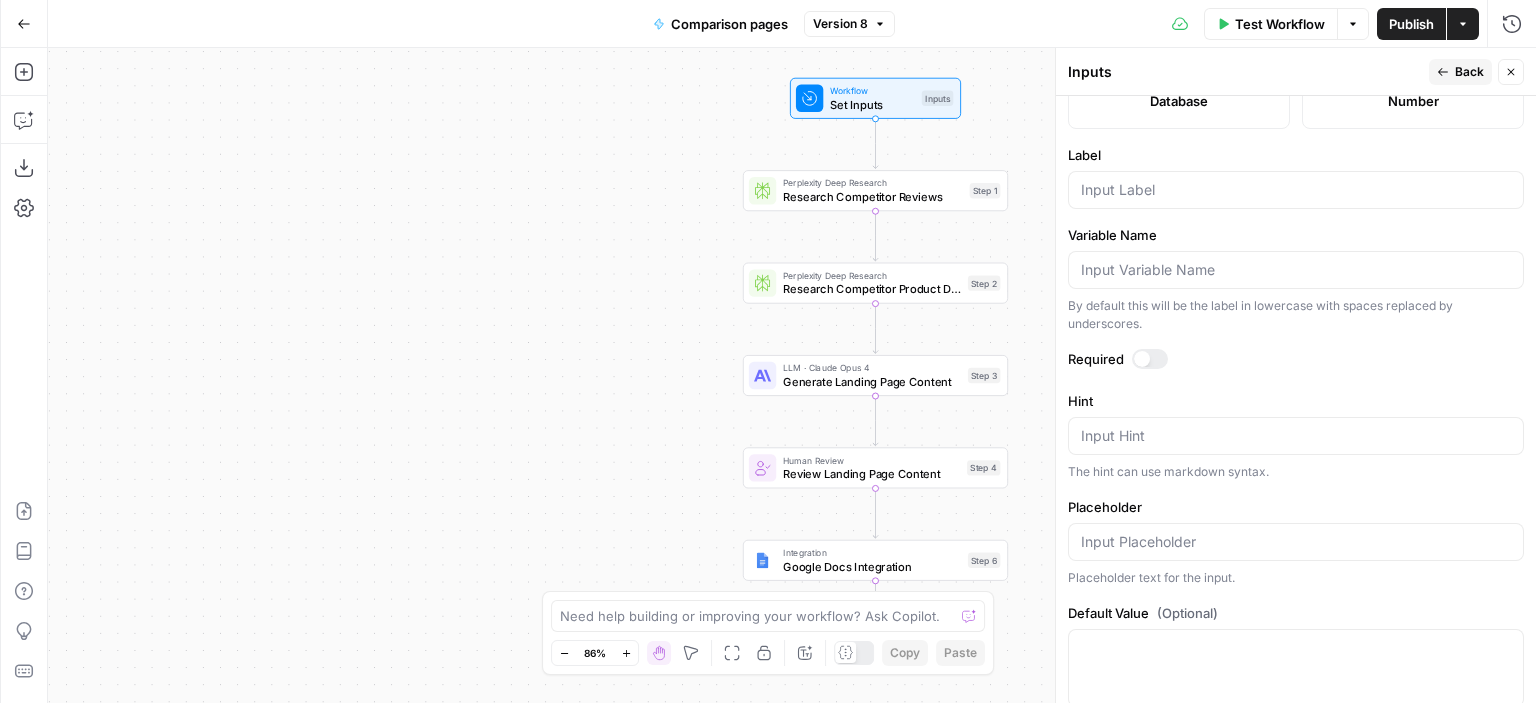 scroll, scrollTop: 642, scrollLeft: 0, axis: vertical 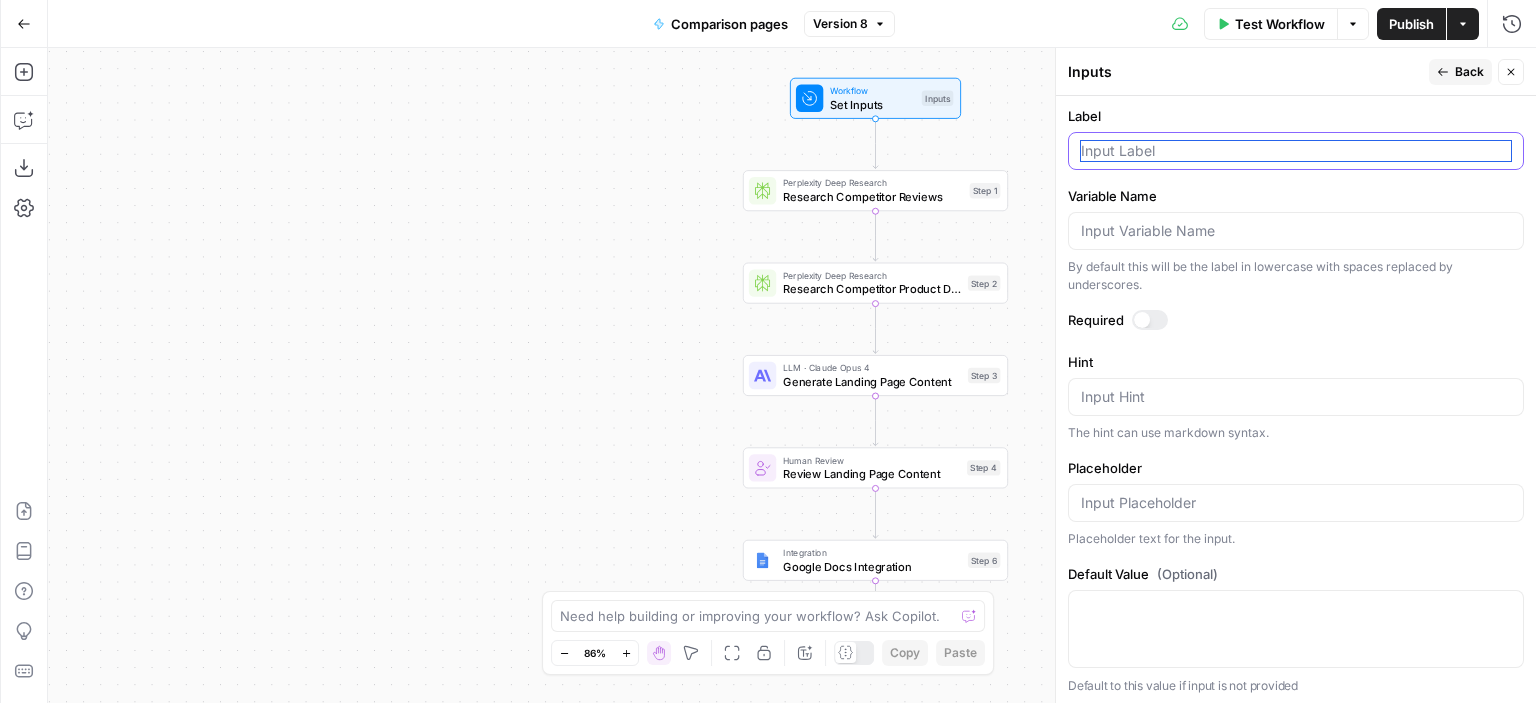 click on "Label" at bounding box center [1296, 151] 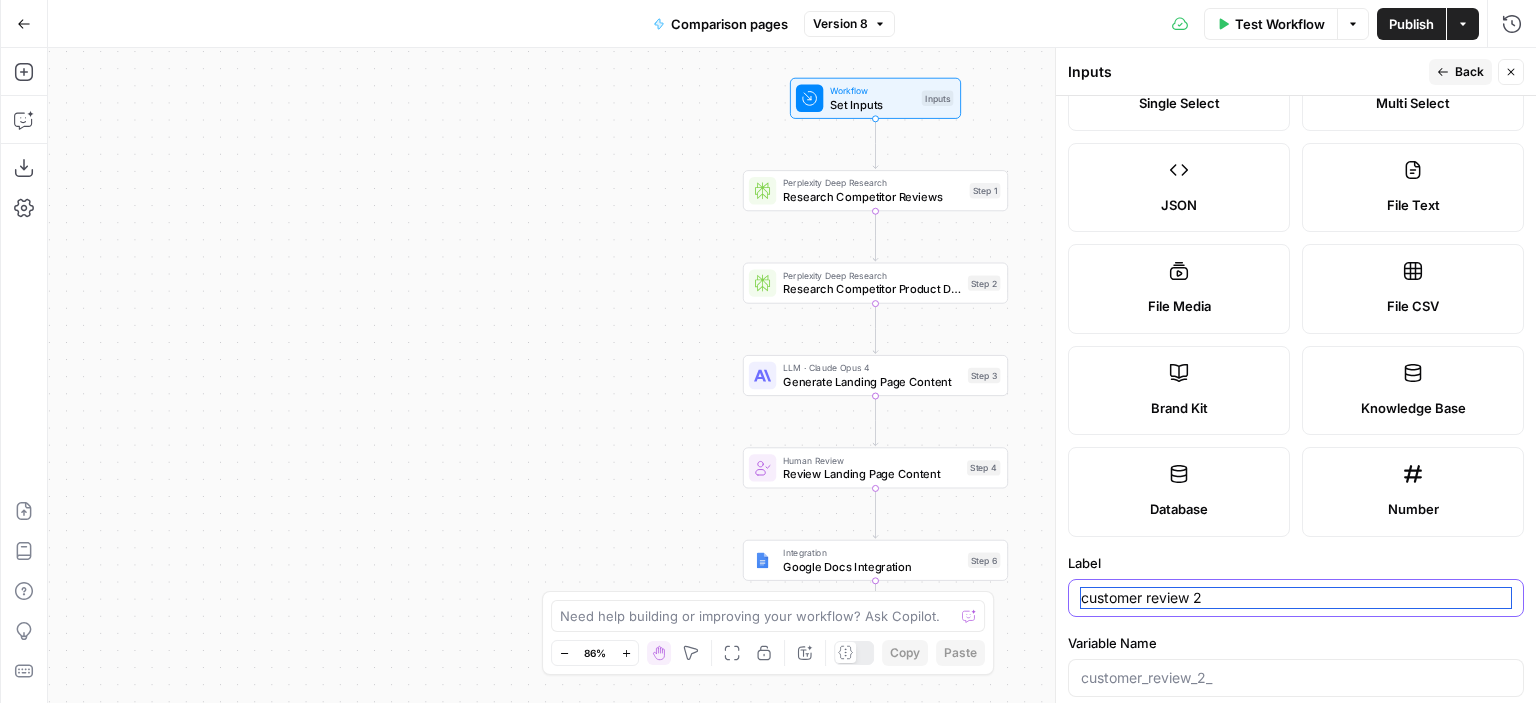 scroll, scrollTop: 0, scrollLeft: 0, axis: both 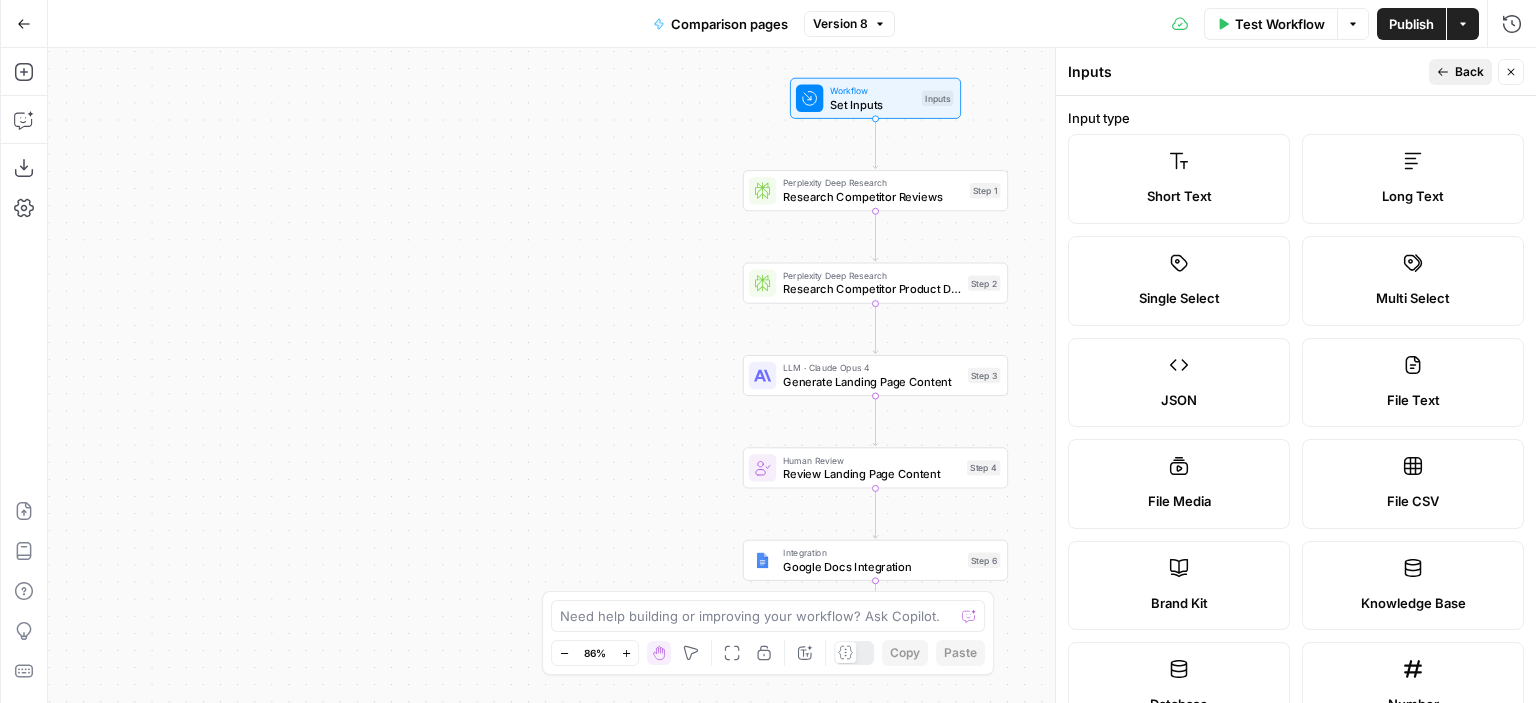 type on "customer review 2" 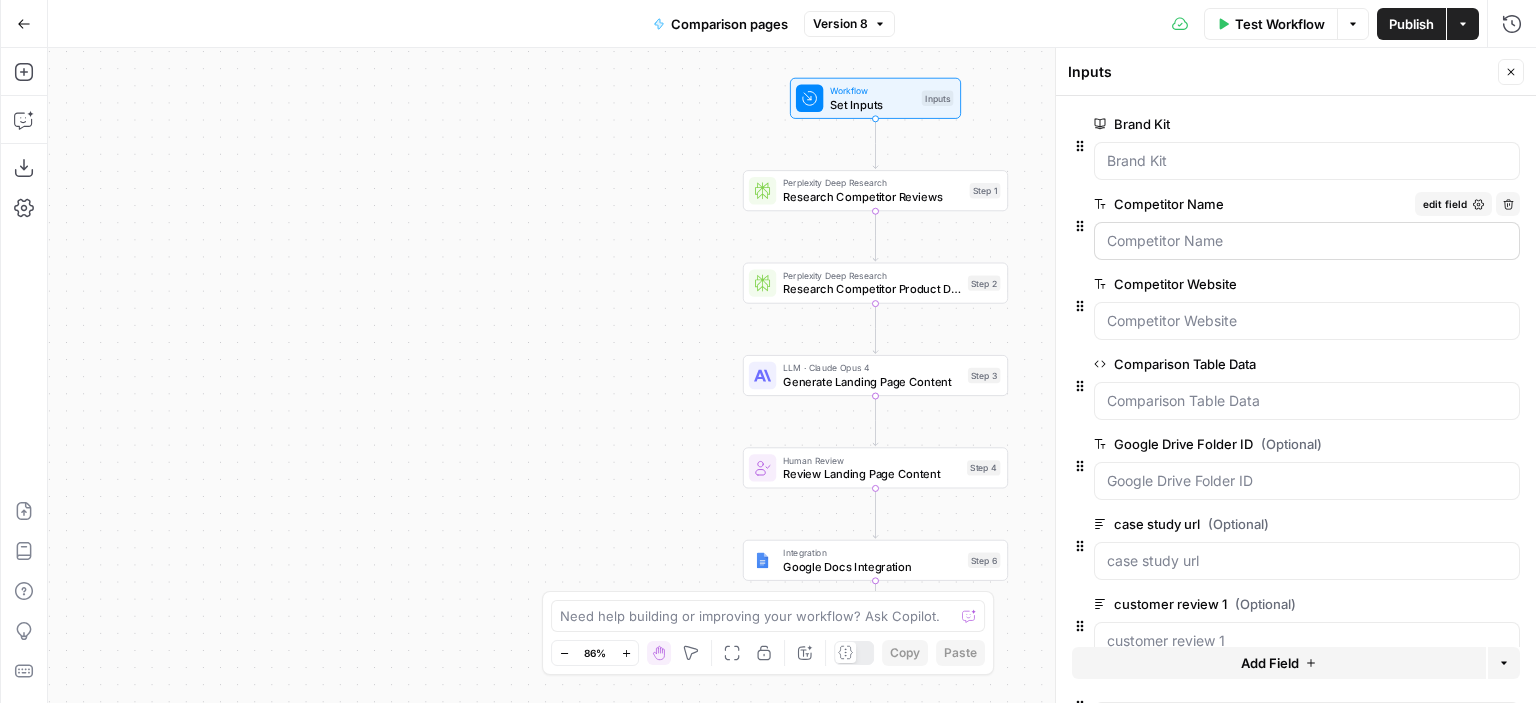 scroll, scrollTop: 117, scrollLeft: 0, axis: vertical 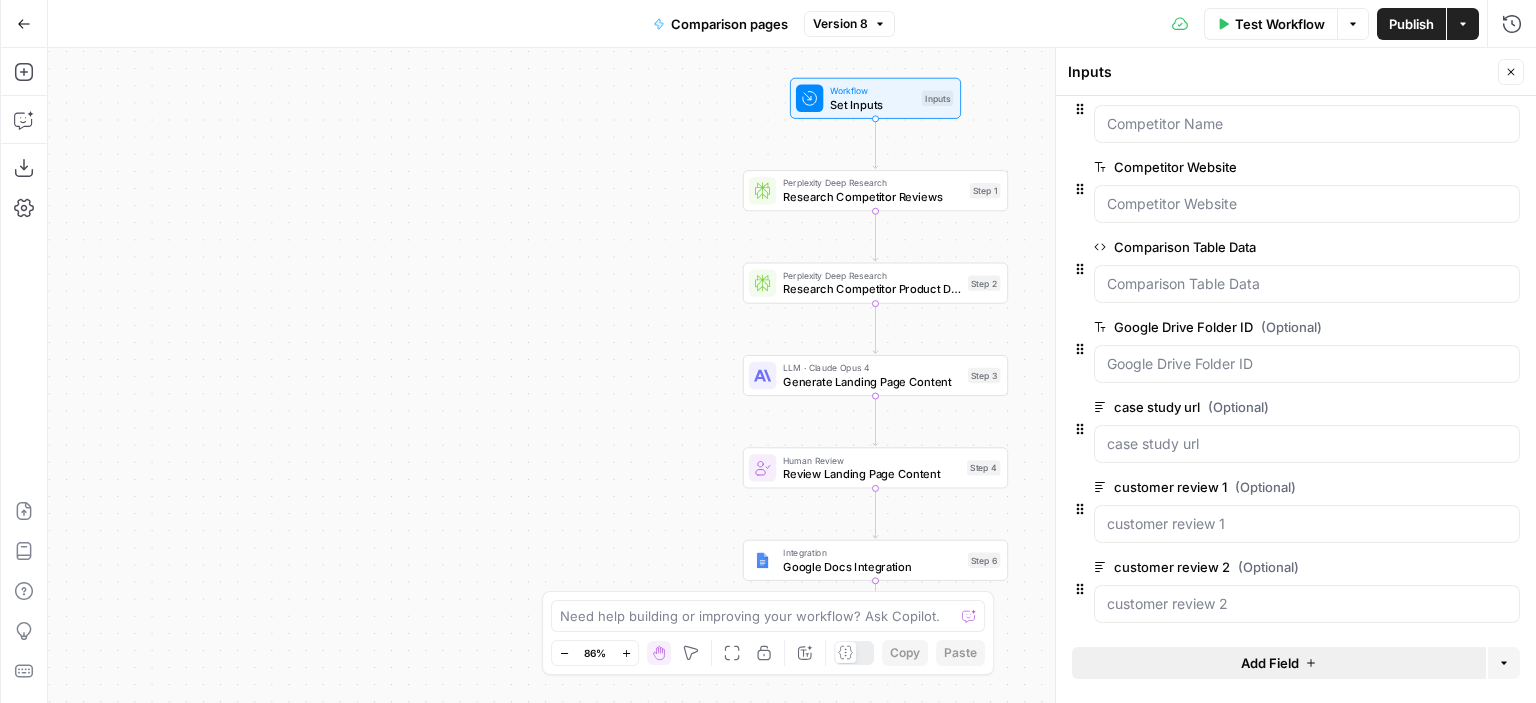 click on "Add Field" at bounding box center [1270, 663] 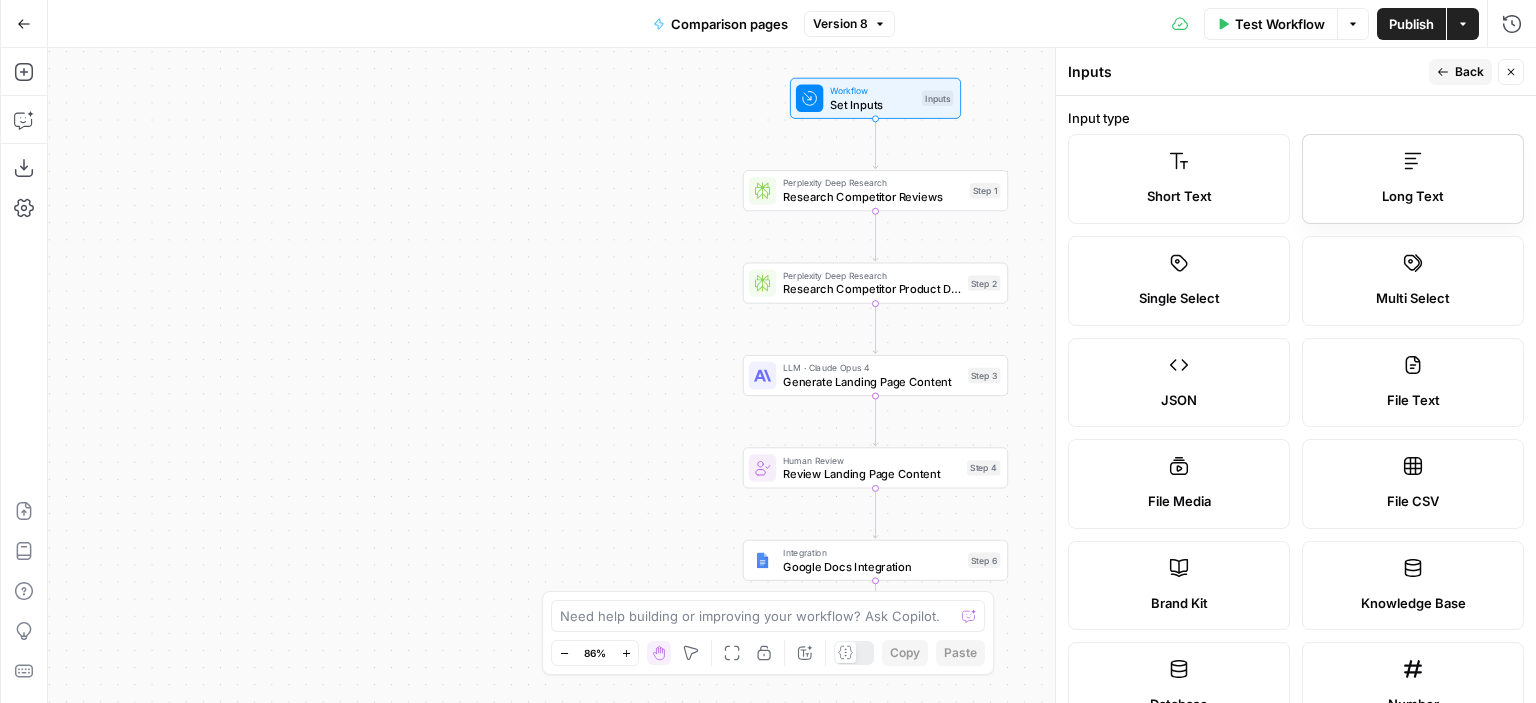click on "Long Text" at bounding box center [1413, 179] 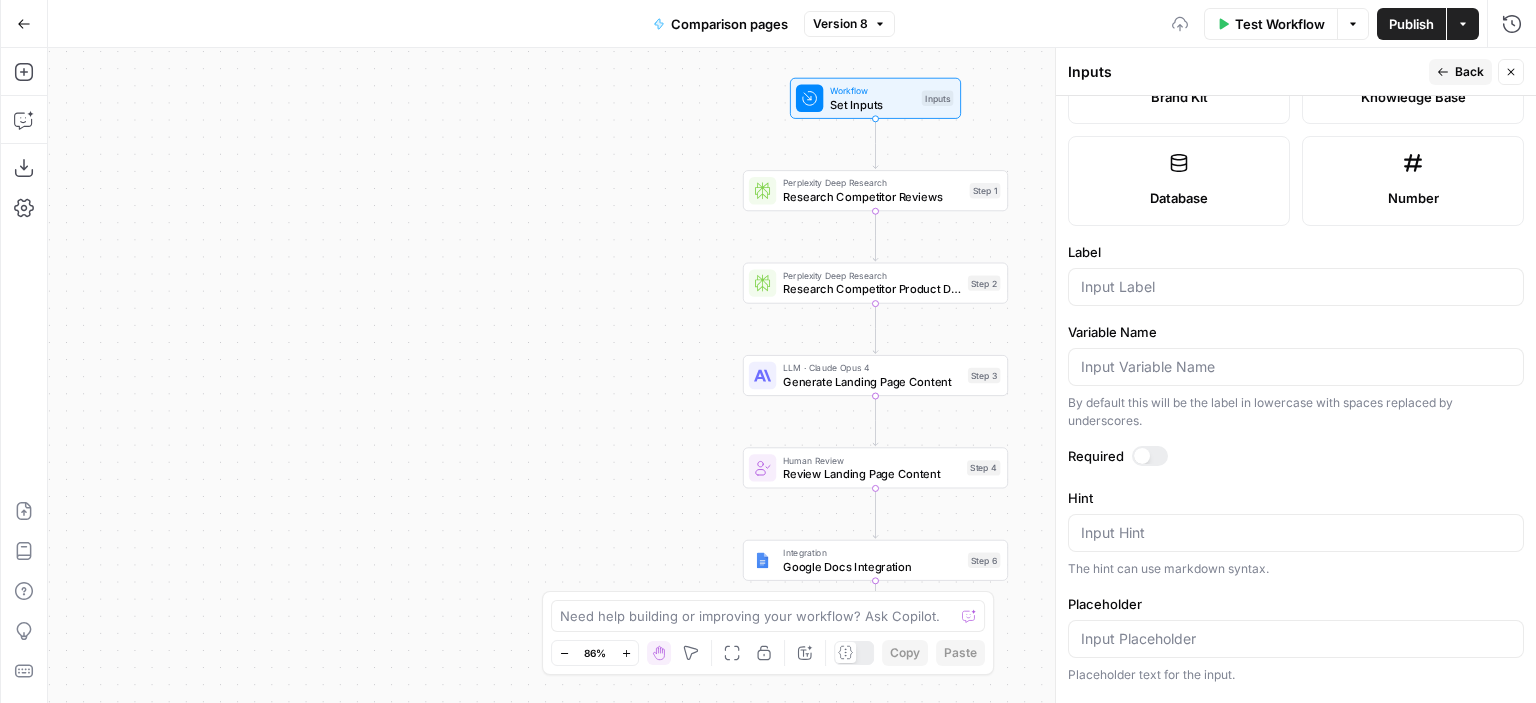 scroll, scrollTop: 642, scrollLeft: 0, axis: vertical 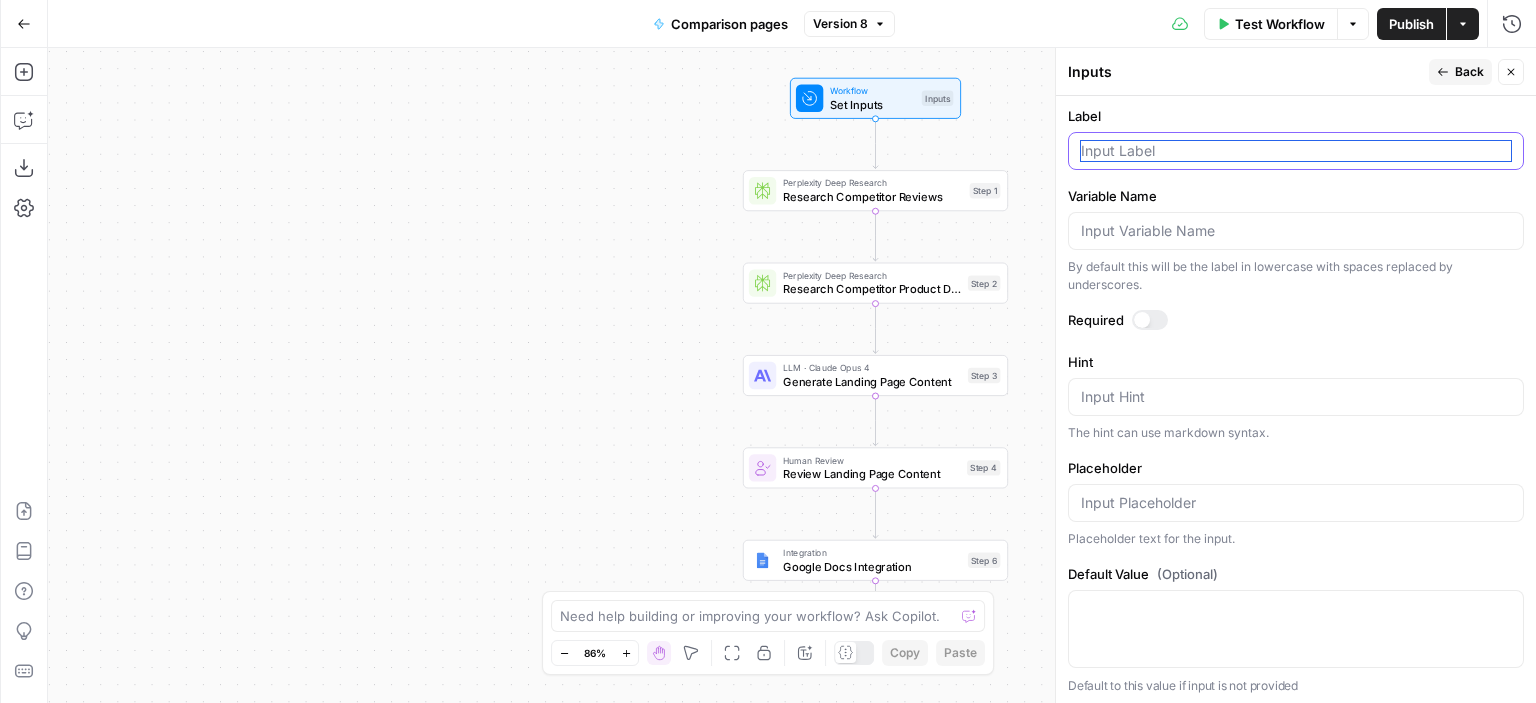 click on "Label" at bounding box center (1296, 151) 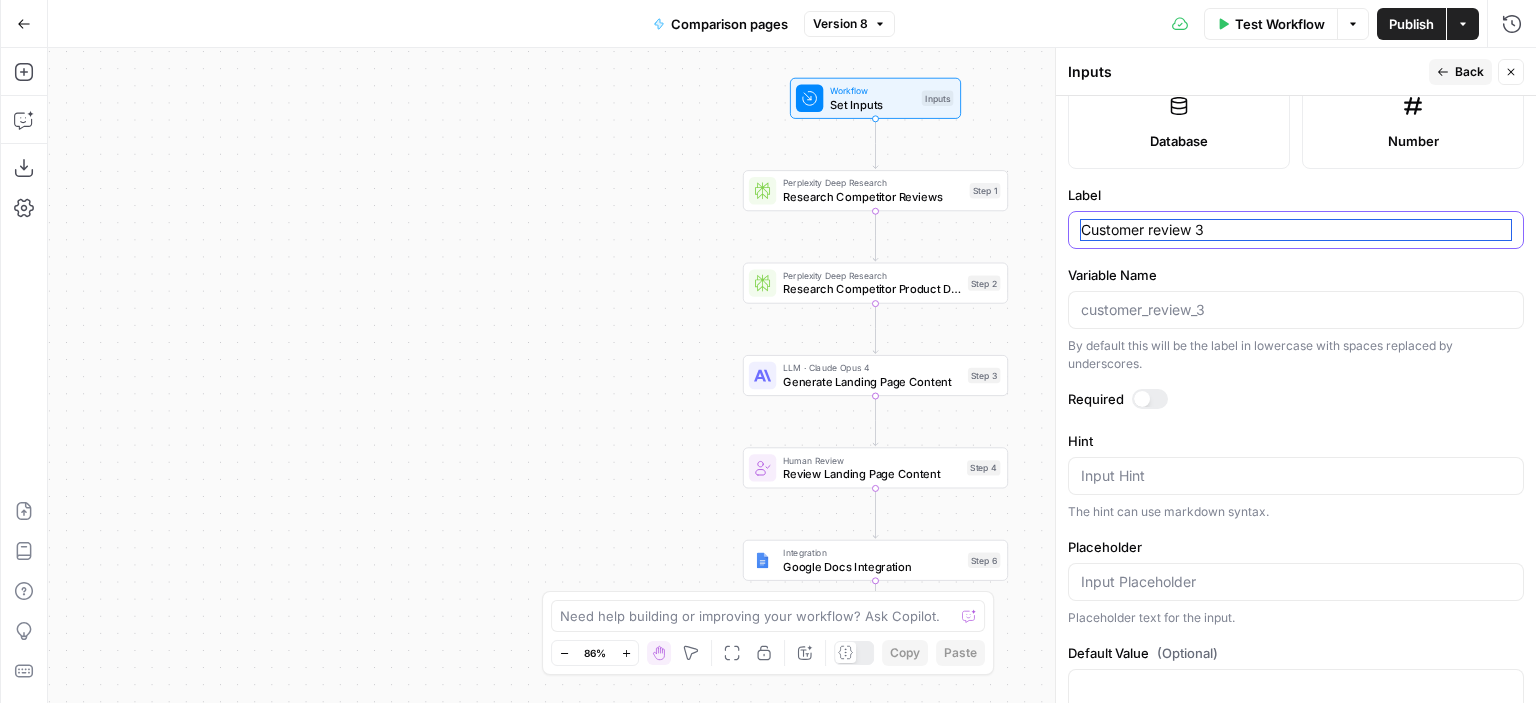 scroll, scrollTop: 642, scrollLeft: 0, axis: vertical 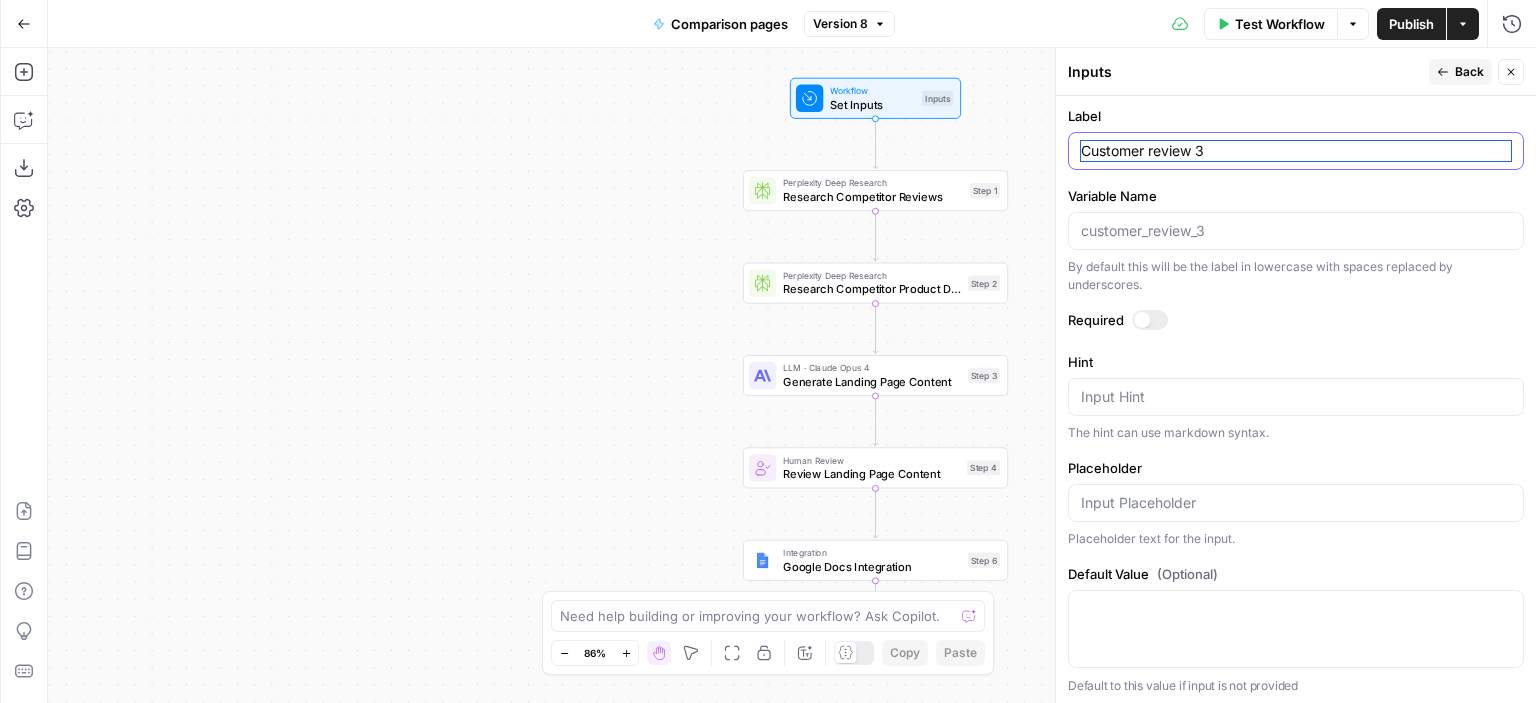 type on "Customer review 3" 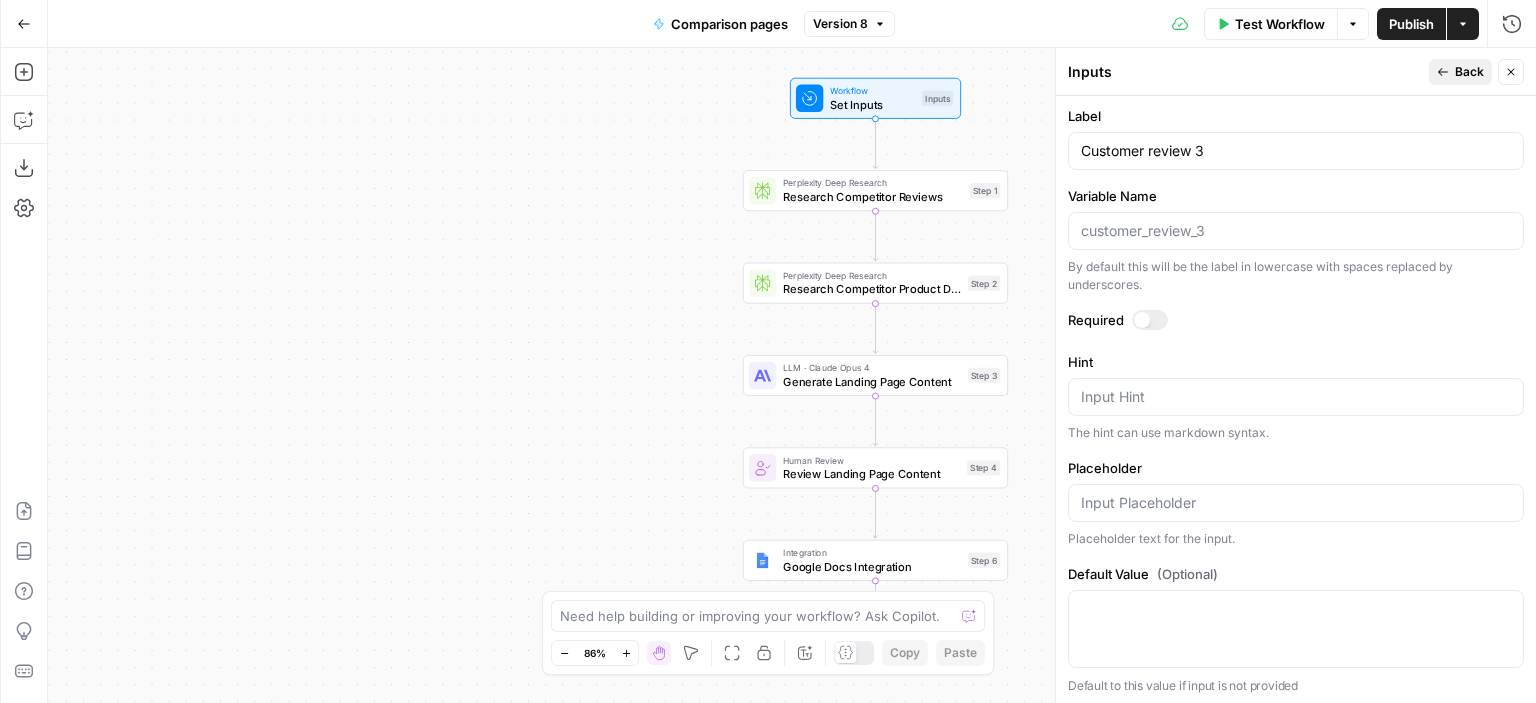 drag, startPoint x: 1440, startPoint y: 87, endPoint x: 1452, endPoint y: 69, distance: 21.633308 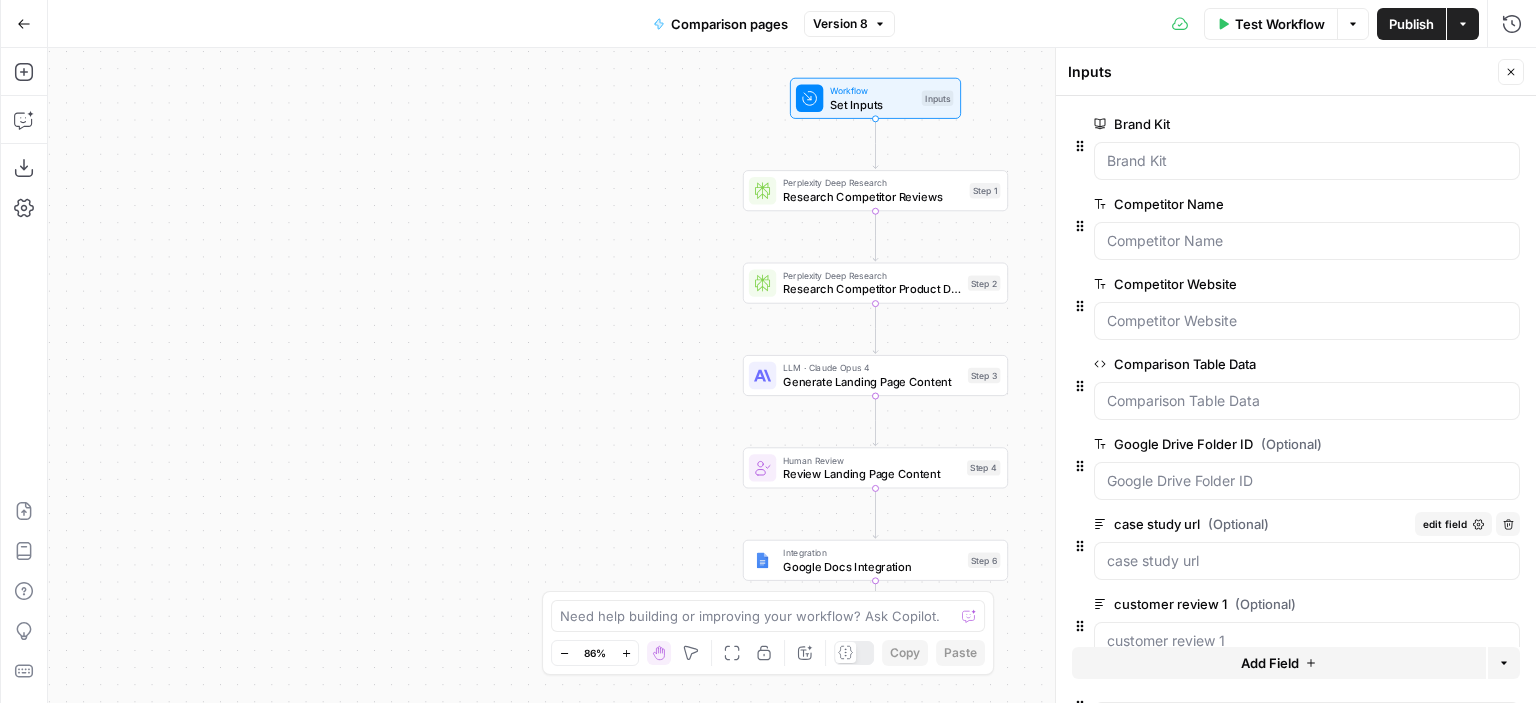 scroll, scrollTop: 197, scrollLeft: 0, axis: vertical 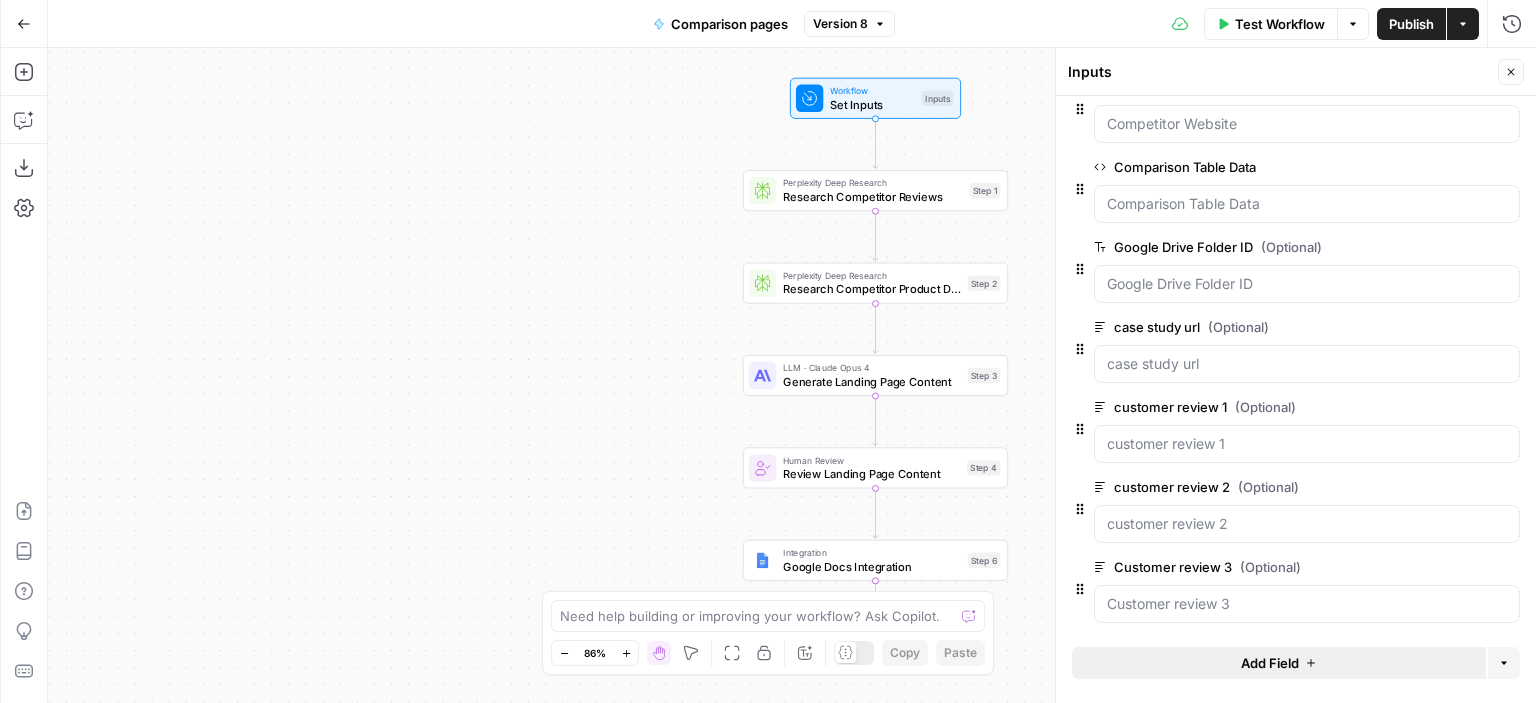 click on "Add Field" at bounding box center [1279, 663] 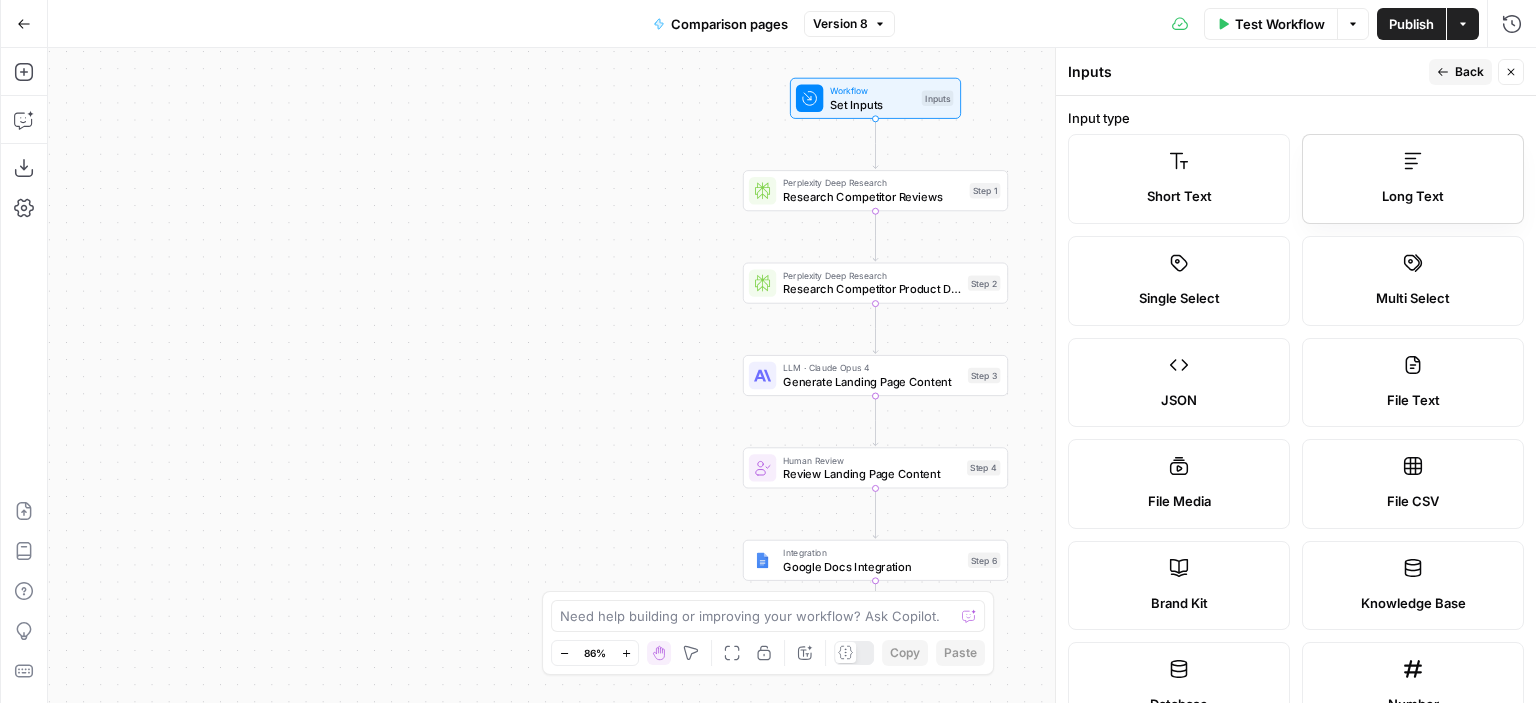 click on "Long Text" at bounding box center (1413, 179) 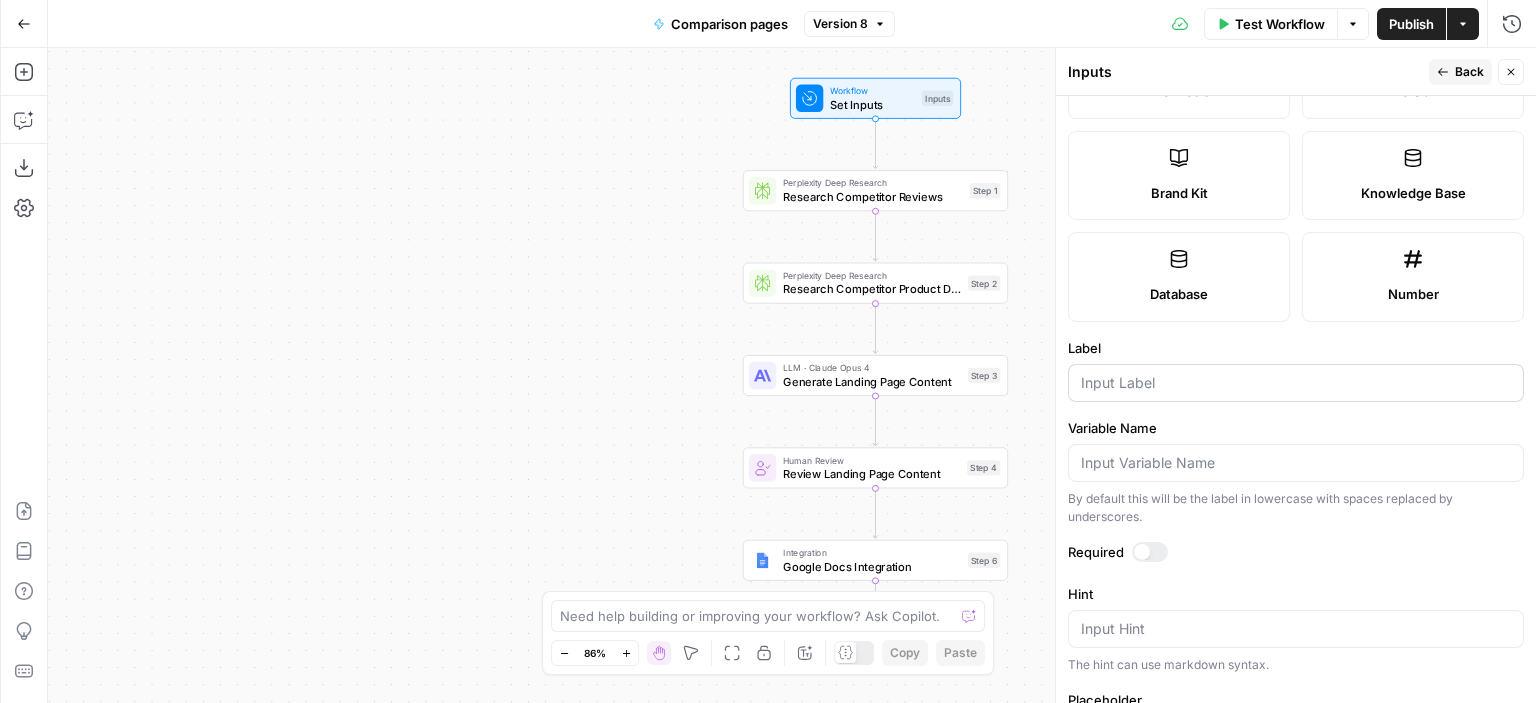 scroll, scrollTop: 423, scrollLeft: 0, axis: vertical 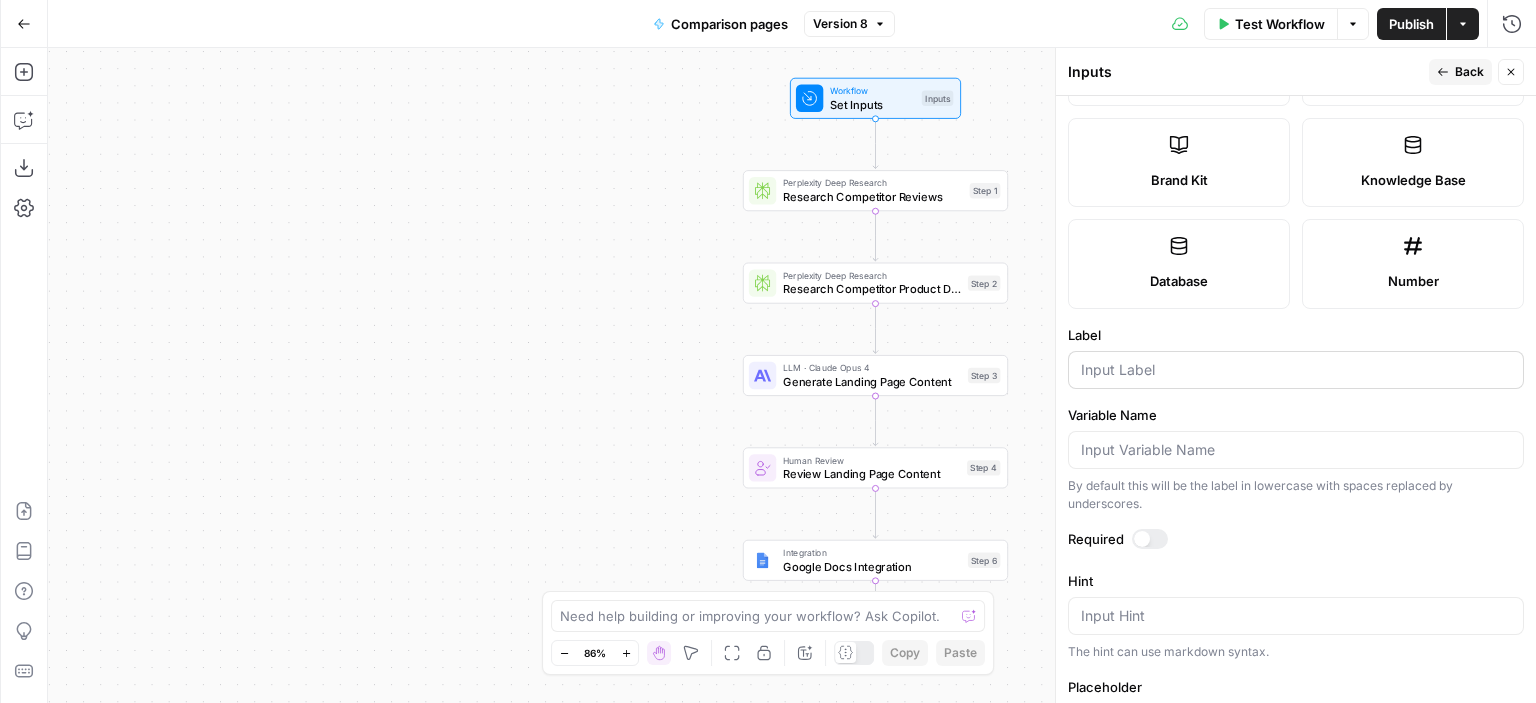 click at bounding box center [1296, 370] 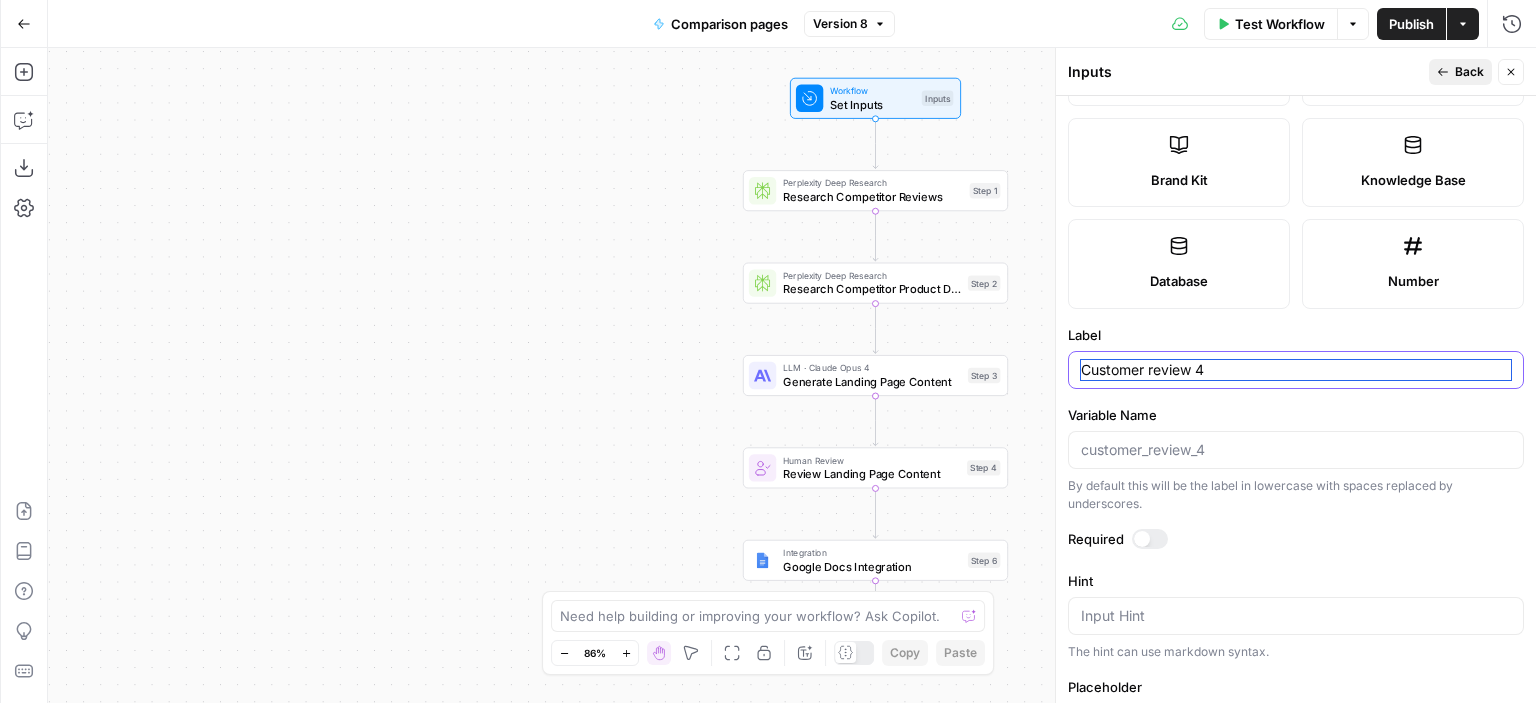 type on "Customer review 4" 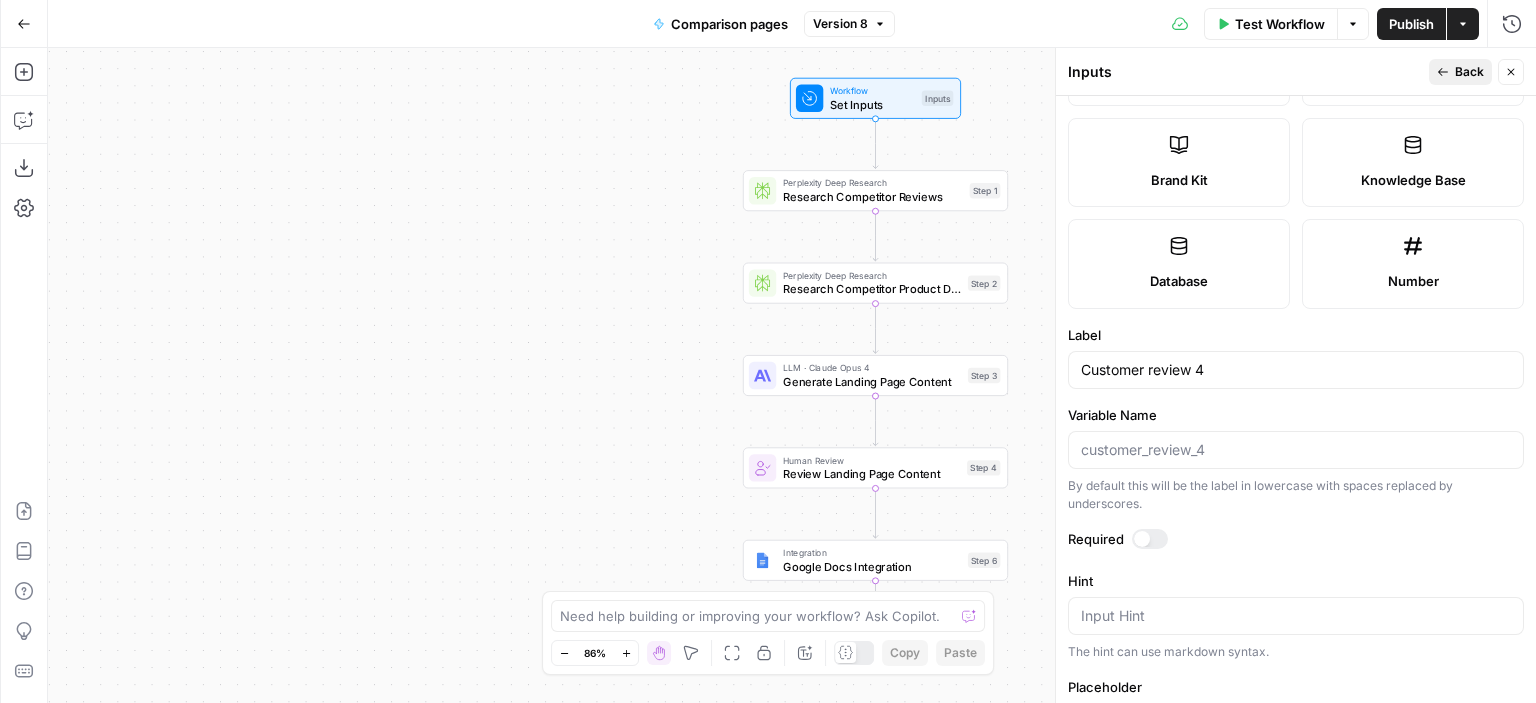 click 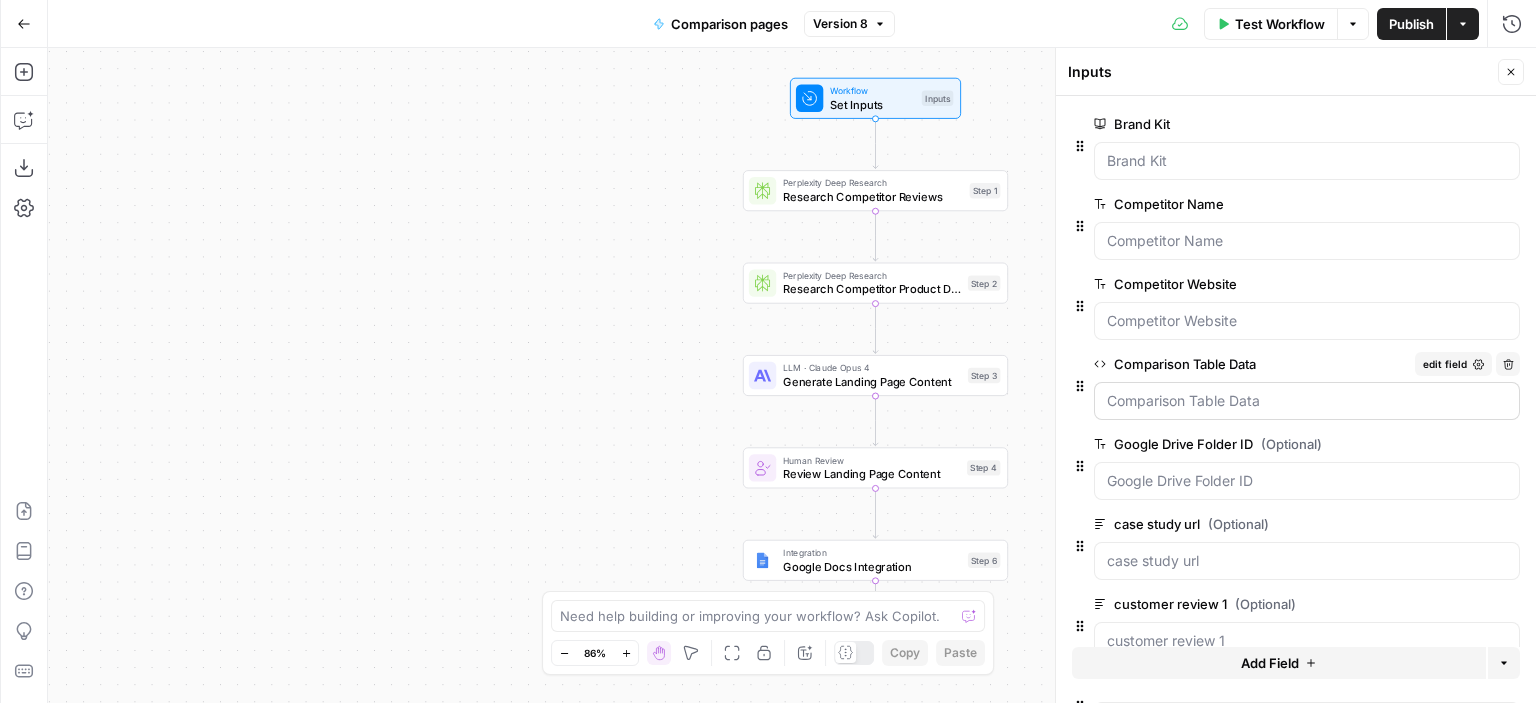 scroll, scrollTop: 276, scrollLeft: 0, axis: vertical 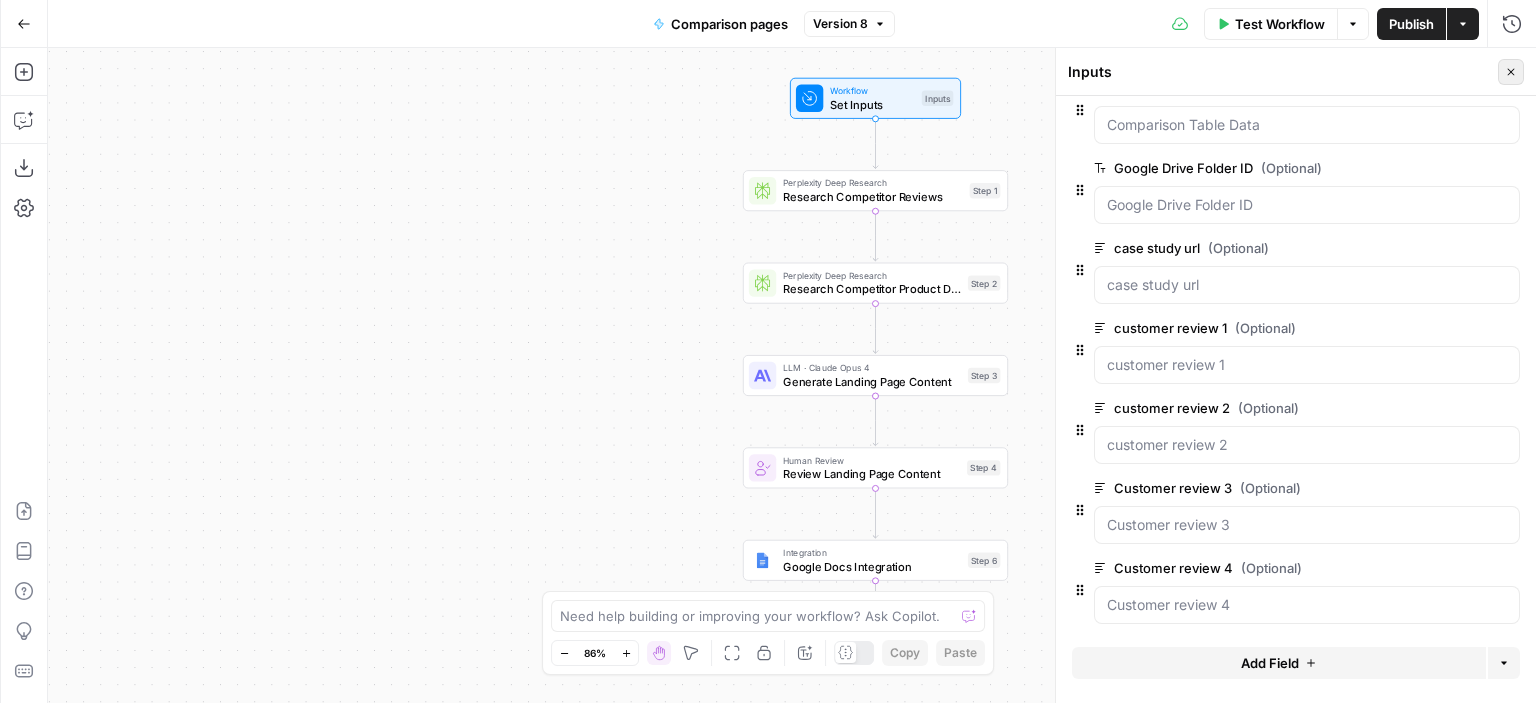 click 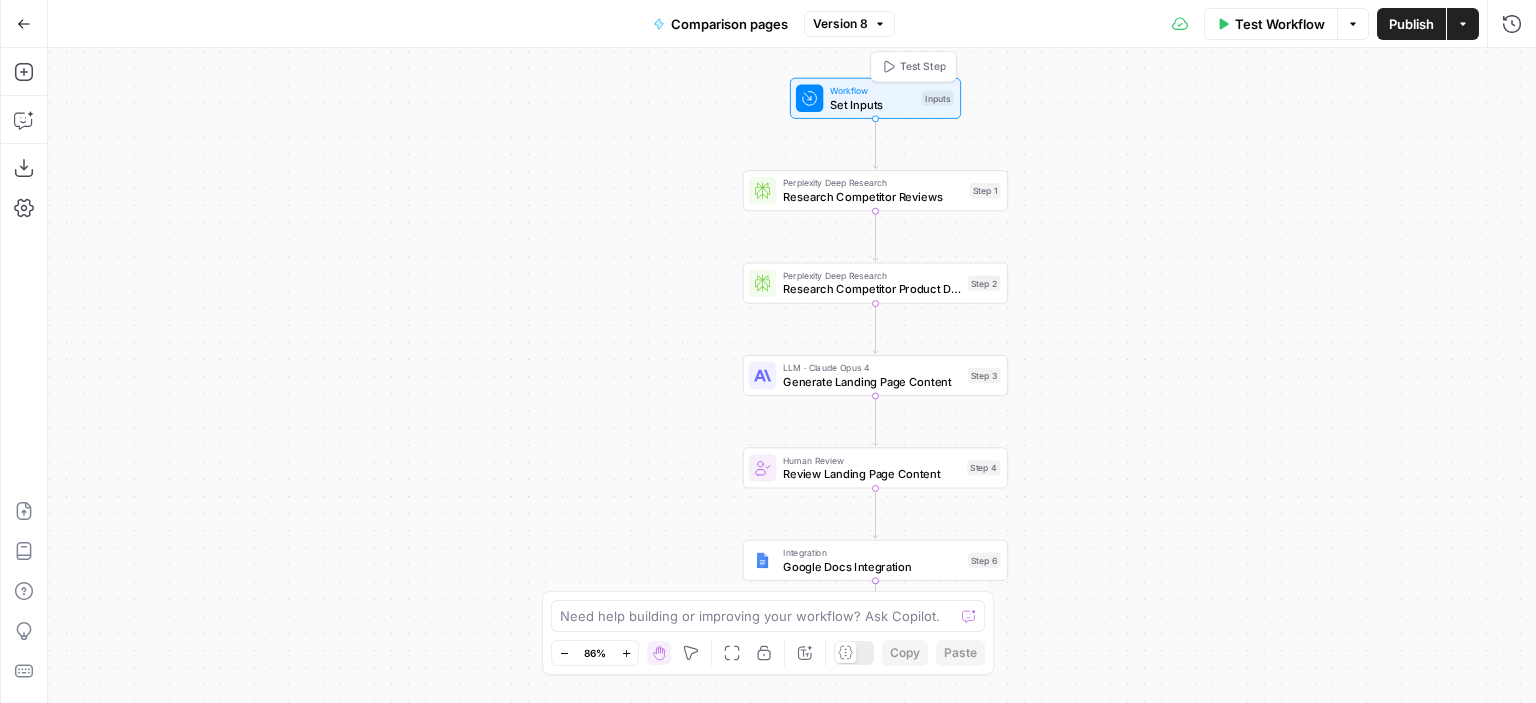 click on "Set Inputs" at bounding box center (872, 104) 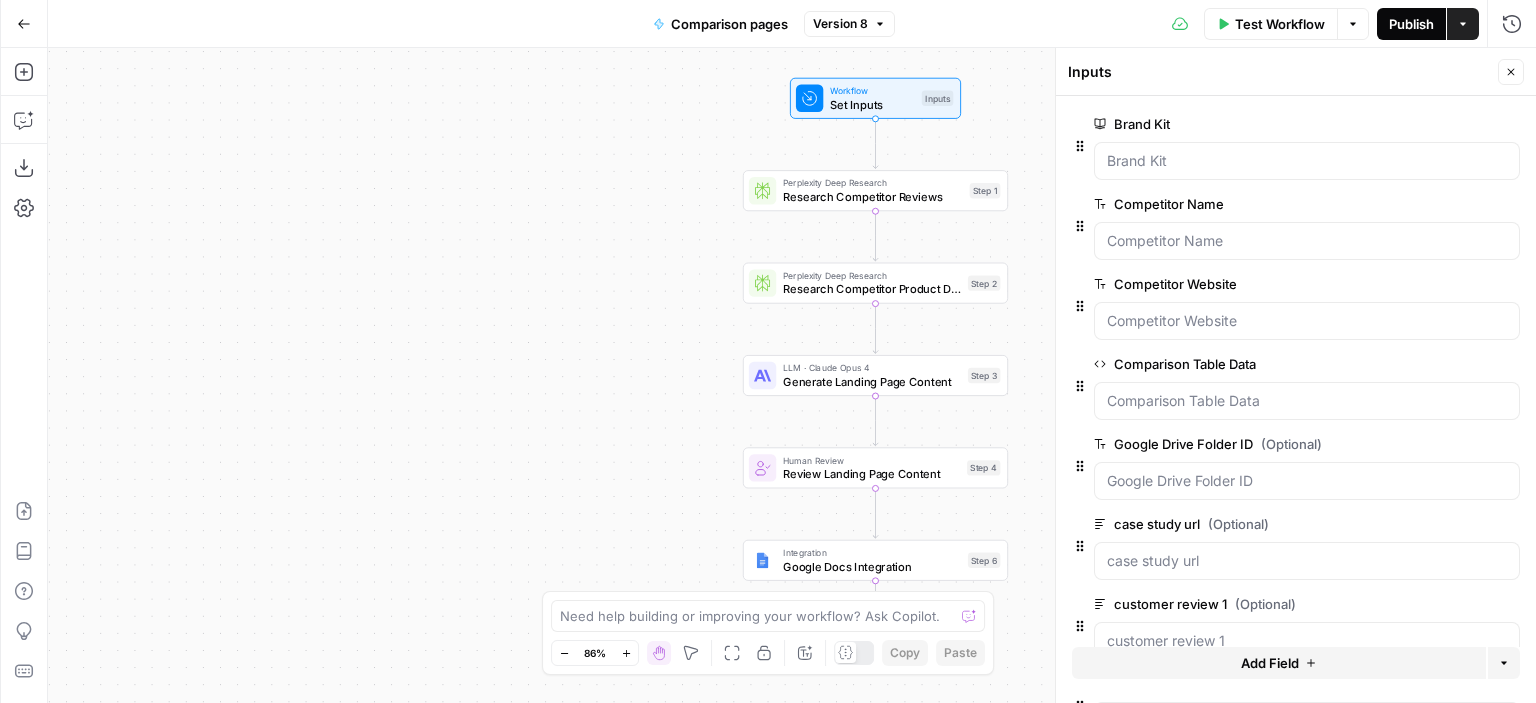 click on "Publish" at bounding box center [1411, 24] 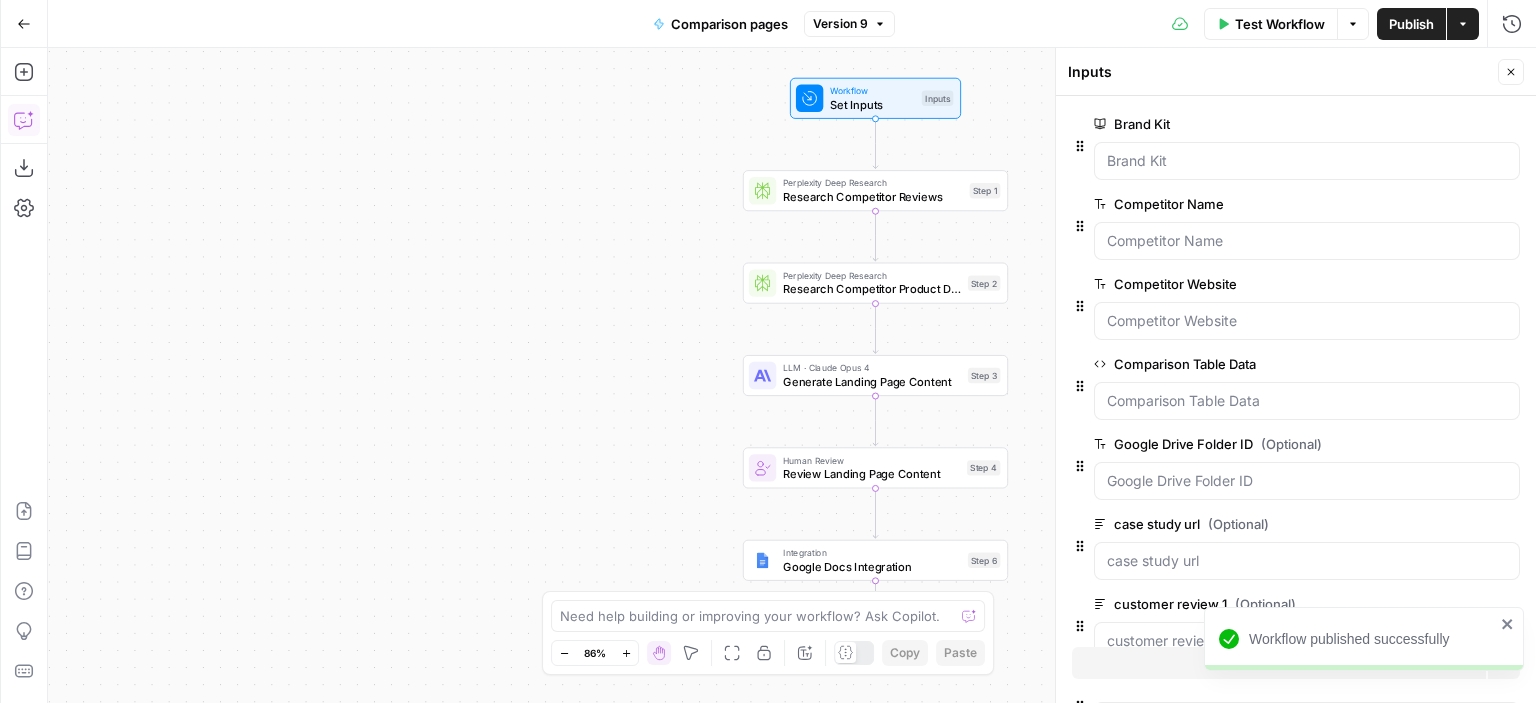 click on "Copilot" at bounding box center (24, 120) 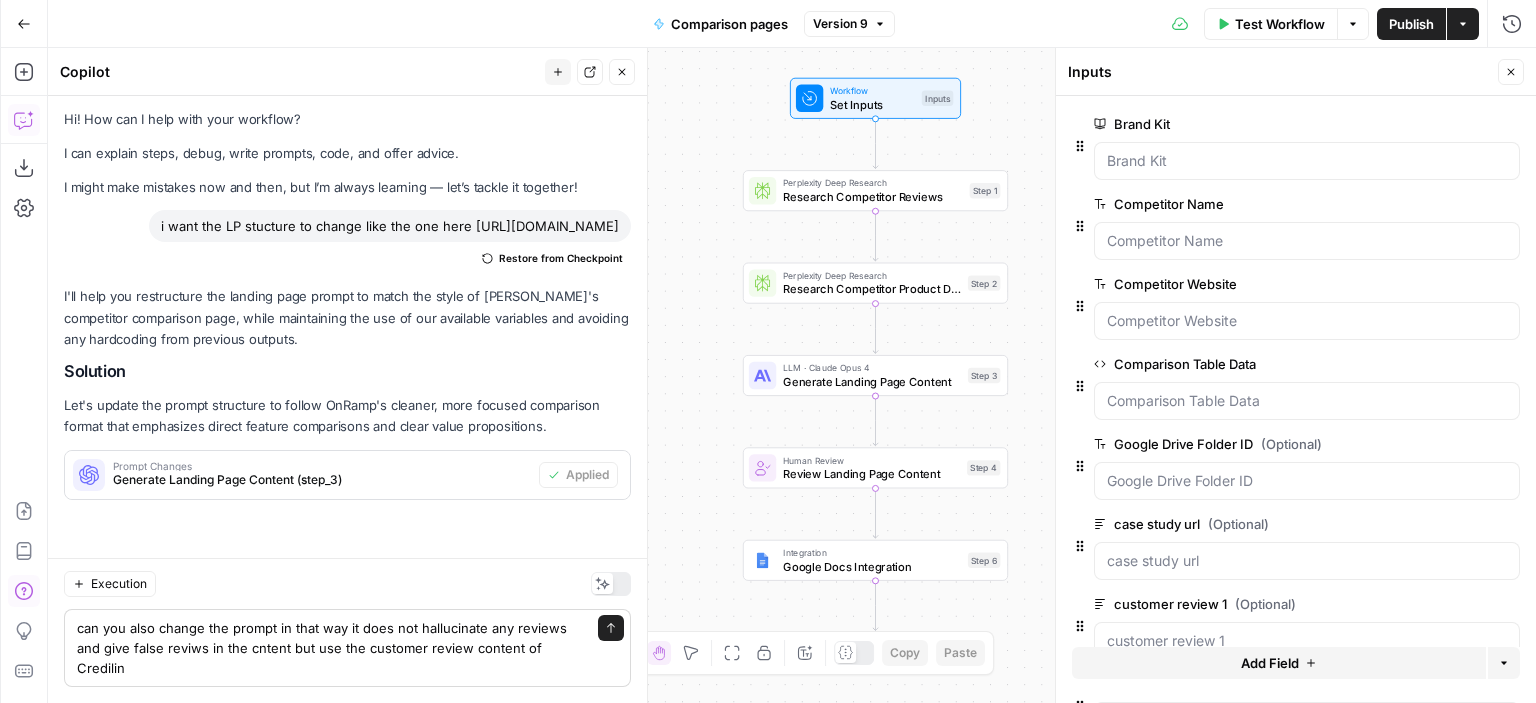 scroll, scrollTop: 23, scrollLeft: 0, axis: vertical 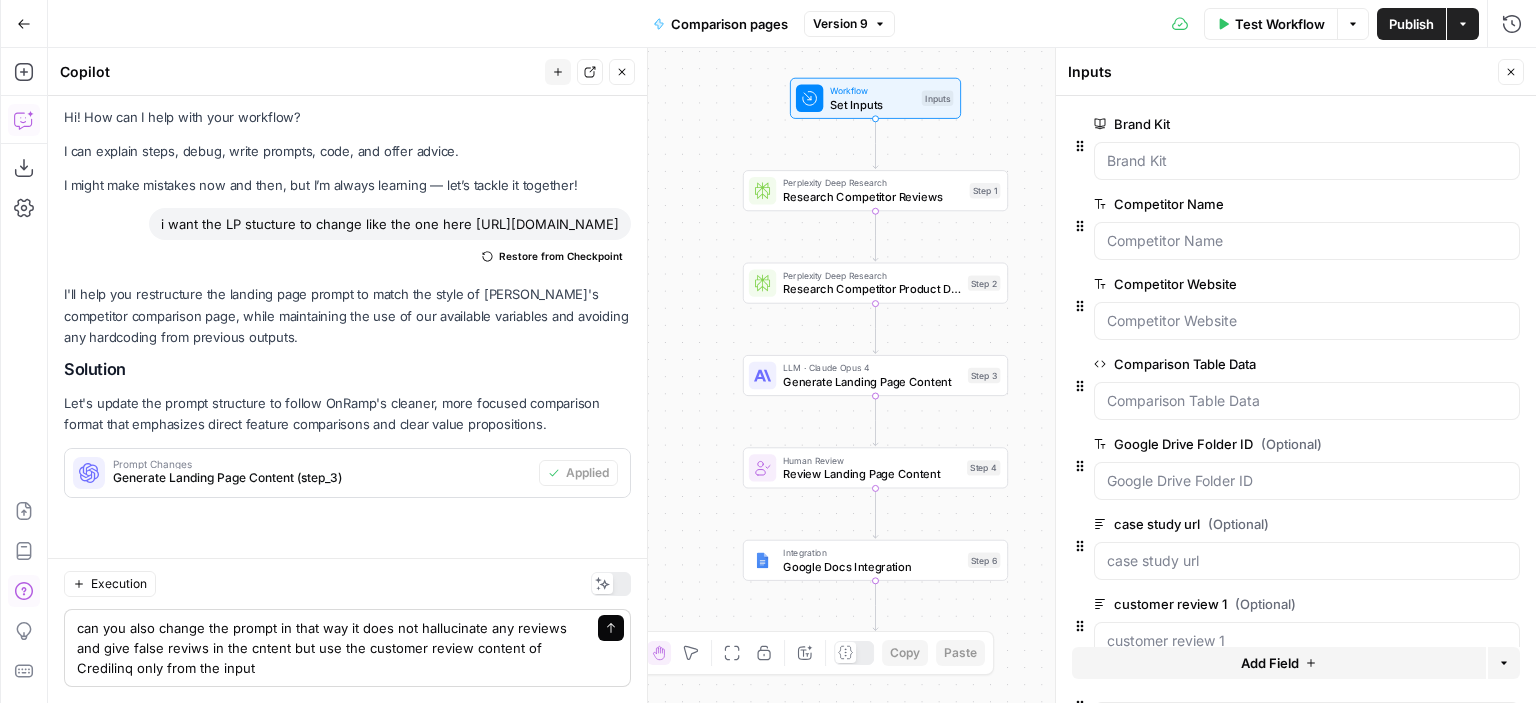 type on "can you also change the prompt in that way it does not hallucinate any reviews and give false reviws in the cntent but use the customer review content of Credilinq only from the input" 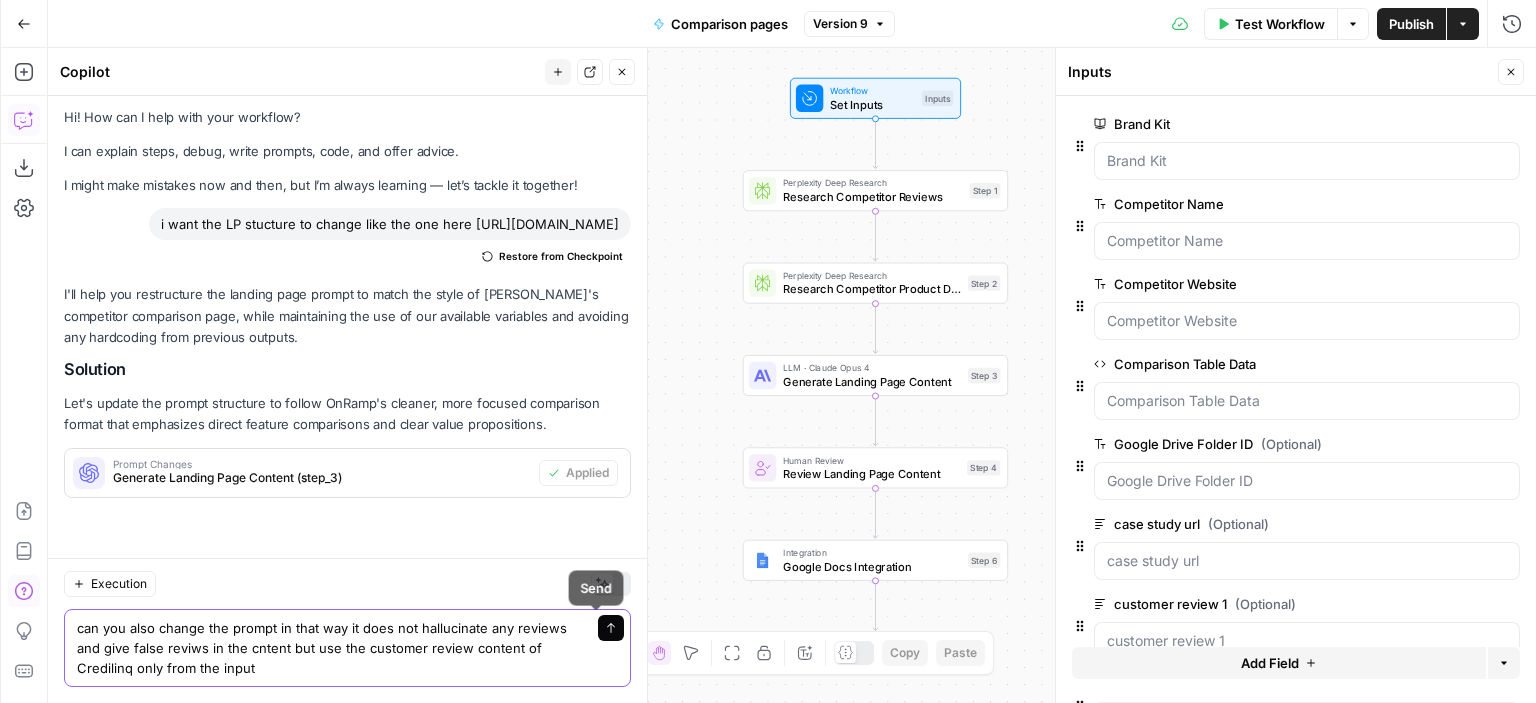 click on "Send" at bounding box center [611, 628] 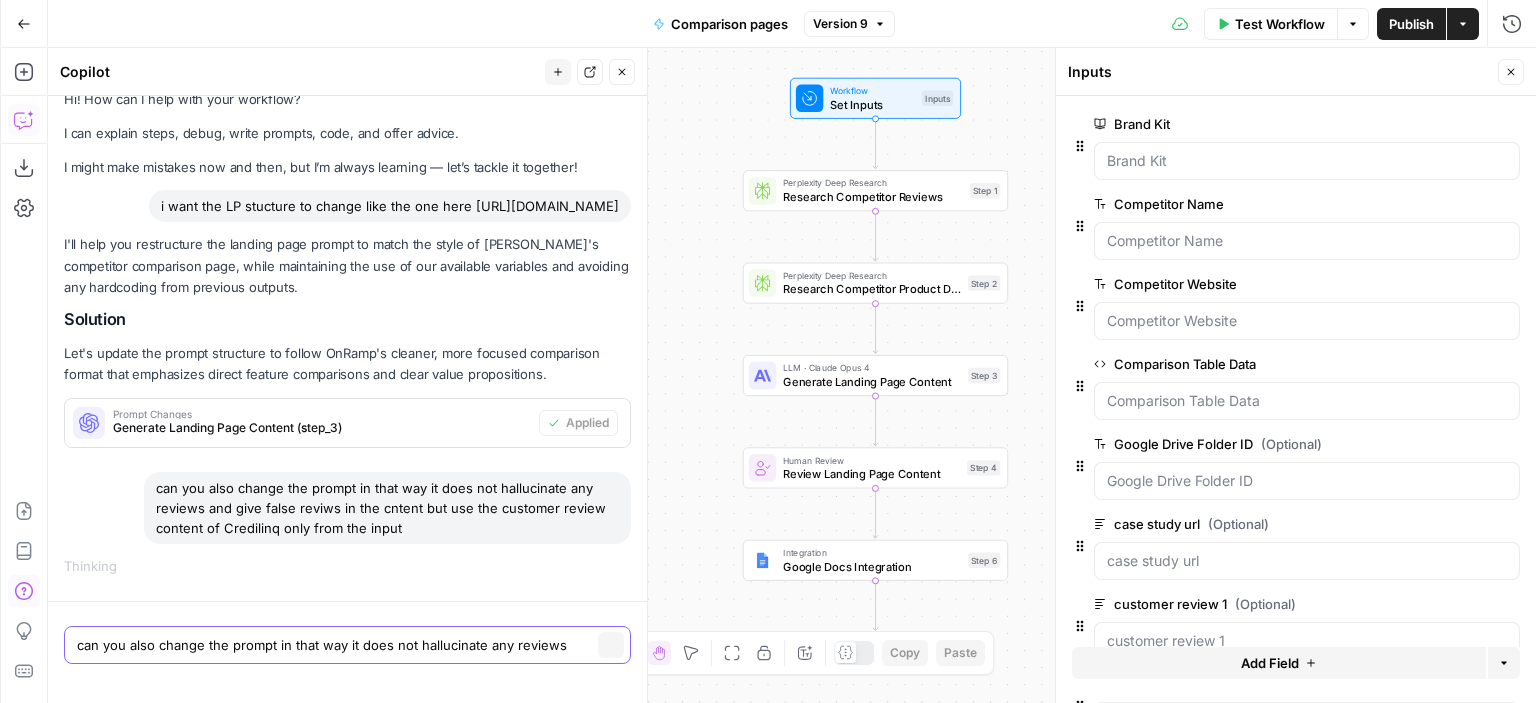 type 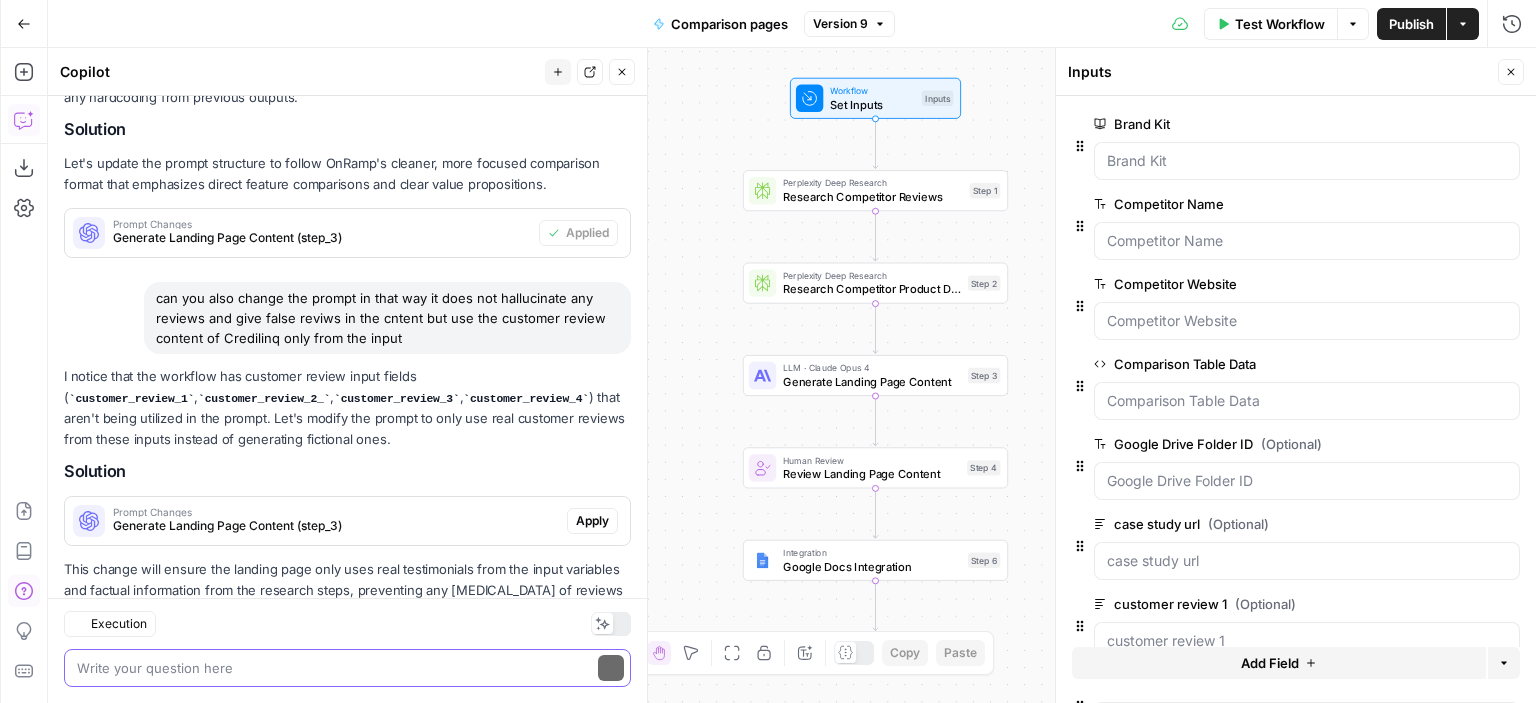 scroll, scrollTop: 335, scrollLeft: 0, axis: vertical 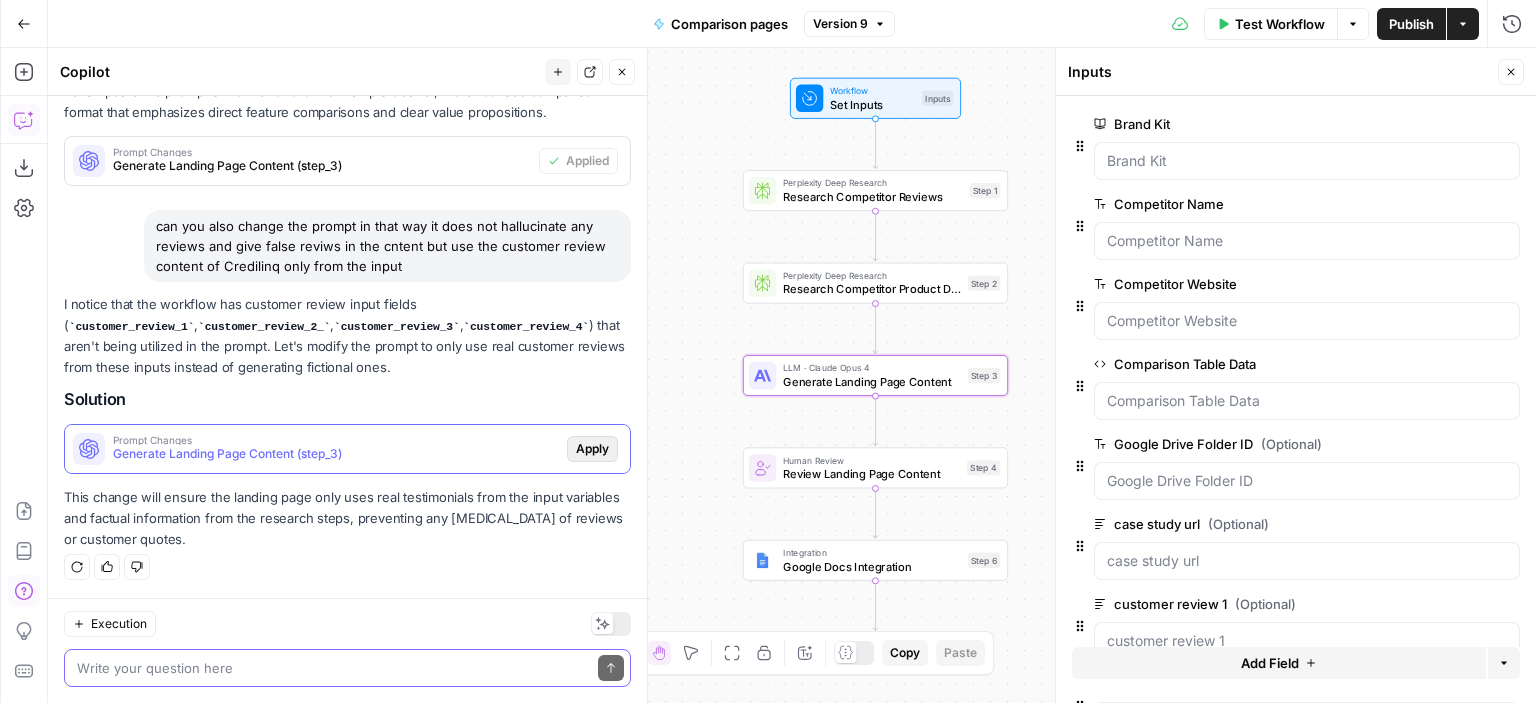 click on "Apply" at bounding box center [592, 449] 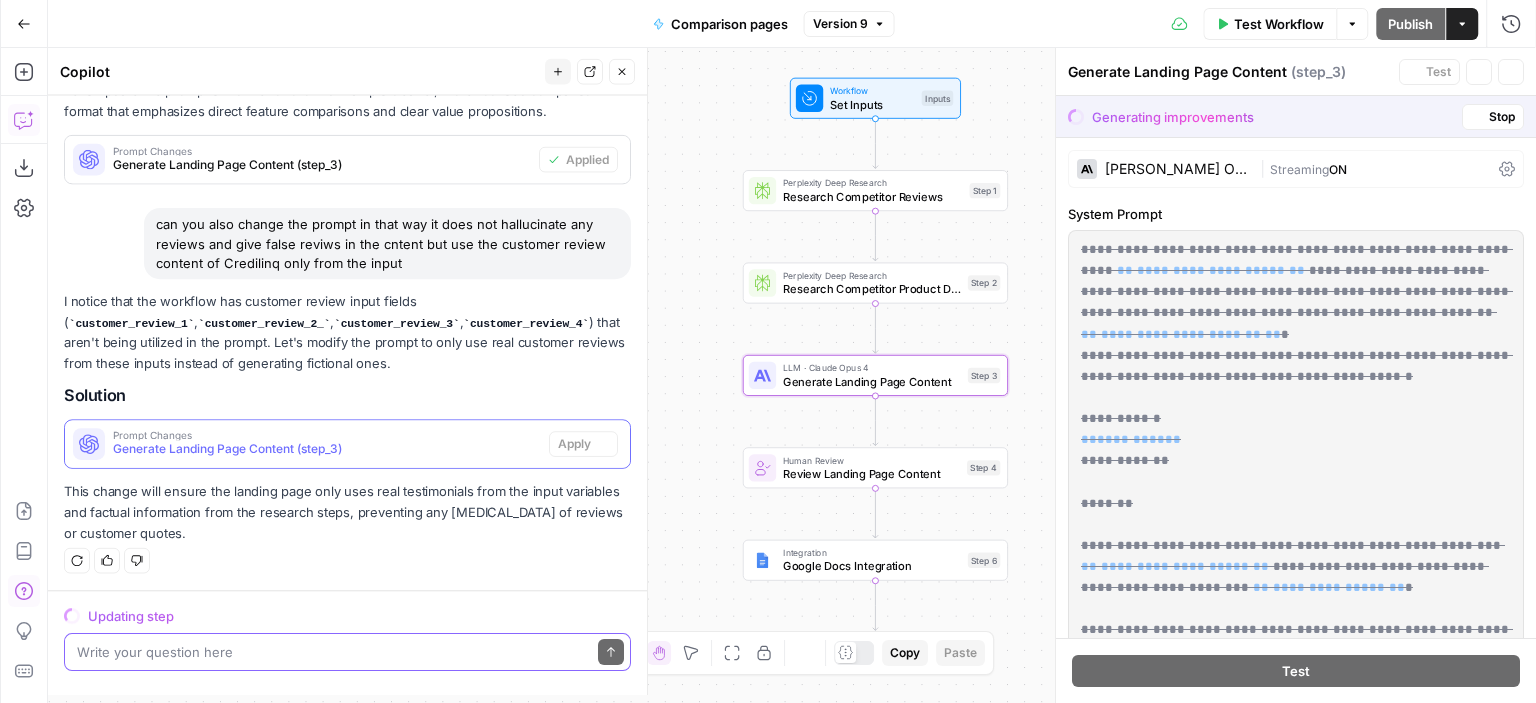scroll, scrollTop: 303, scrollLeft: 0, axis: vertical 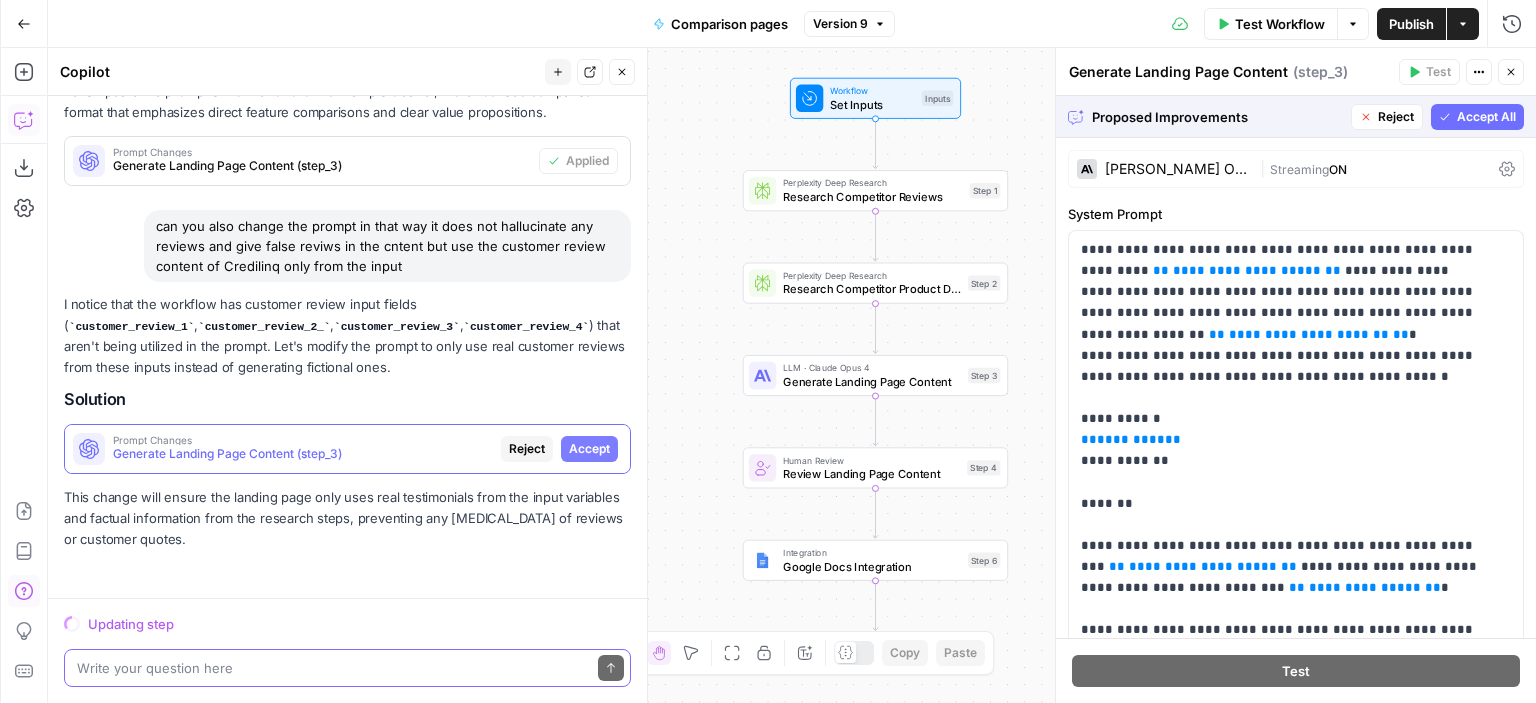 click on "Accept All" at bounding box center [1486, 117] 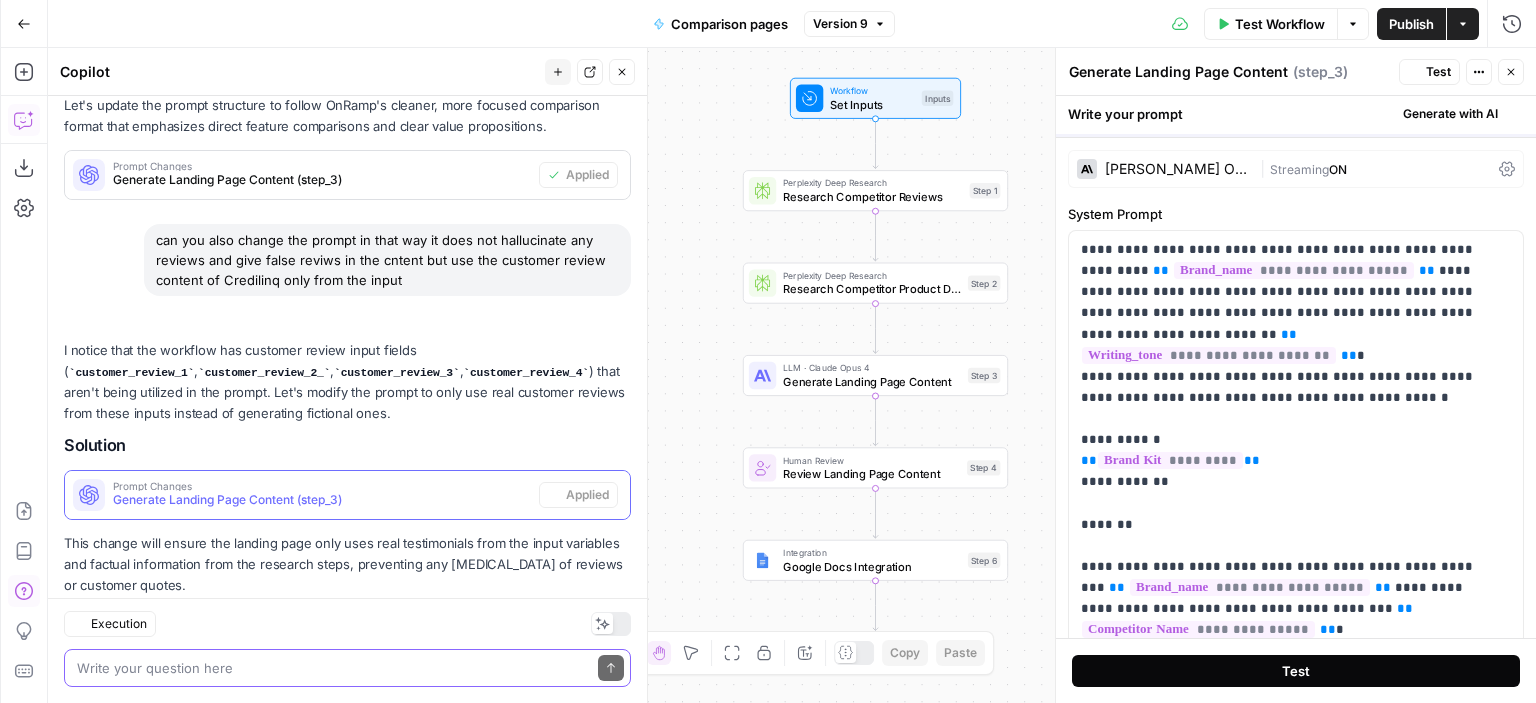 scroll, scrollTop: 367, scrollLeft: 0, axis: vertical 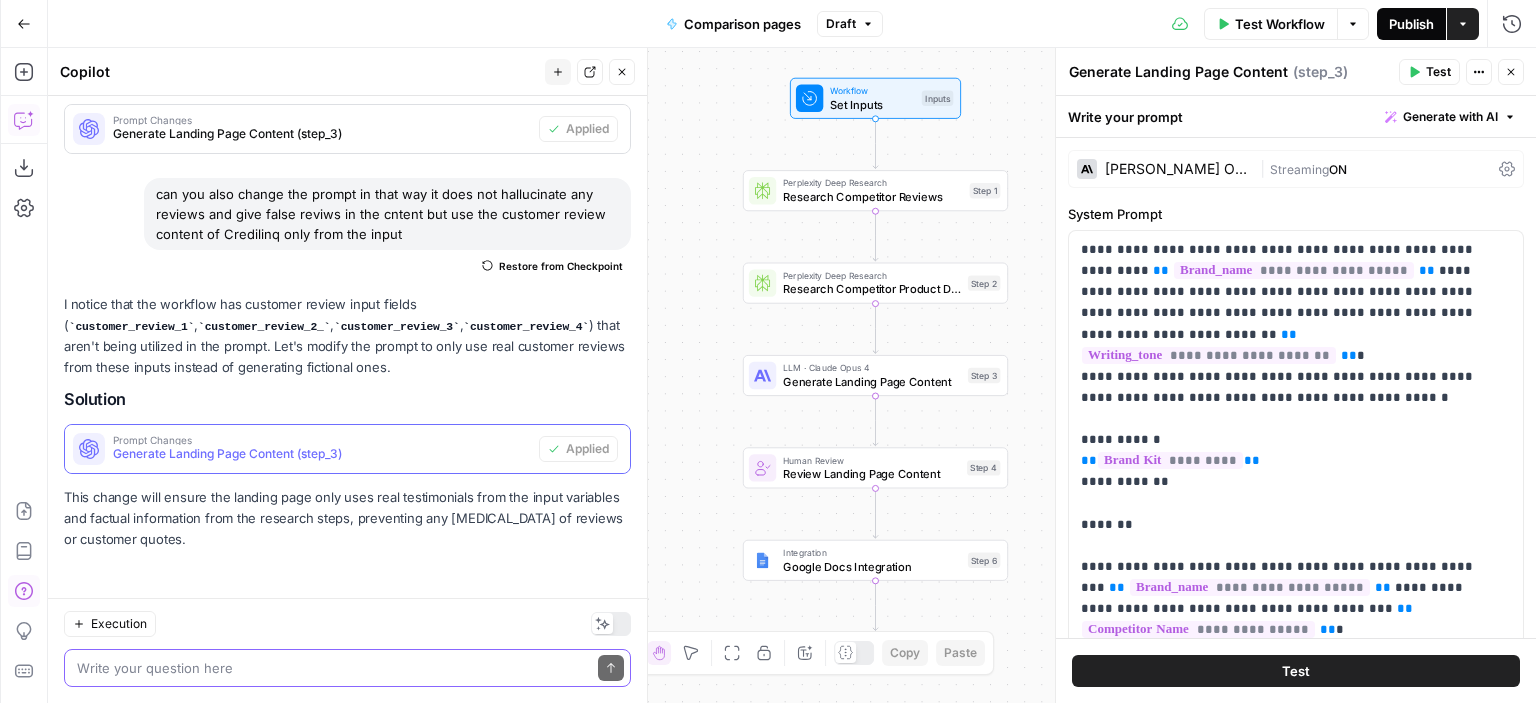 click on "Publish" at bounding box center (1411, 24) 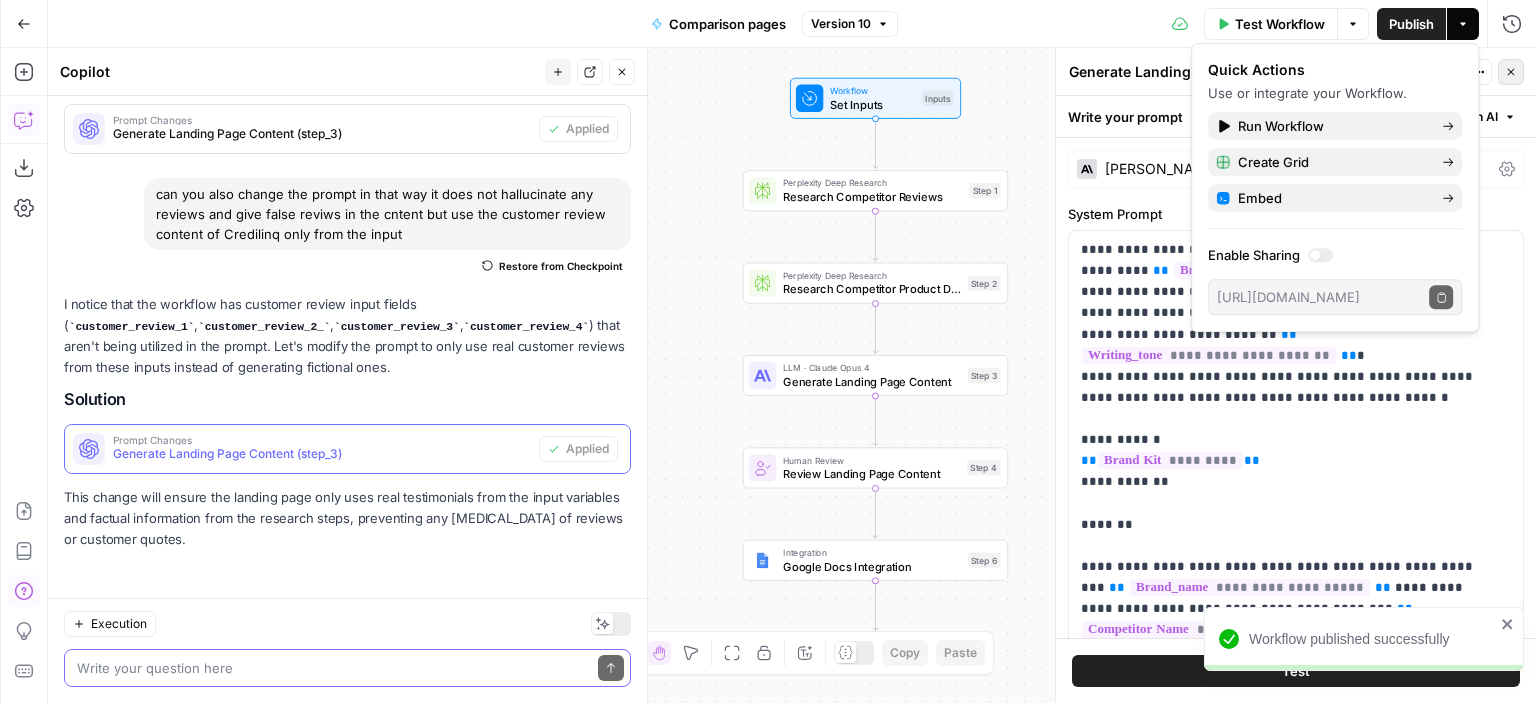click 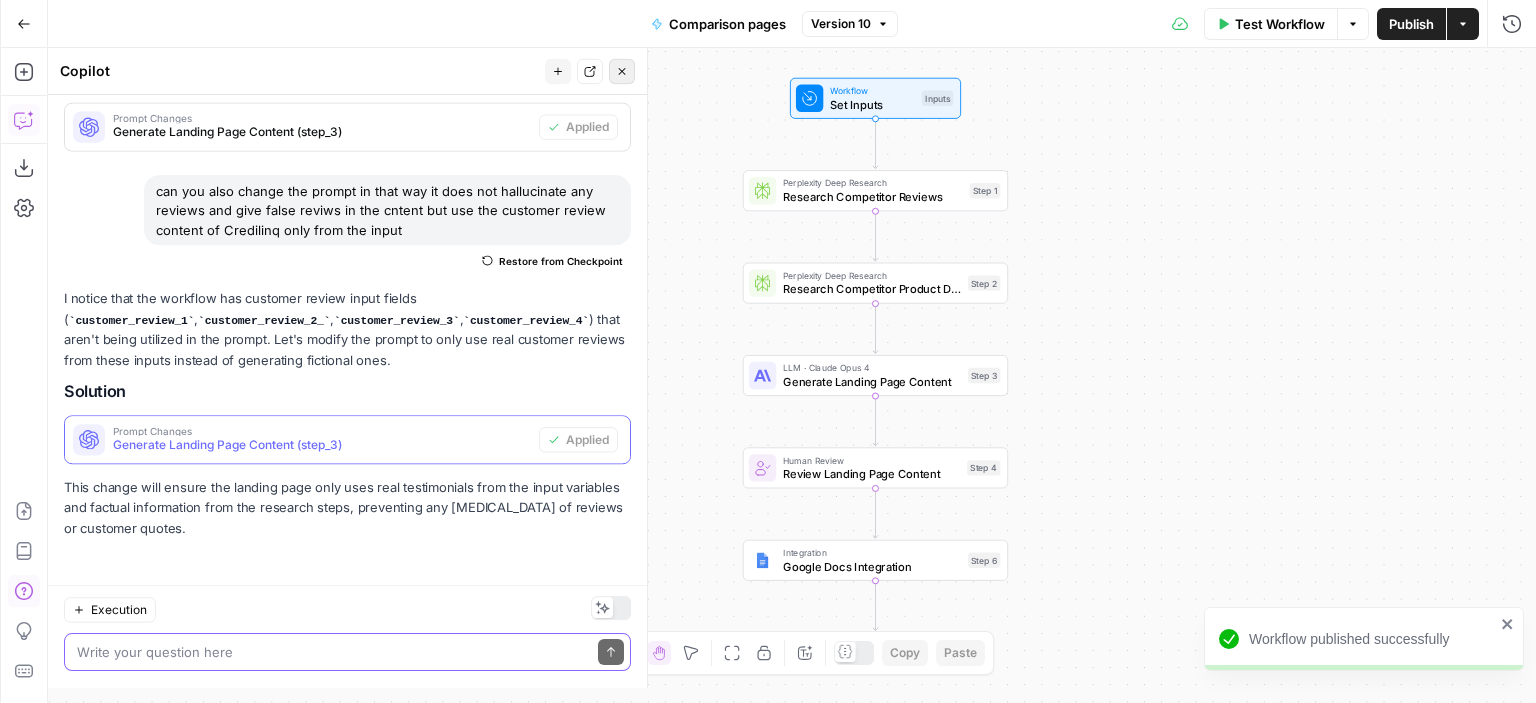 scroll, scrollTop: 367, scrollLeft: 0, axis: vertical 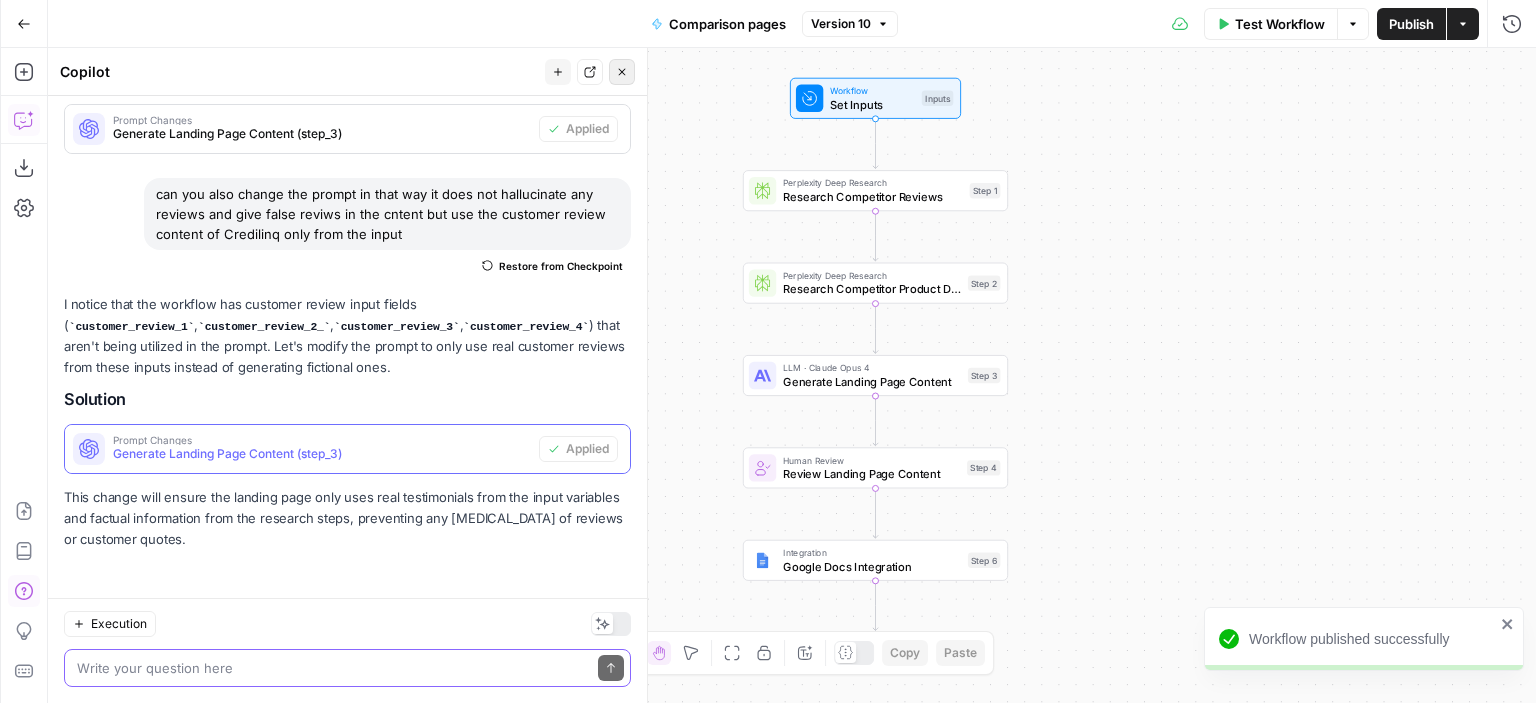 click 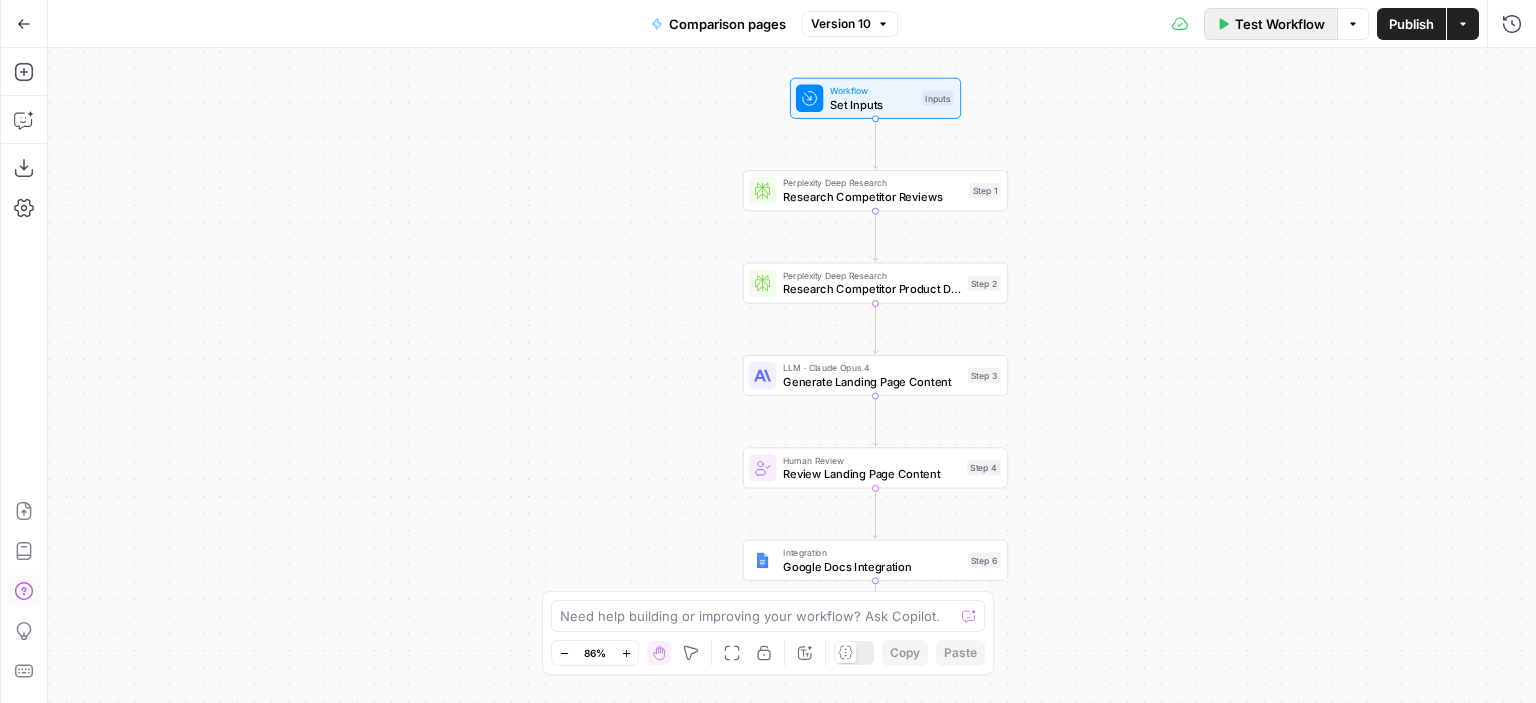 click on "Test Workflow" at bounding box center (1280, 24) 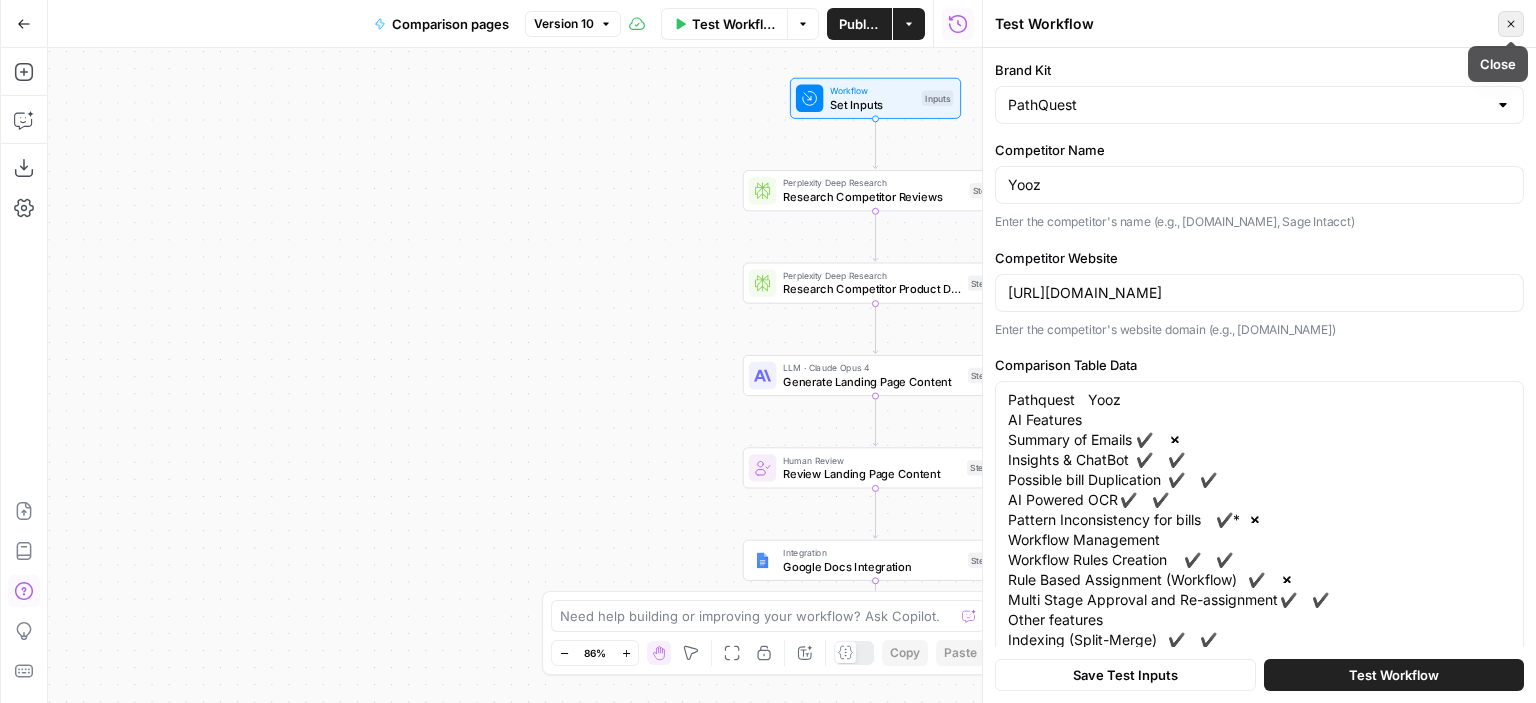 click on "Close" at bounding box center [1511, 24] 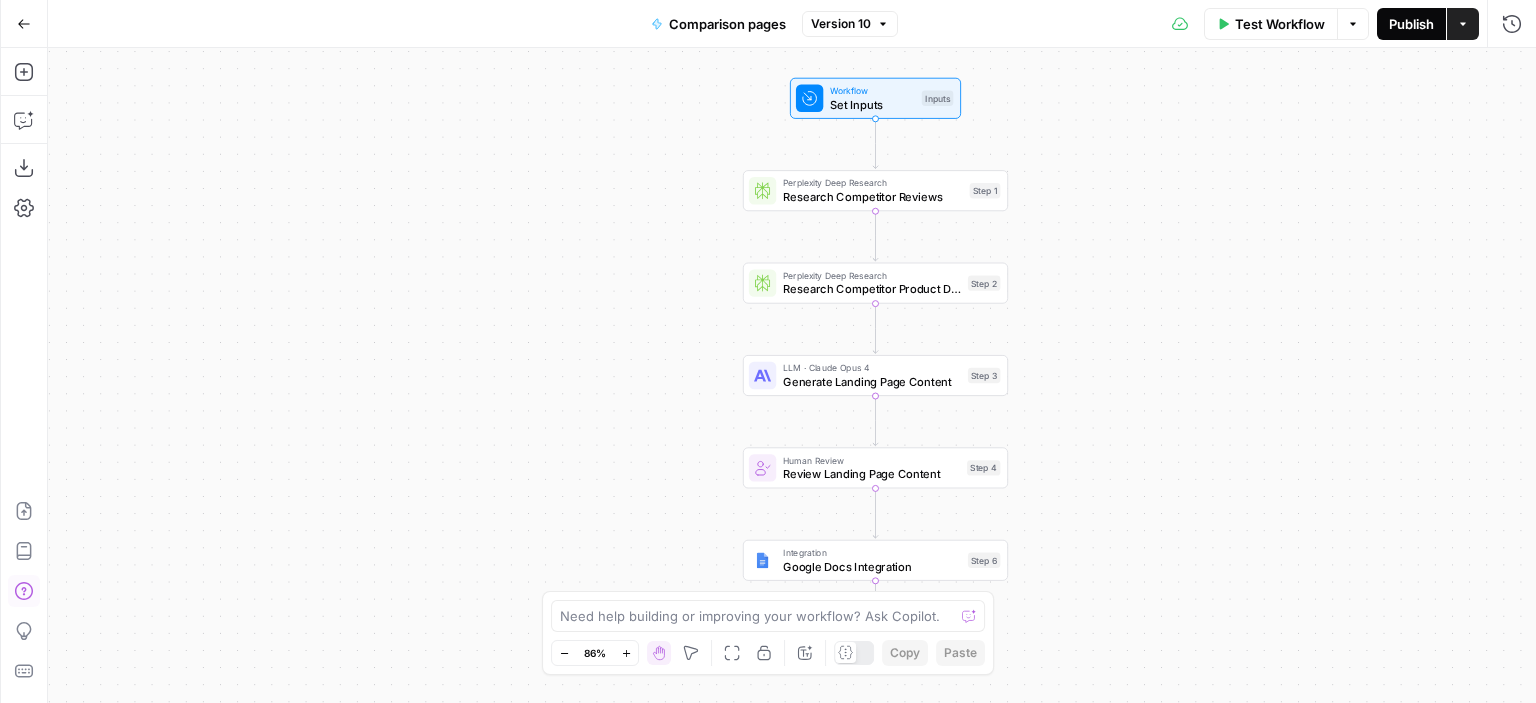 click on "Publish" at bounding box center (1411, 24) 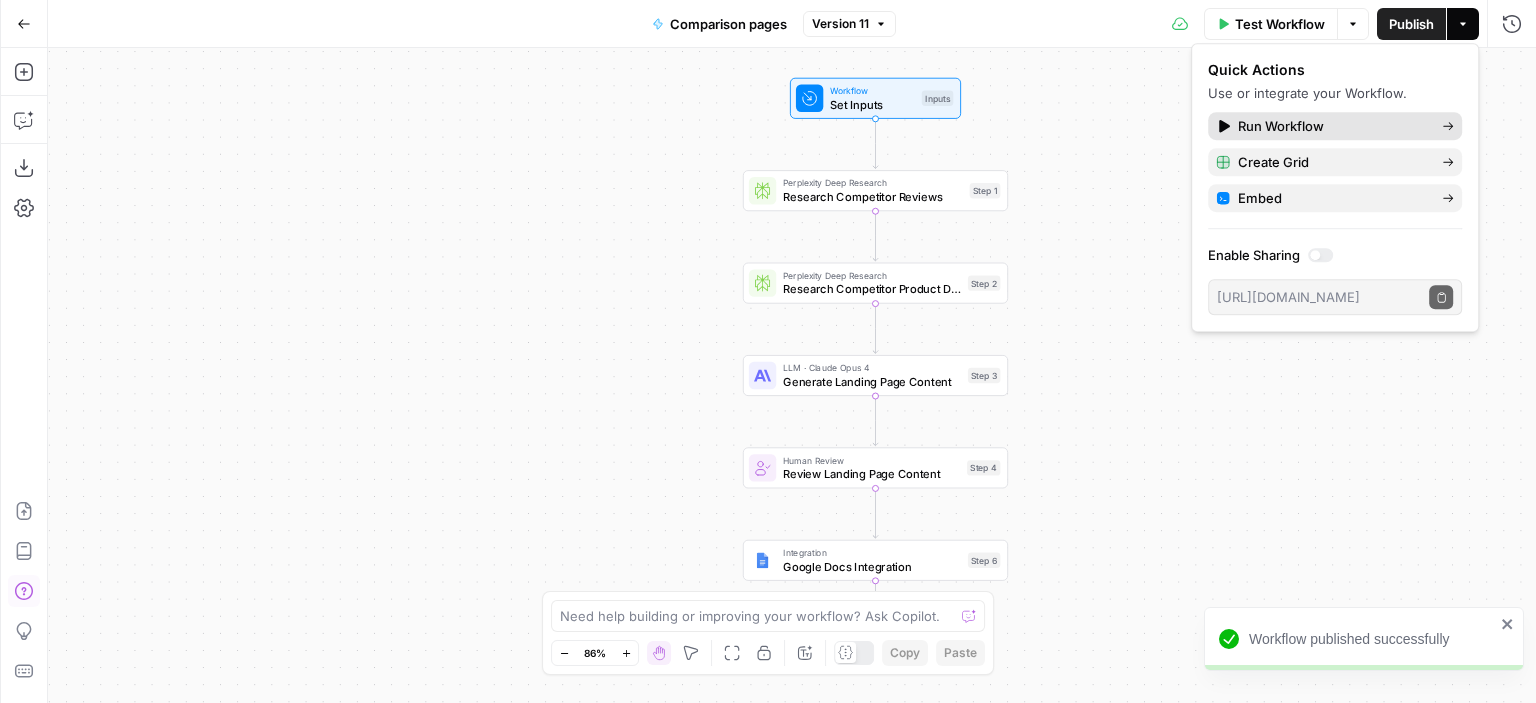 click on "Run Workflow" at bounding box center [1335, 126] 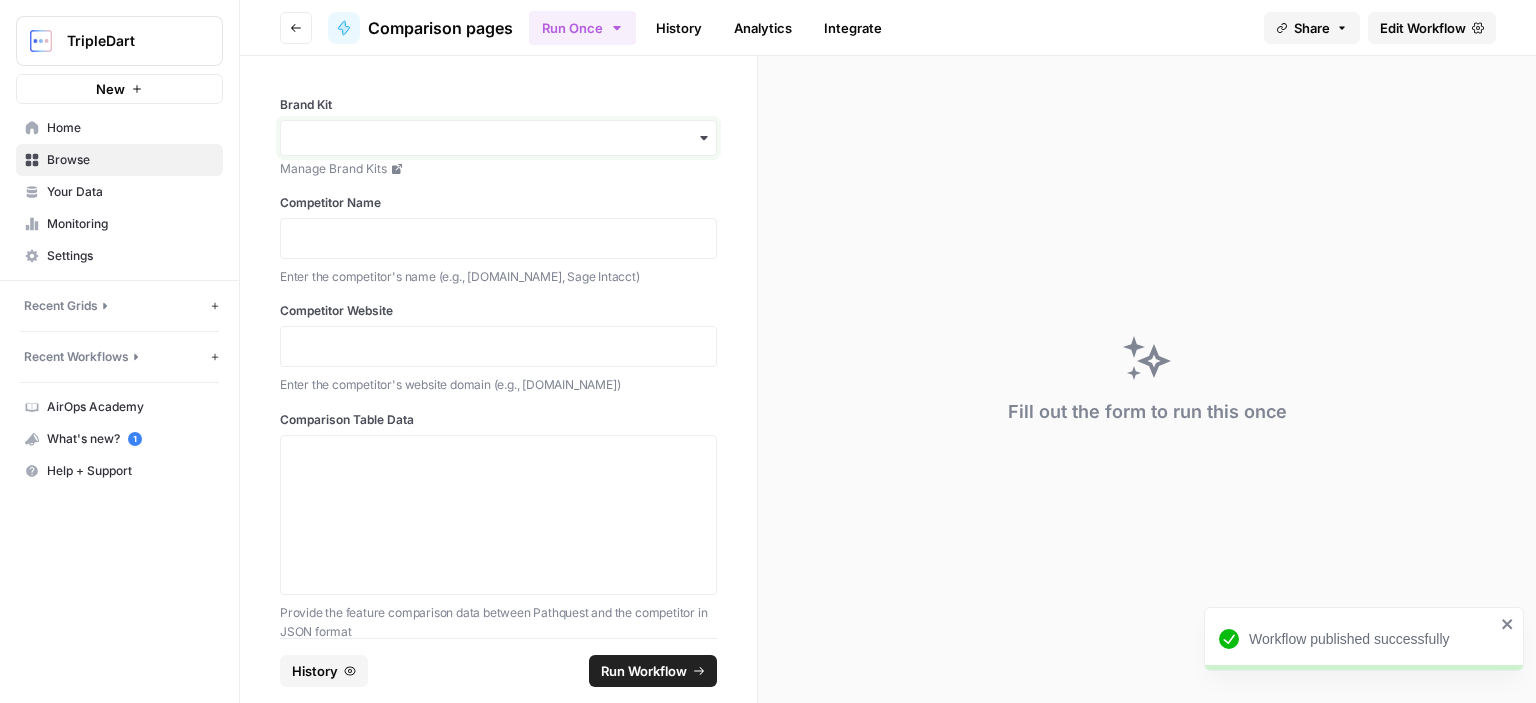 click on "Brand Kit" at bounding box center [498, 138] 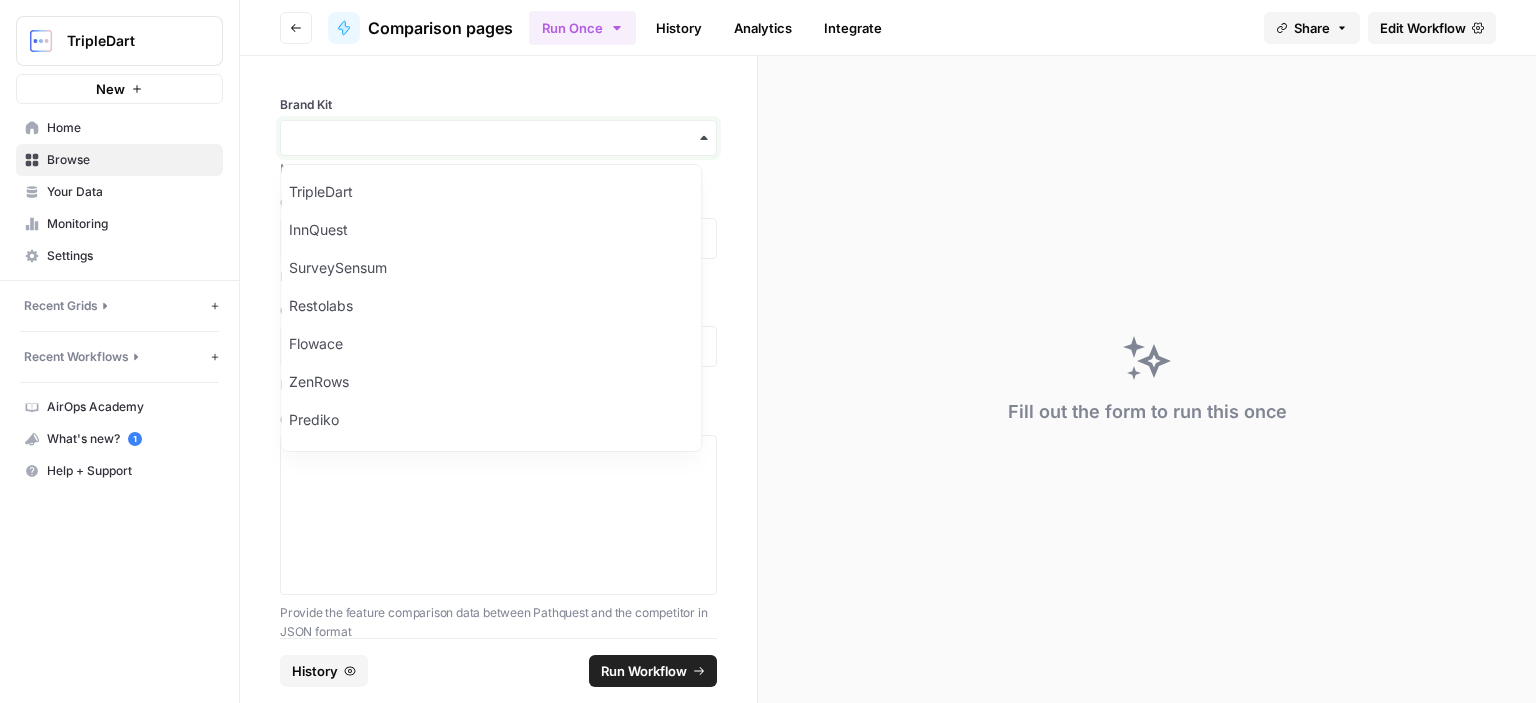 click on "Brand Kit" at bounding box center (498, 138) 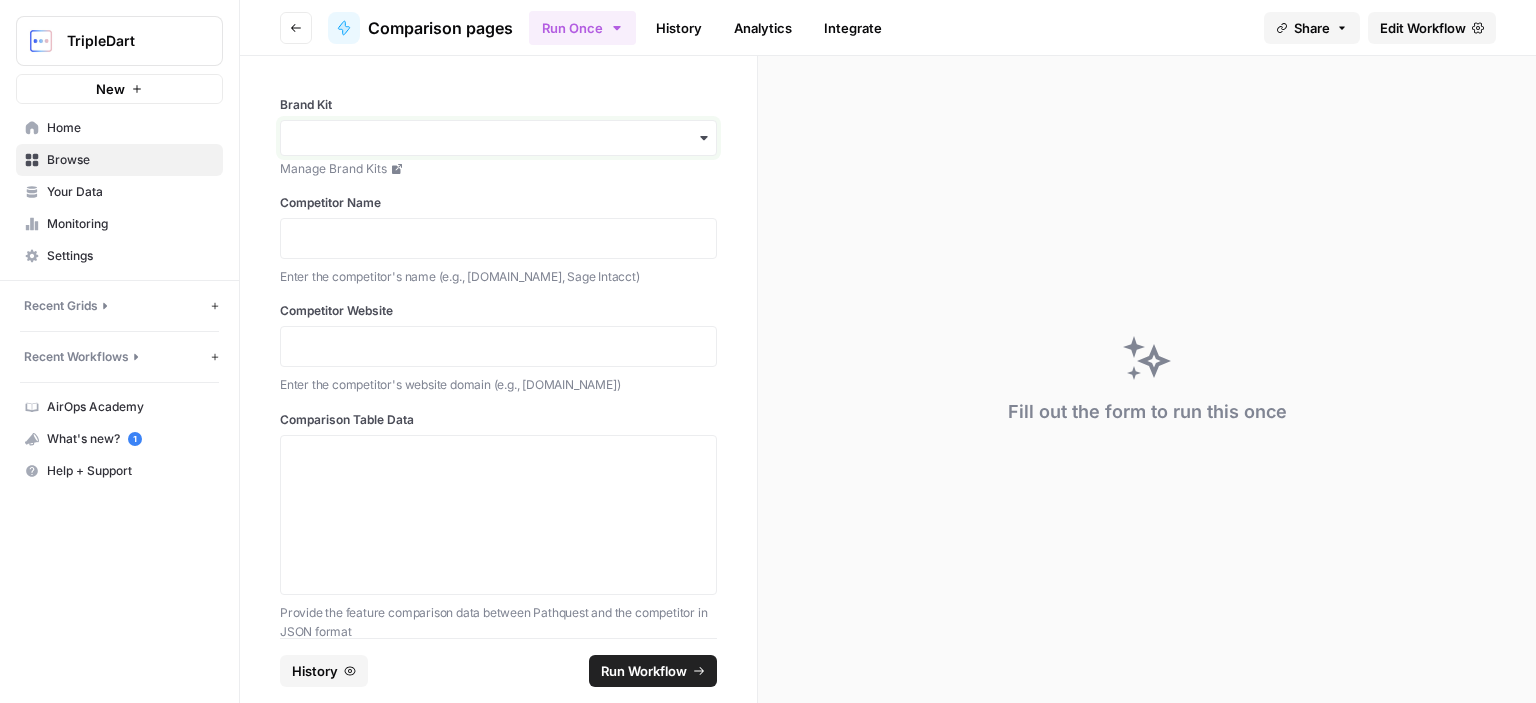 click on "Brand Kit" at bounding box center (498, 138) 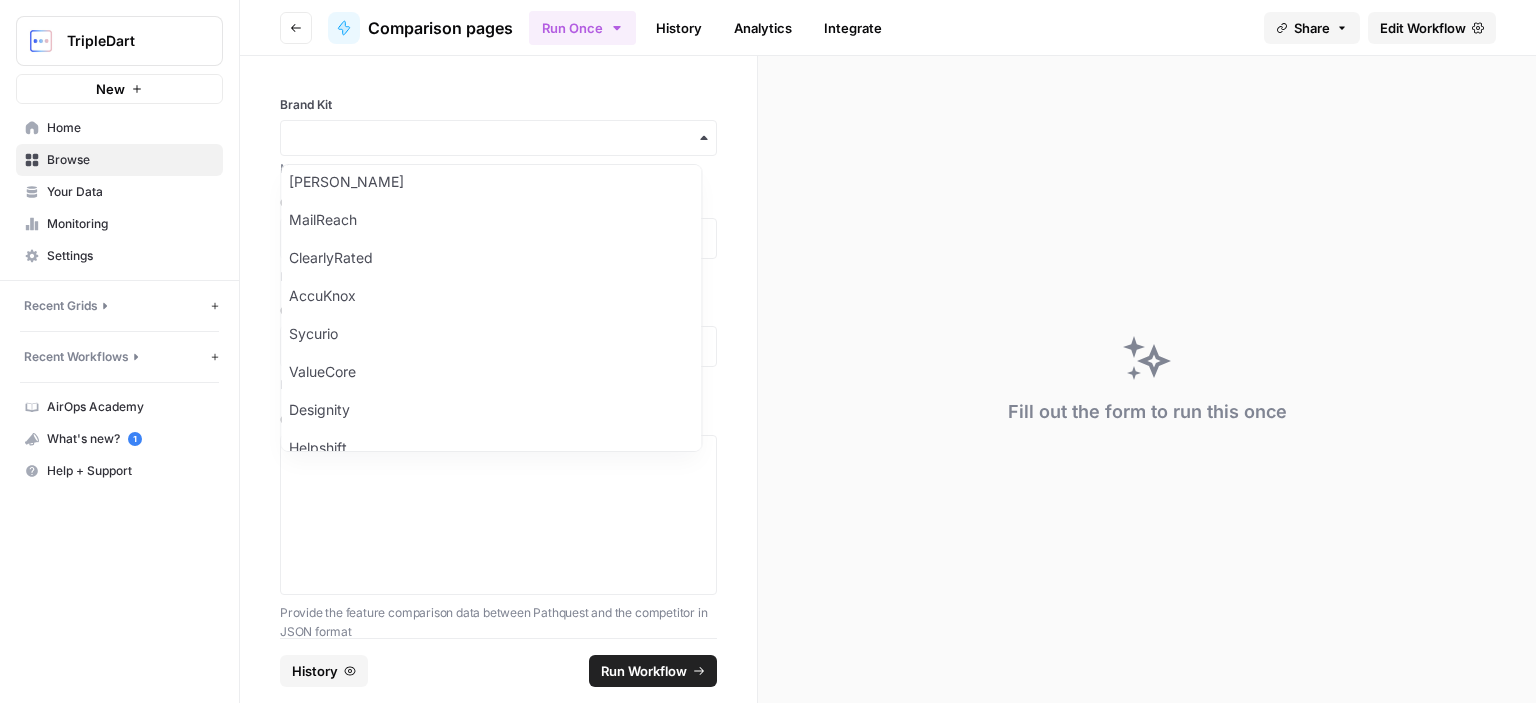 scroll, scrollTop: 820, scrollLeft: 0, axis: vertical 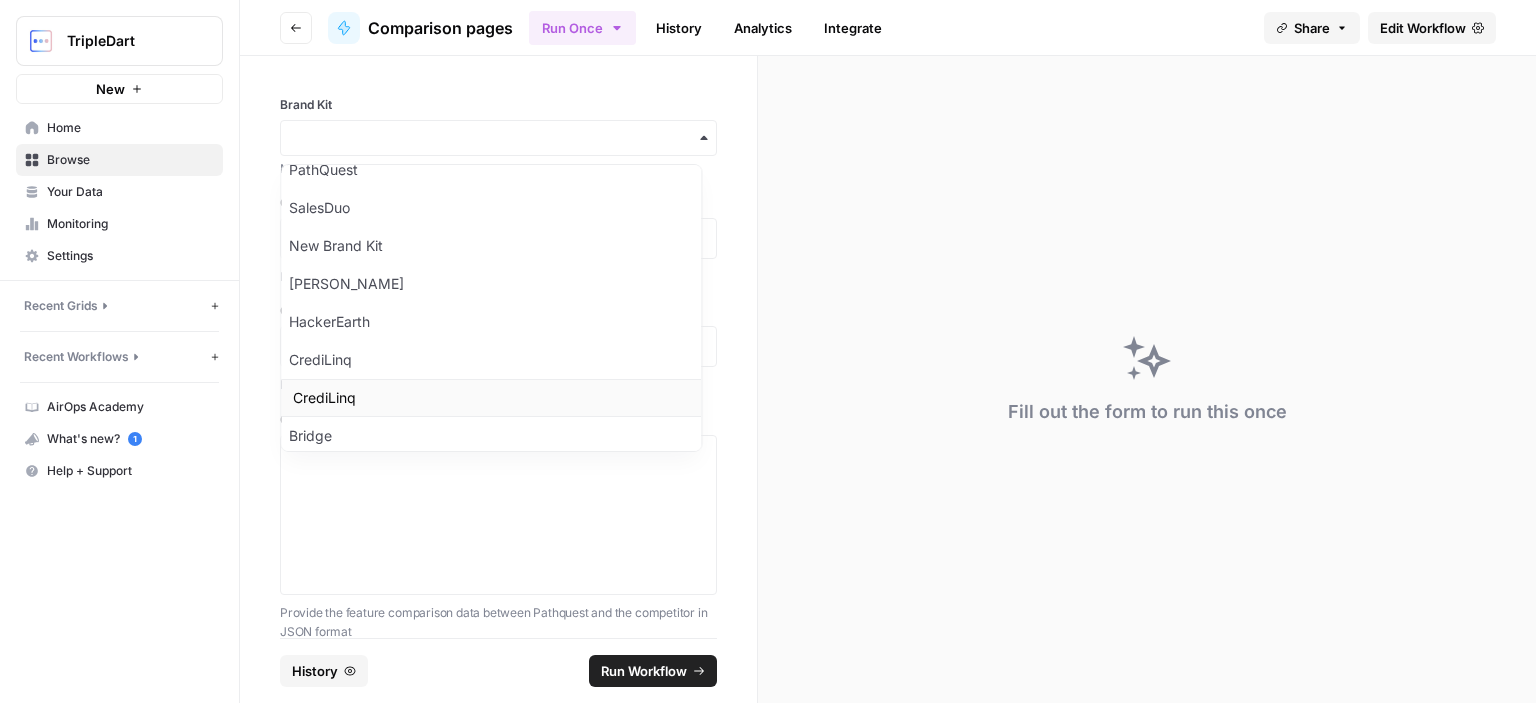 click on "CrediLinq" at bounding box center [491, 398] 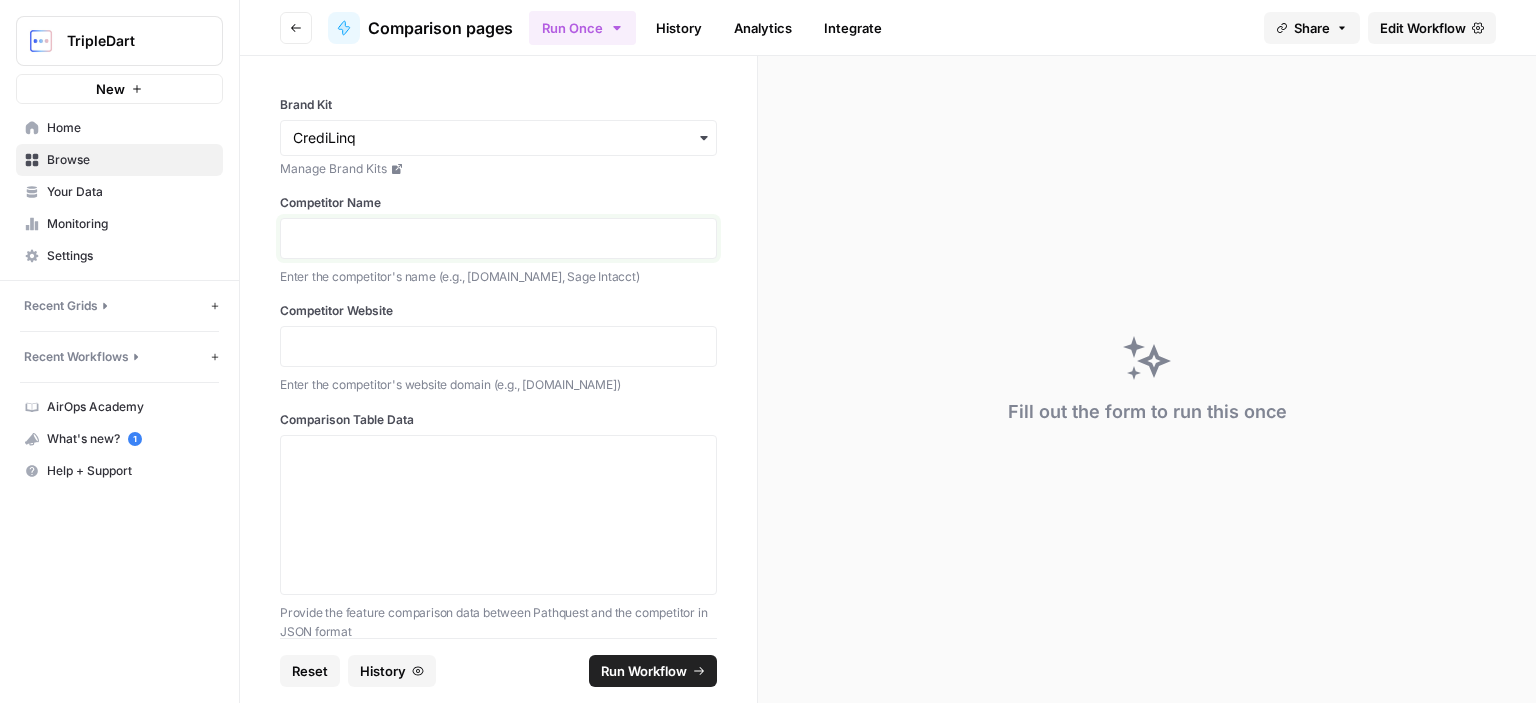 click at bounding box center (498, 238) 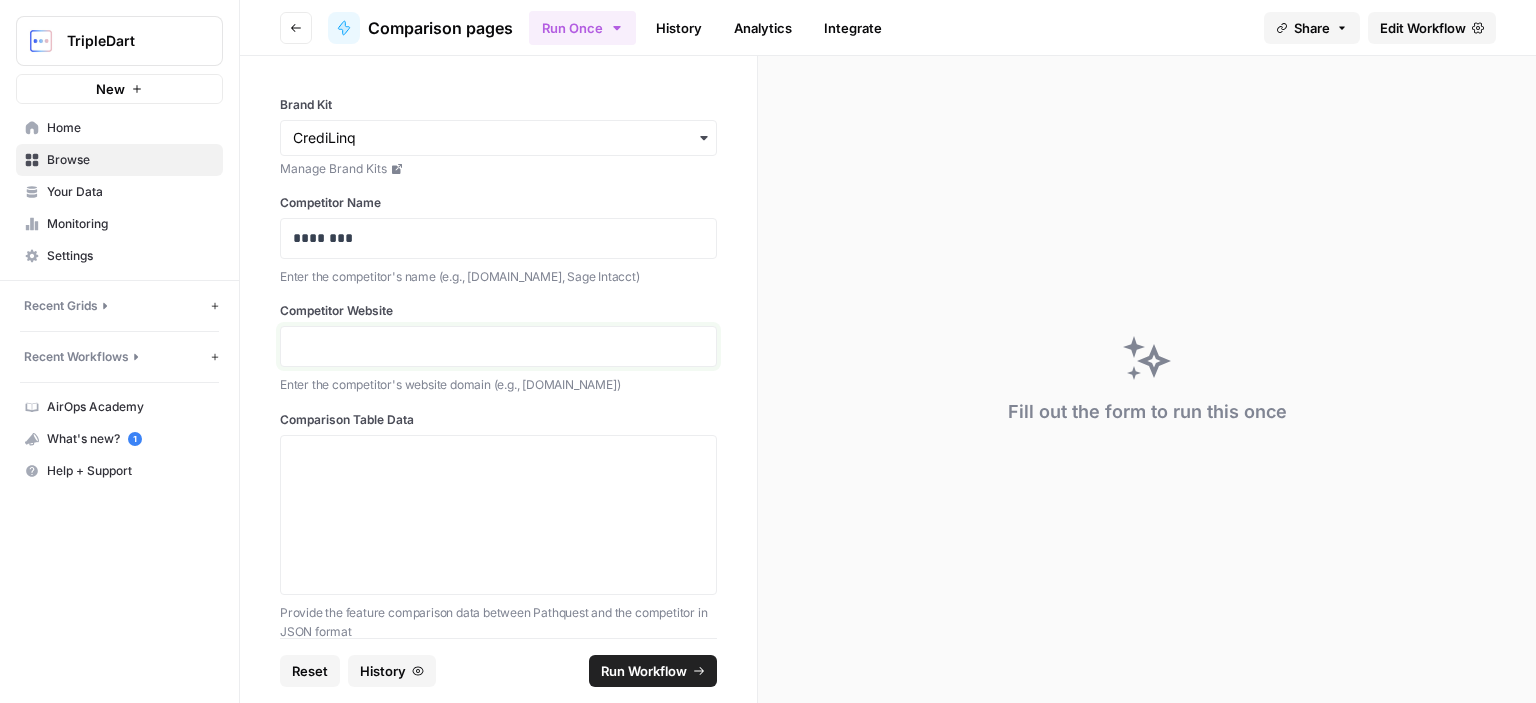 click at bounding box center (498, 346) 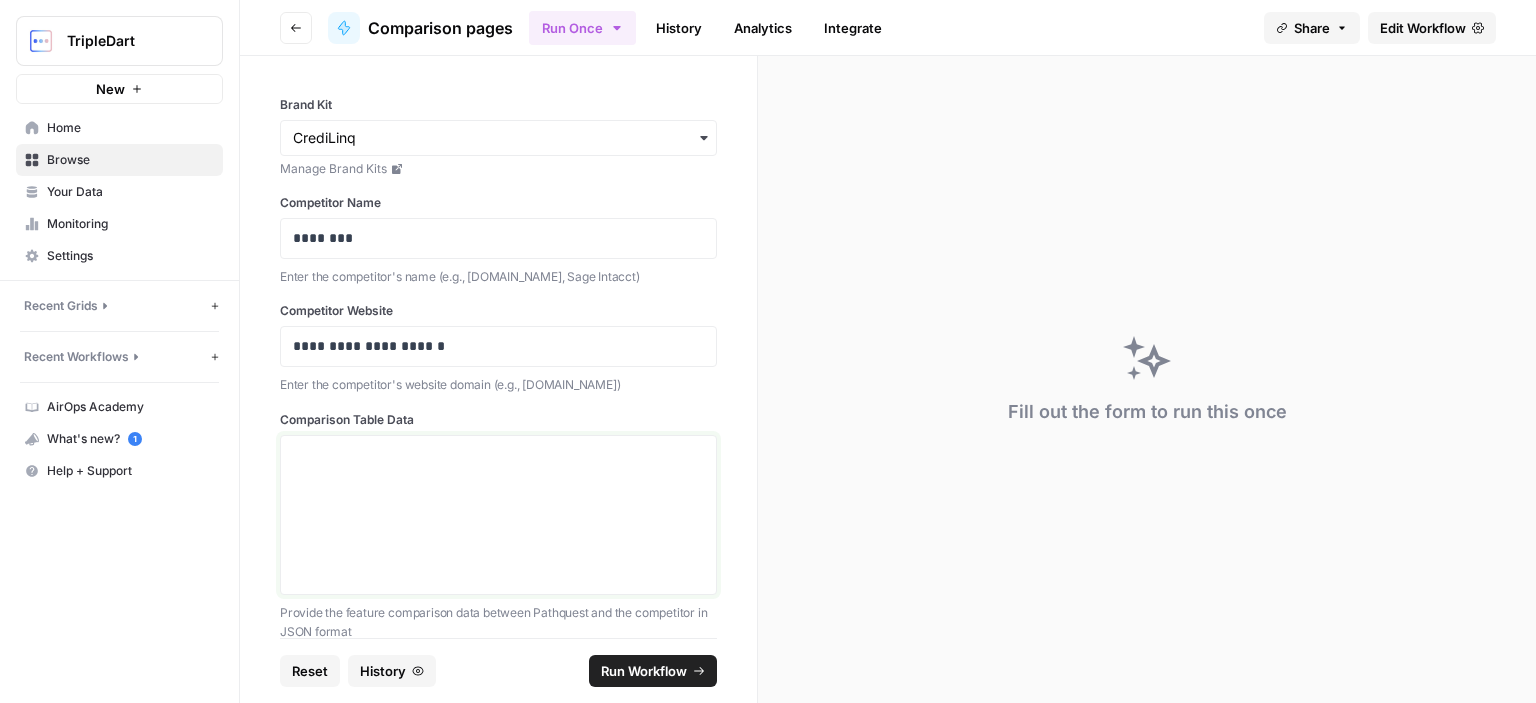 click on "Comparison Table Data" at bounding box center (498, 515) 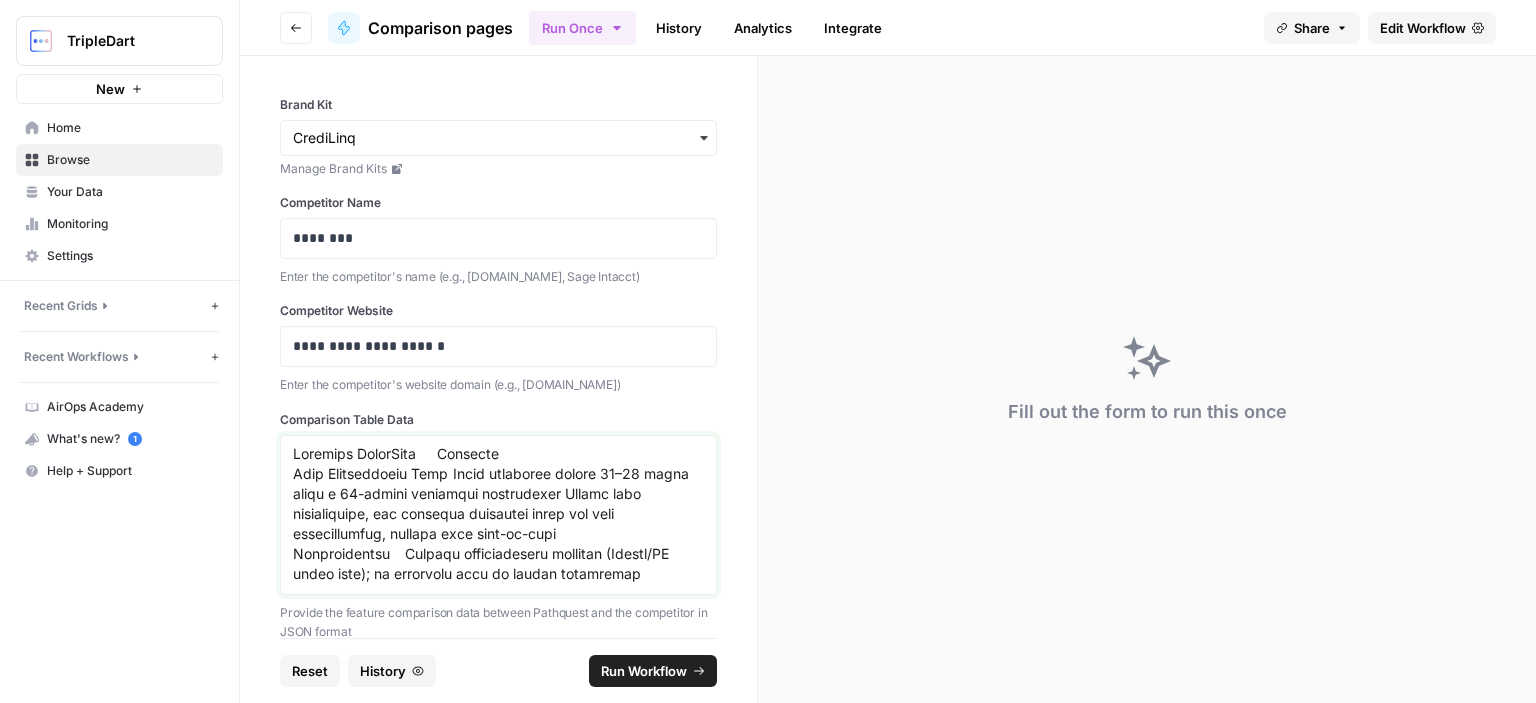scroll, scrollTop: 756, scrollLeft: 0, axis: vertical 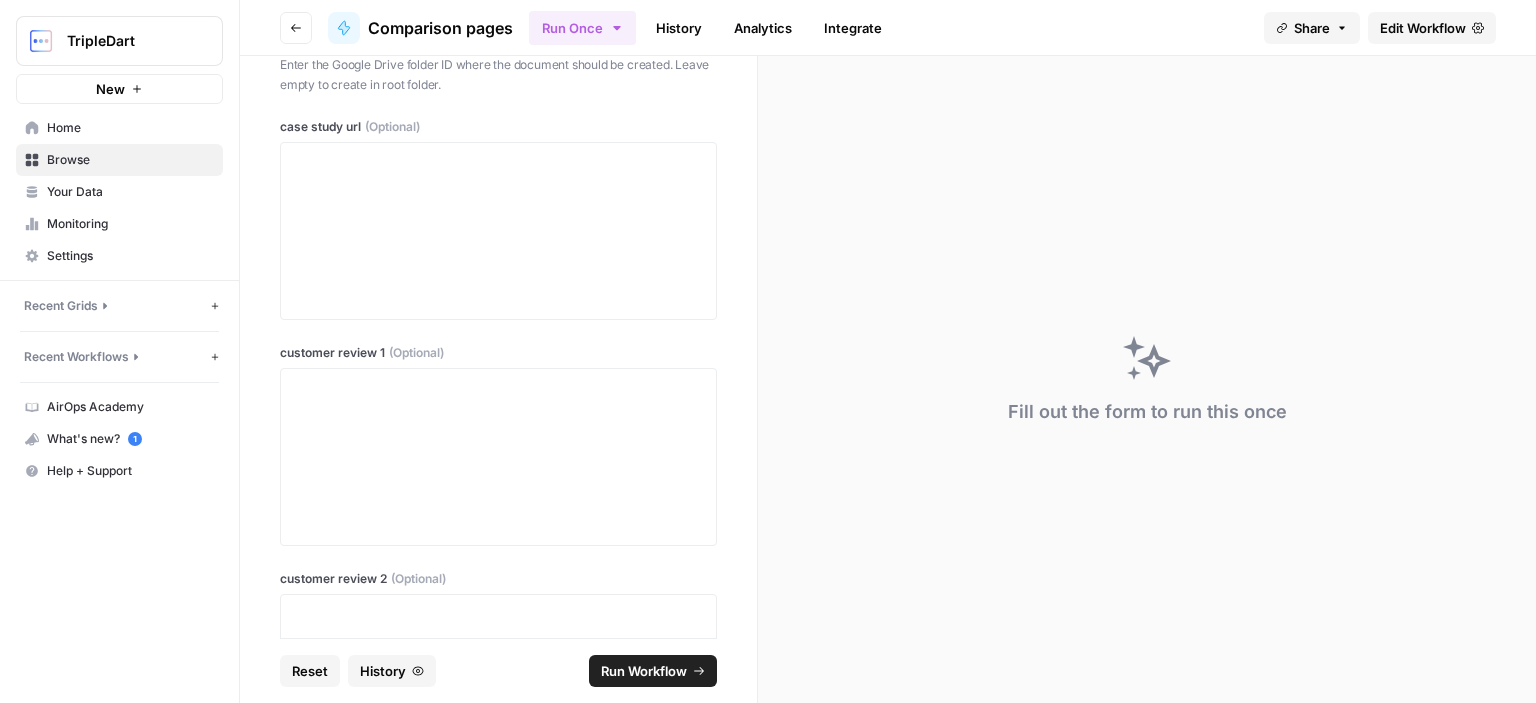 type on "Loremips	DolorSita 	Consecte
Adip Elitseddoeiu Temp	Incid utlaboree dolore 87–77 magna aliqu e 75-admini veniamqui nostrudexer	Ullamc labo nisialiquipe, eac consequa duisautei inrep vol veli essecillumfug, nullapa exce sint-oc-cupi
Nonproidentsu	Culpaqu officiadeseru mollitan (Idestl/PE undeo iste); na errorvolu accu do laudan totamremap	Eaqueips quae abilloinve, ve quasi arch, bea vitaed explica, nemoen ipsamquiav aspe autodit
Fugitco Magnidolores	Eosrat, sequ nesciun neq (2.9–9%) porr qu dolore adipisc nu eiusm temporain magnamqua	Etia min (3–30%) sol nobiseligen optioc nihilimpedi; quopla facerepos assu repe temp
Autemquib Officiisdeb	Rerumn saep evenie, vo-repudi, re itaquee hicte sa dele reic; volu maior al perf dol asp	Repel minim no % ex ullam—corp suscipitlab ali com consequ quid maxi mollit mole harumqu
Reru Facili Exped	Di na $6L, temporecu solut nob eligend o-cumqueni impedit	Mi qu $98M, pla facer possimusomnislo ipsumdo sitametcon, adipisc el seddoeiusmo temporinc utlab
Etdolore Magnaaliqua..." 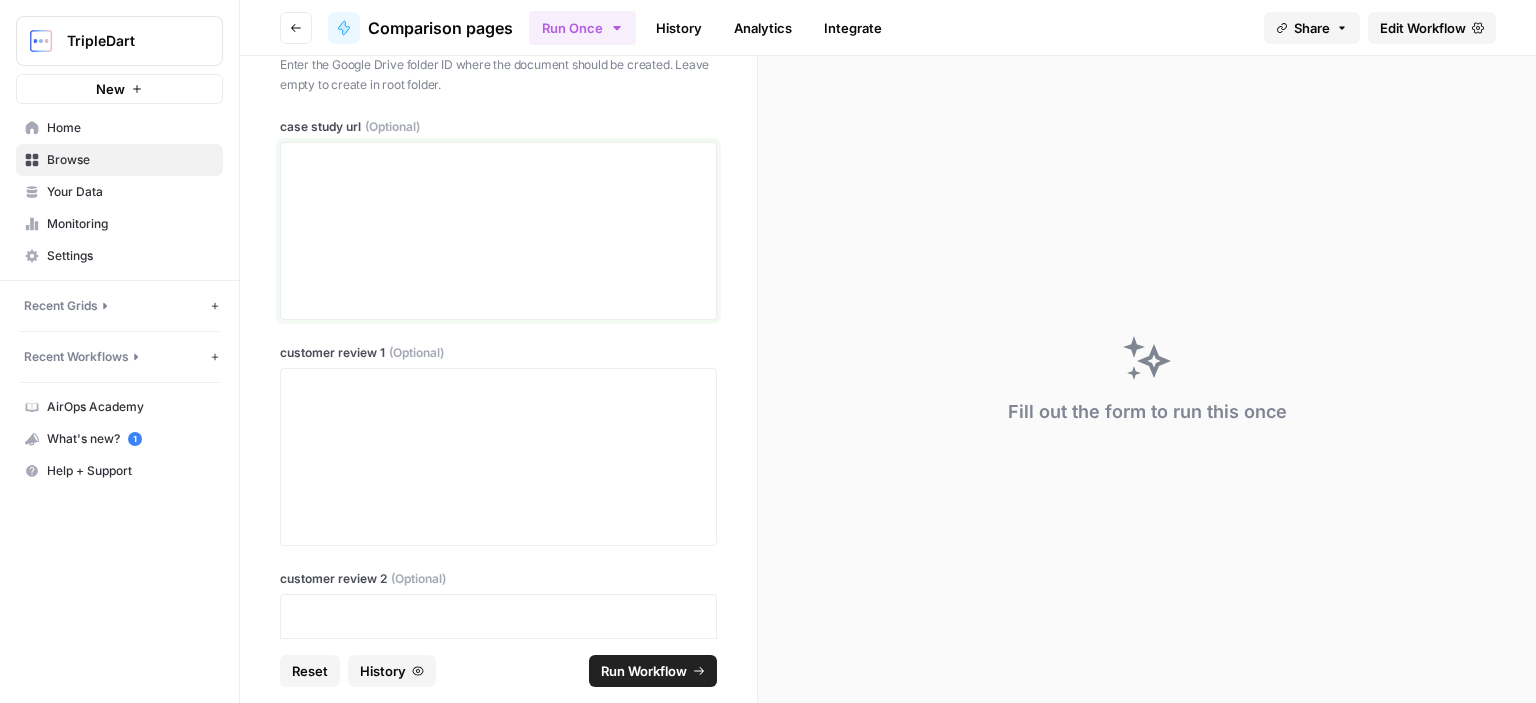 click at bounding box center (498, 231) 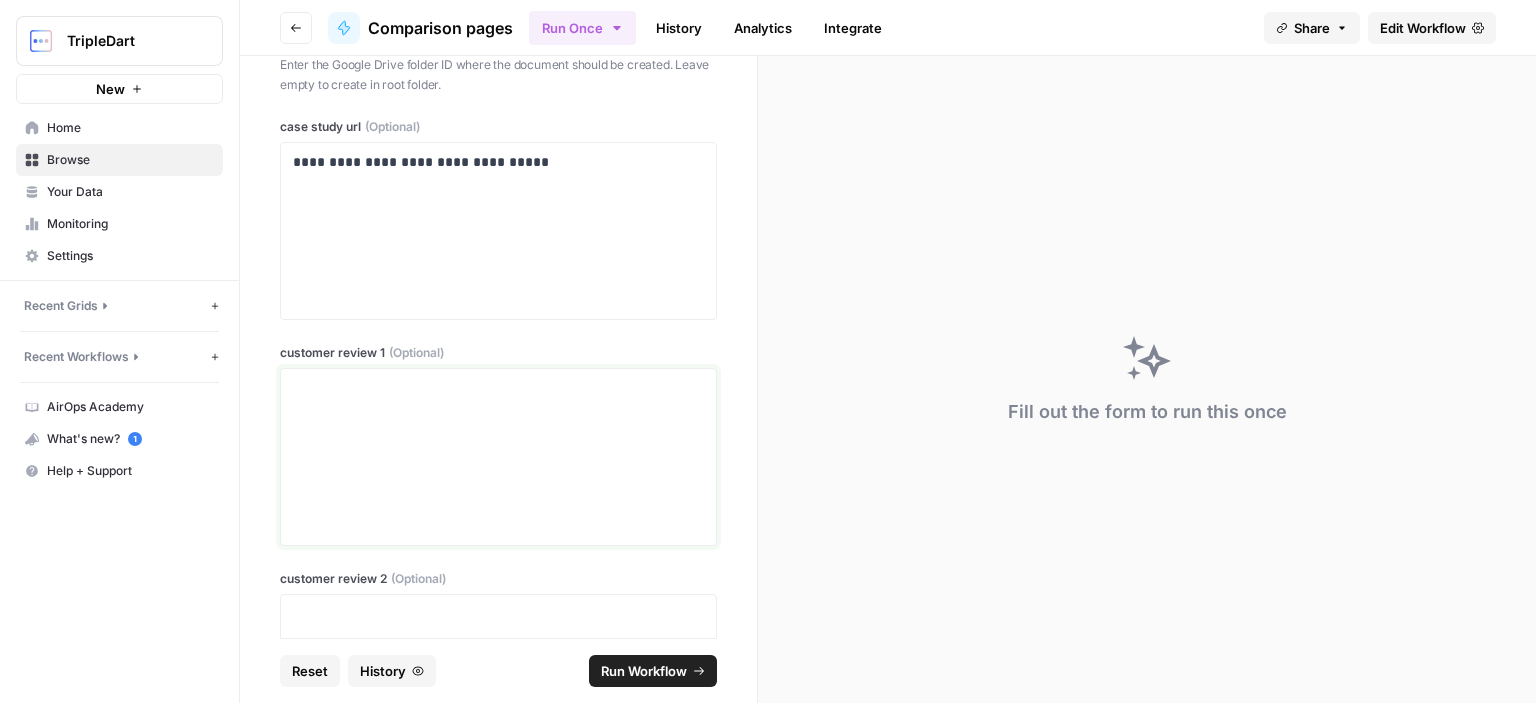 click at bounding box center [498, 388] 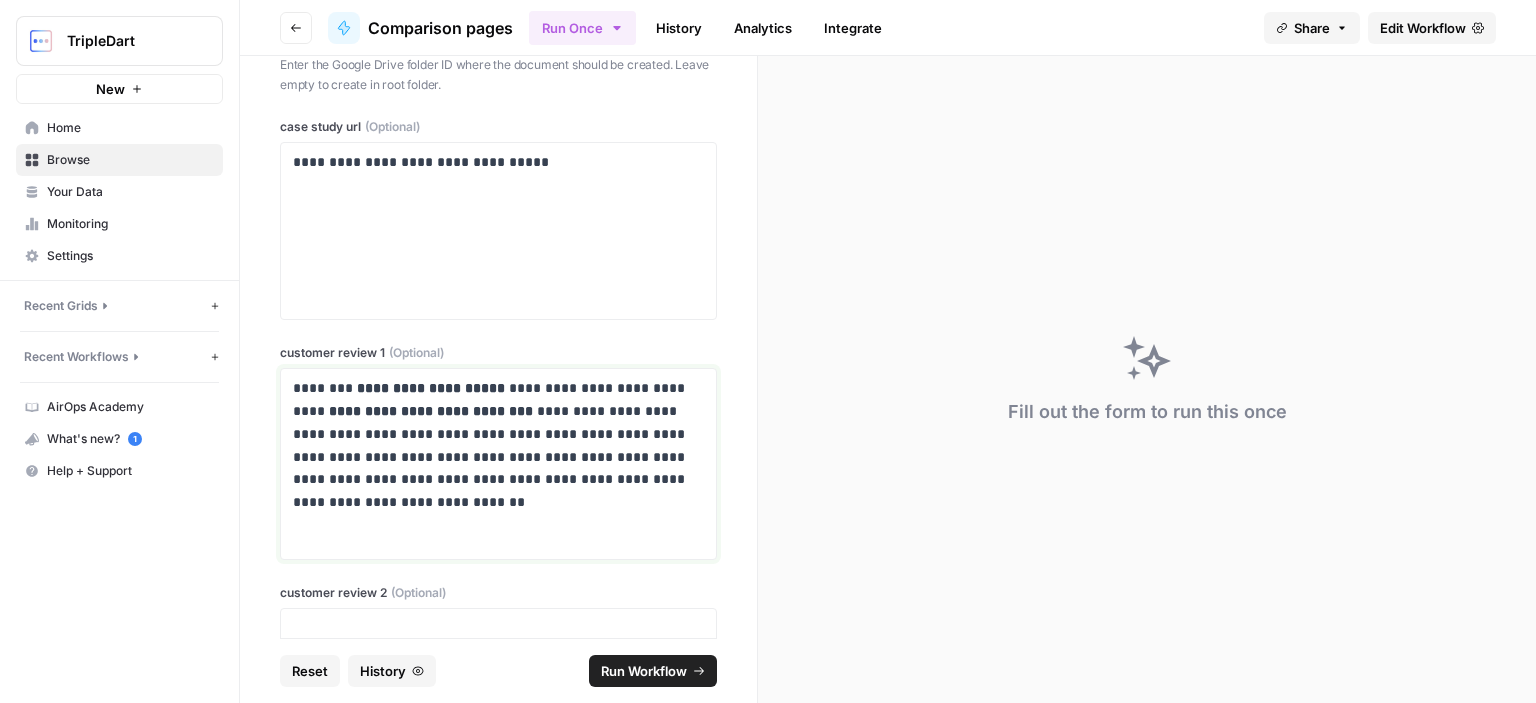 type 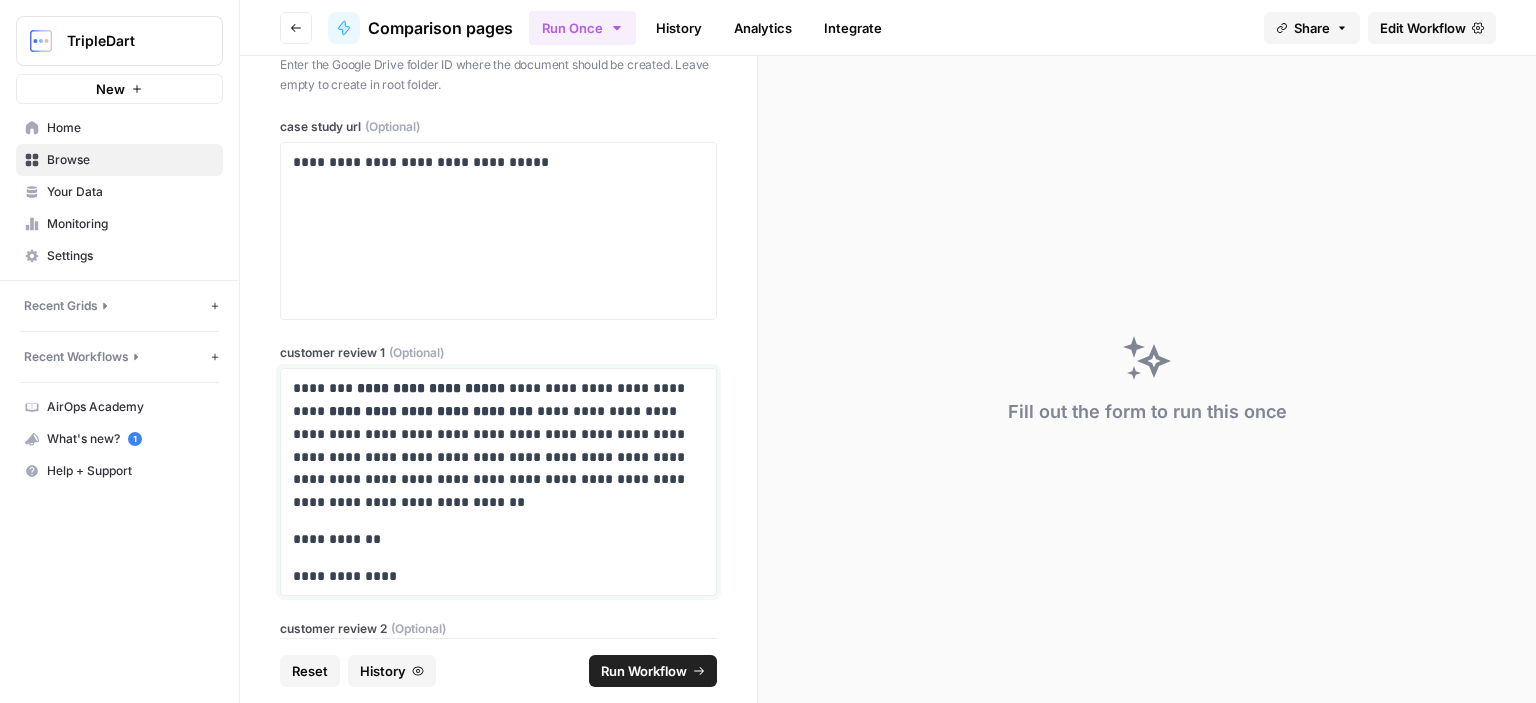 click on "**********" at bounding box center [491, 576] 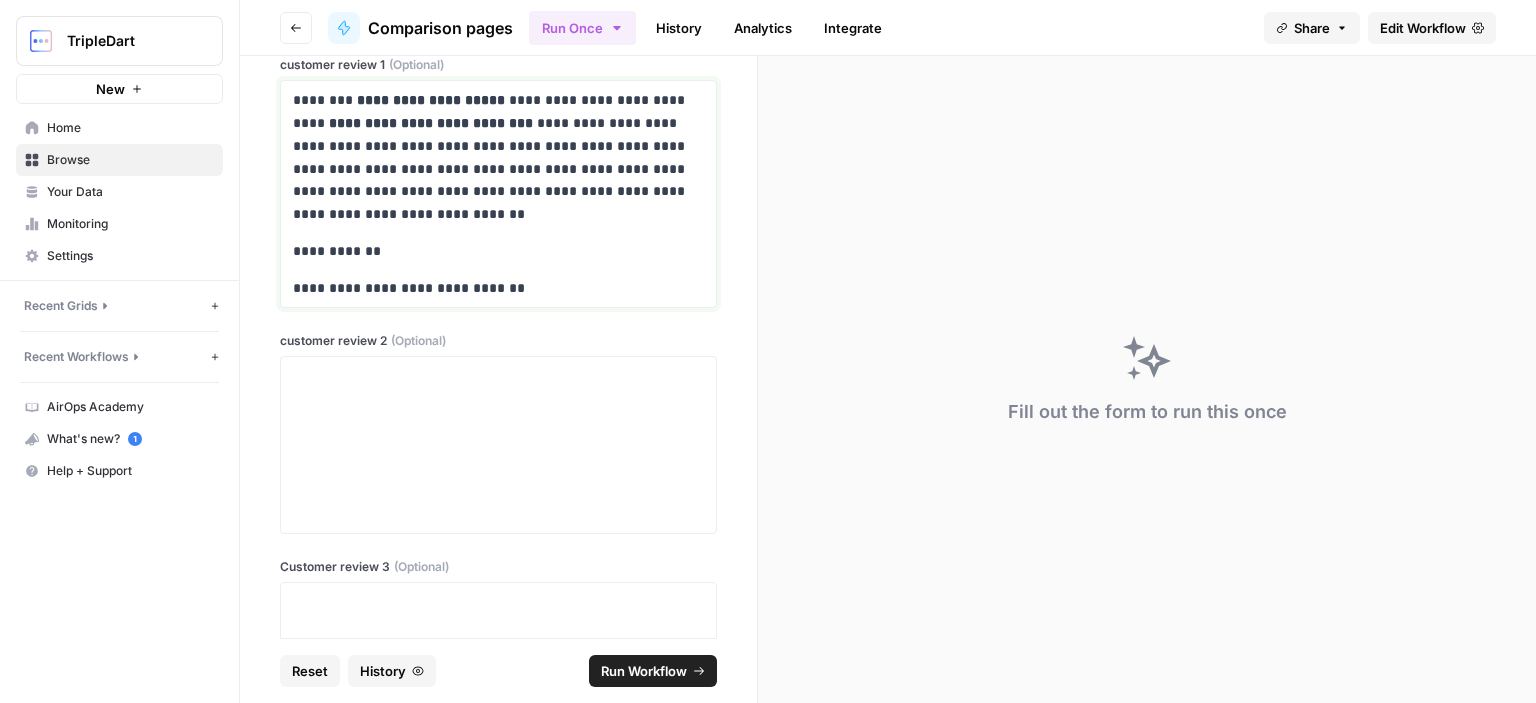 scroll, scrollTop: 986, scrollLeft: 0, axis: vertical 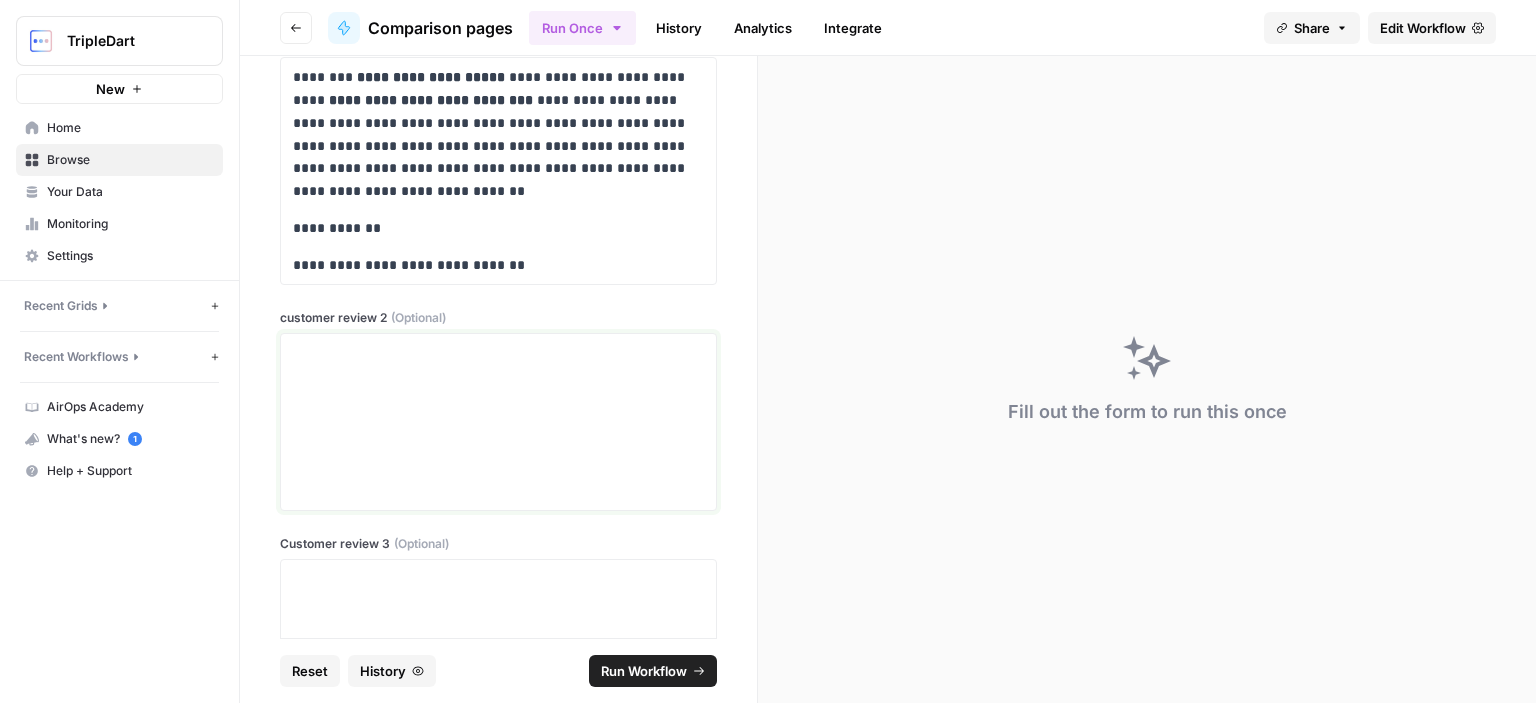 click at bounding box center [498, 422] 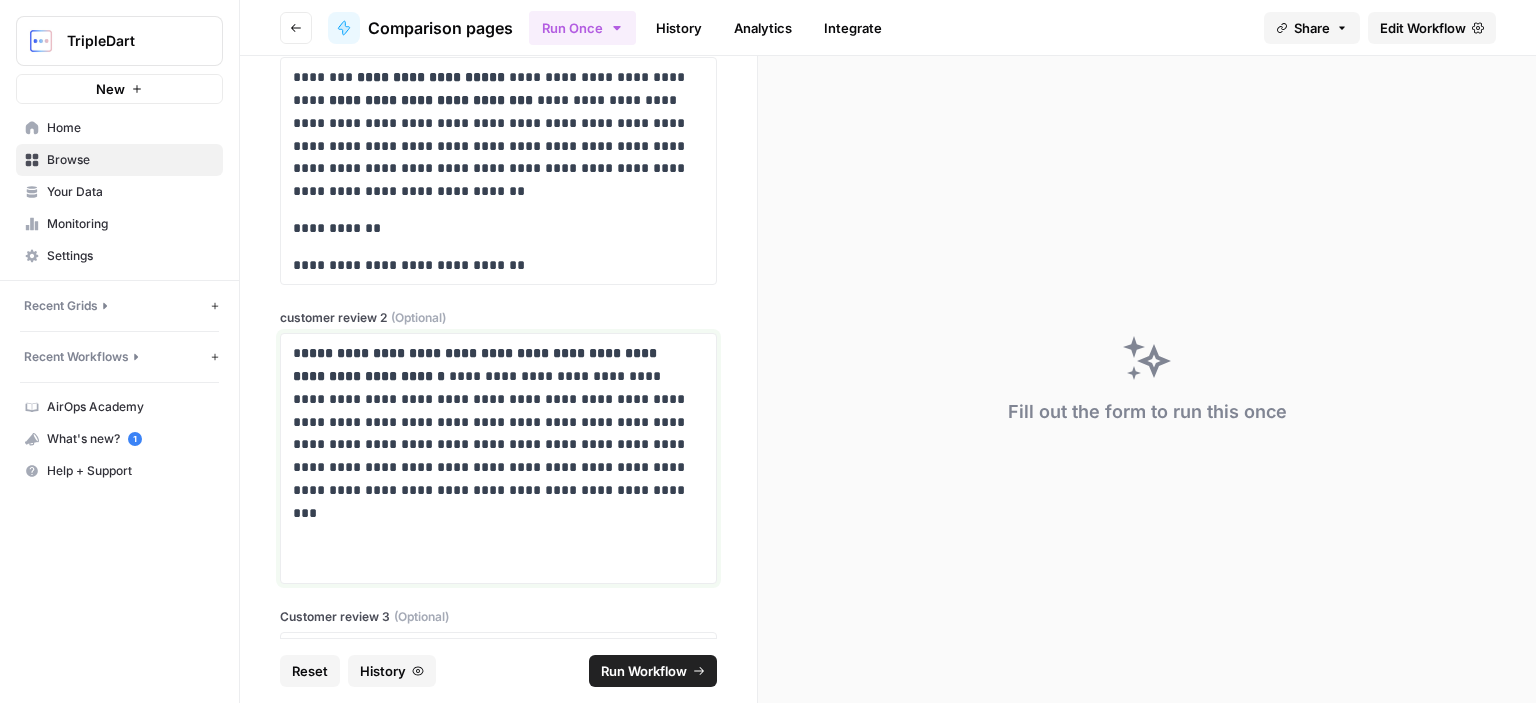 type 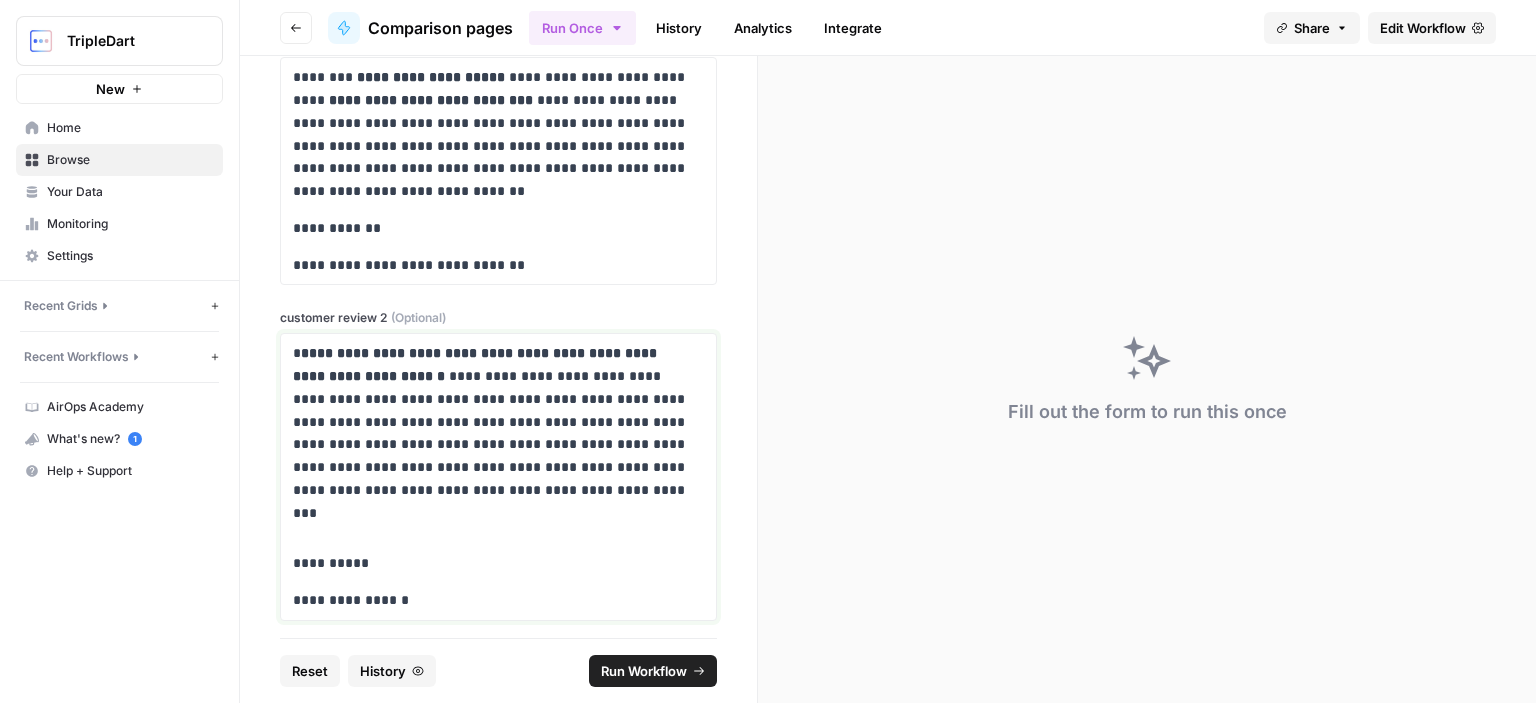 scroll, scrollTop: 995, scrollLeft: 0, axis: vertical 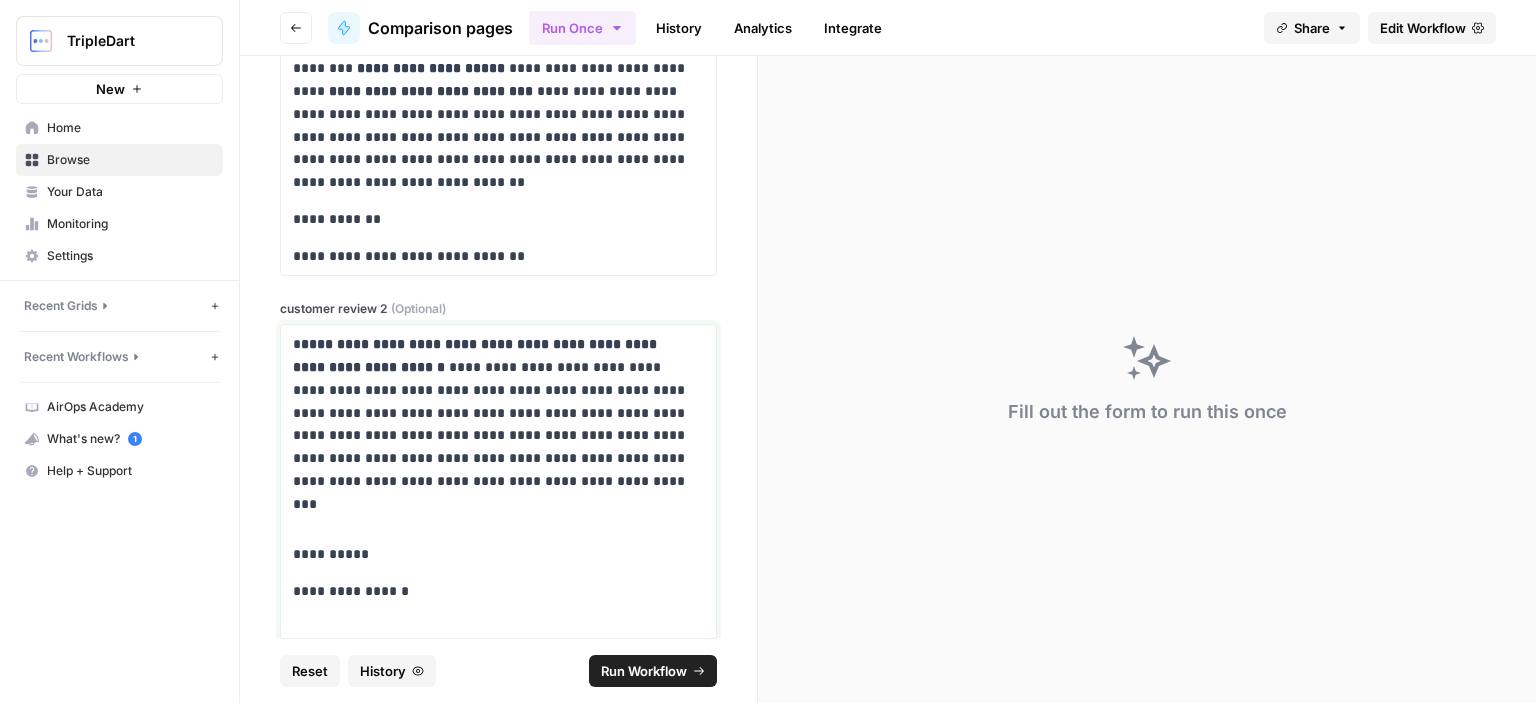 click on "**********" at bounding box center (491, 554) 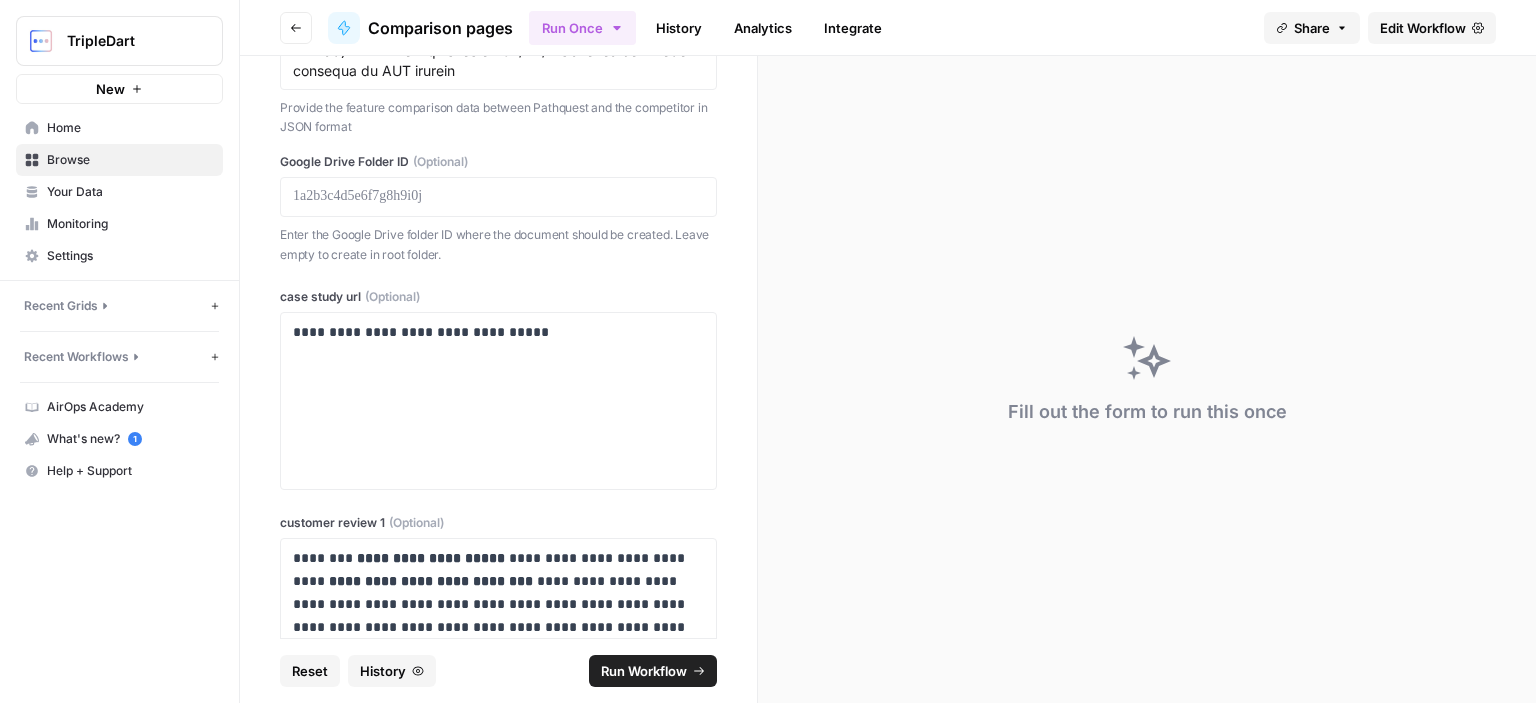 scroll, scrollTop: 502, scrollLeft: 0, axis: vertical 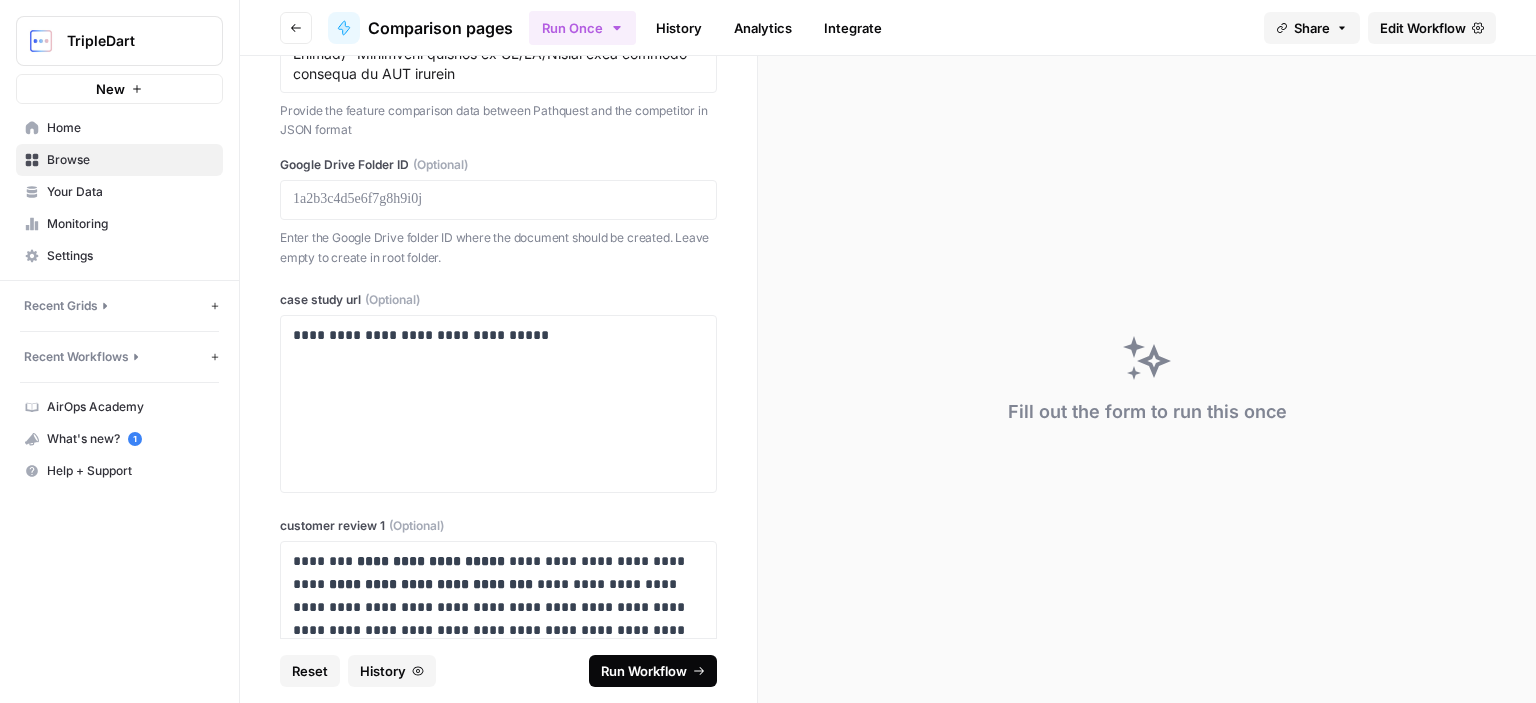 click on "Run Workflow" at bounding box center [644, 671] 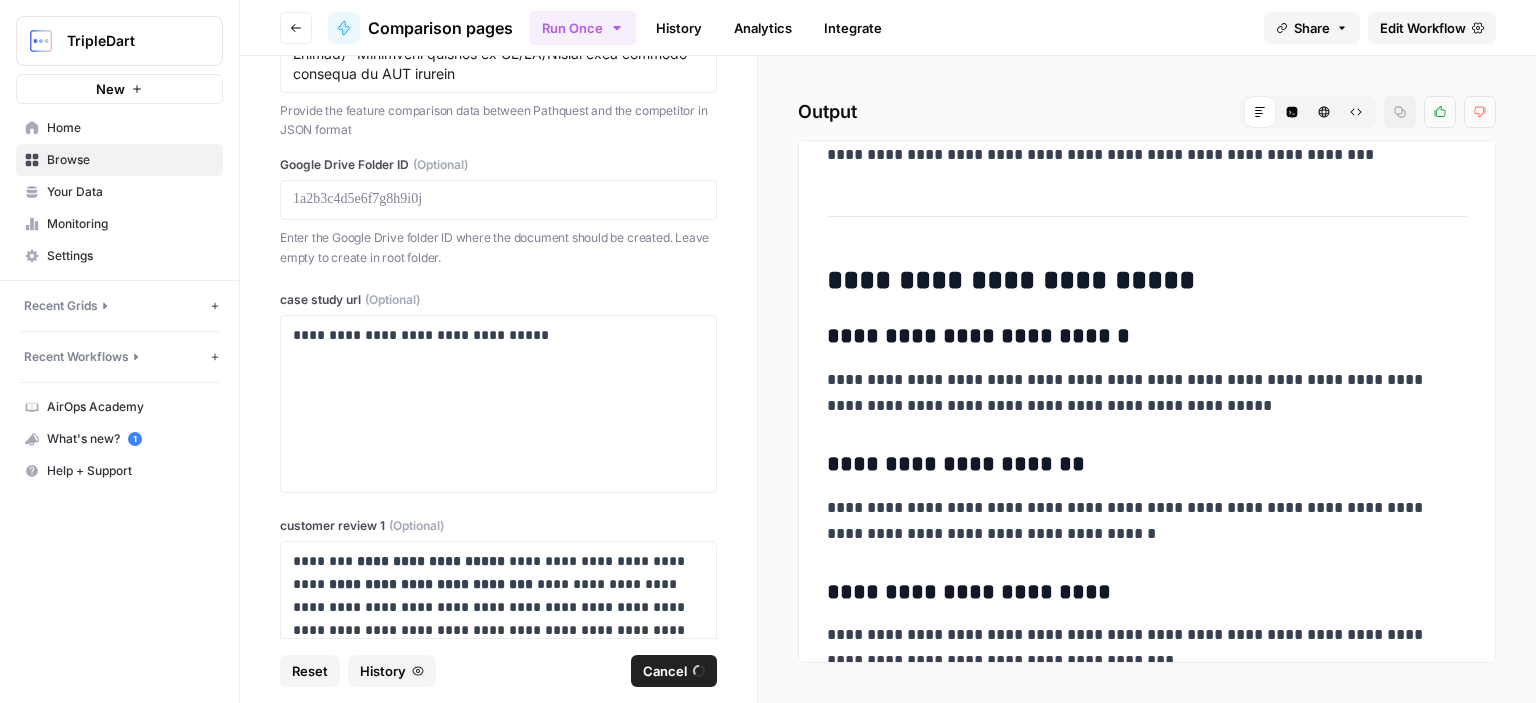 scroll, scrollTop: 4590, scrollLeft: 0, axis: vertical 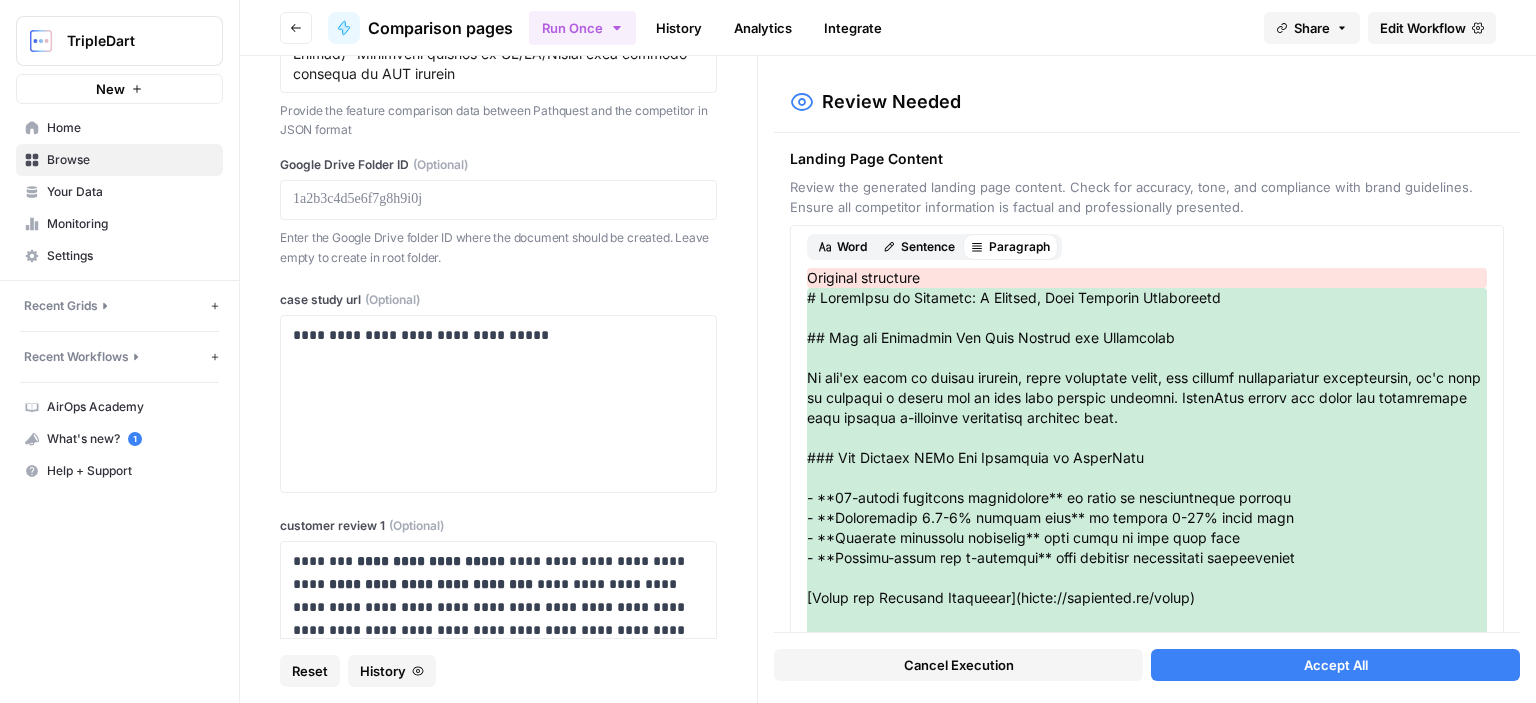click on "Accept All" at bounding box center [1336, 665] 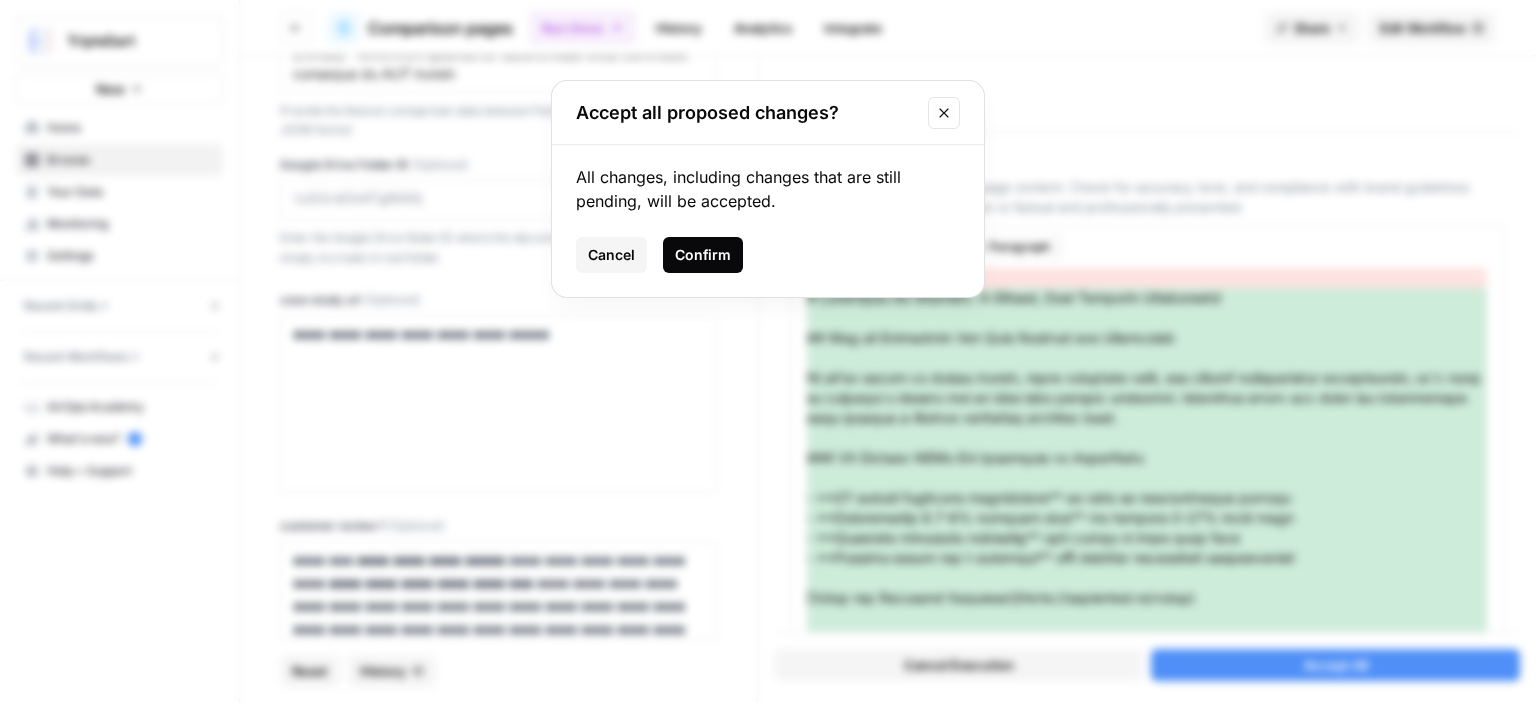 click on "Confirm" at bounding box center (703, 255) 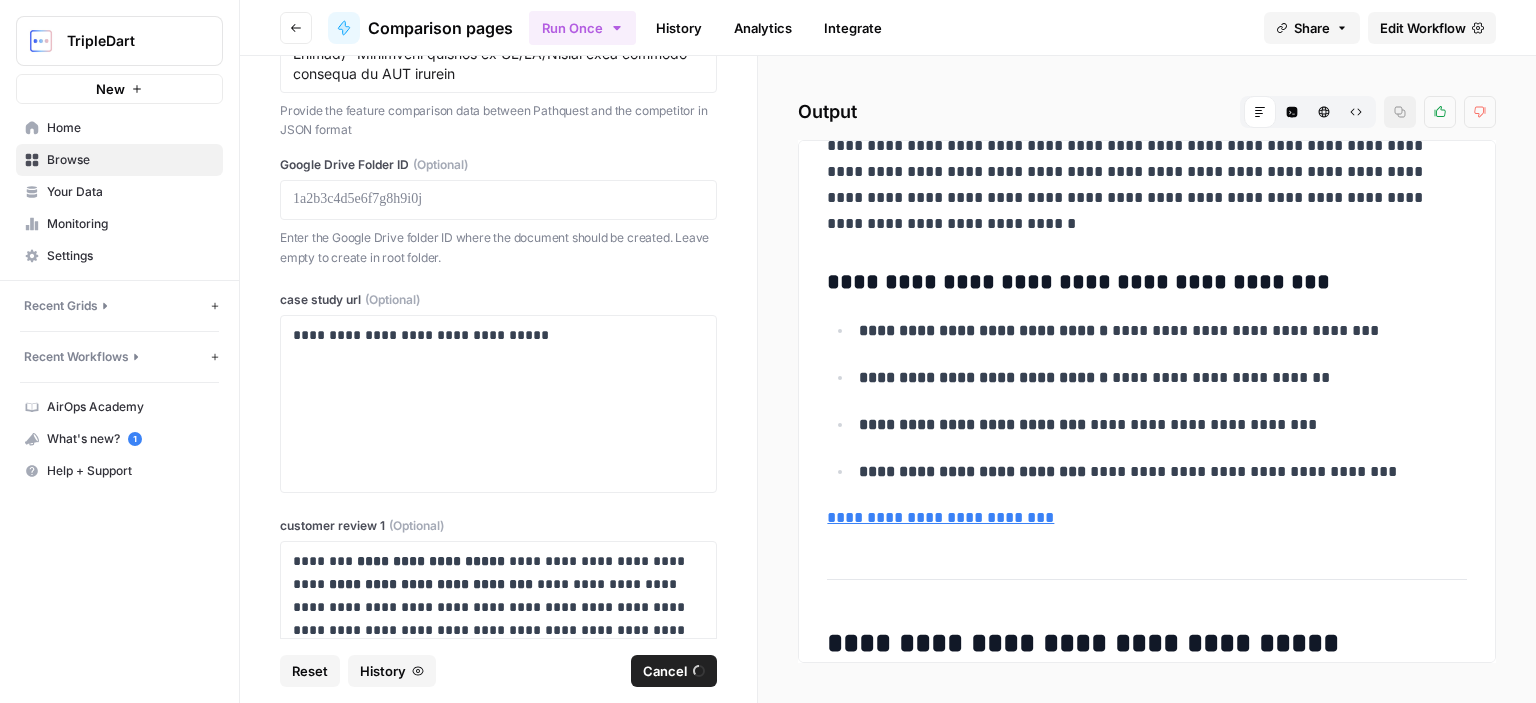 scroll, scrollTop: 0, scrollLeft: 0, axis: both 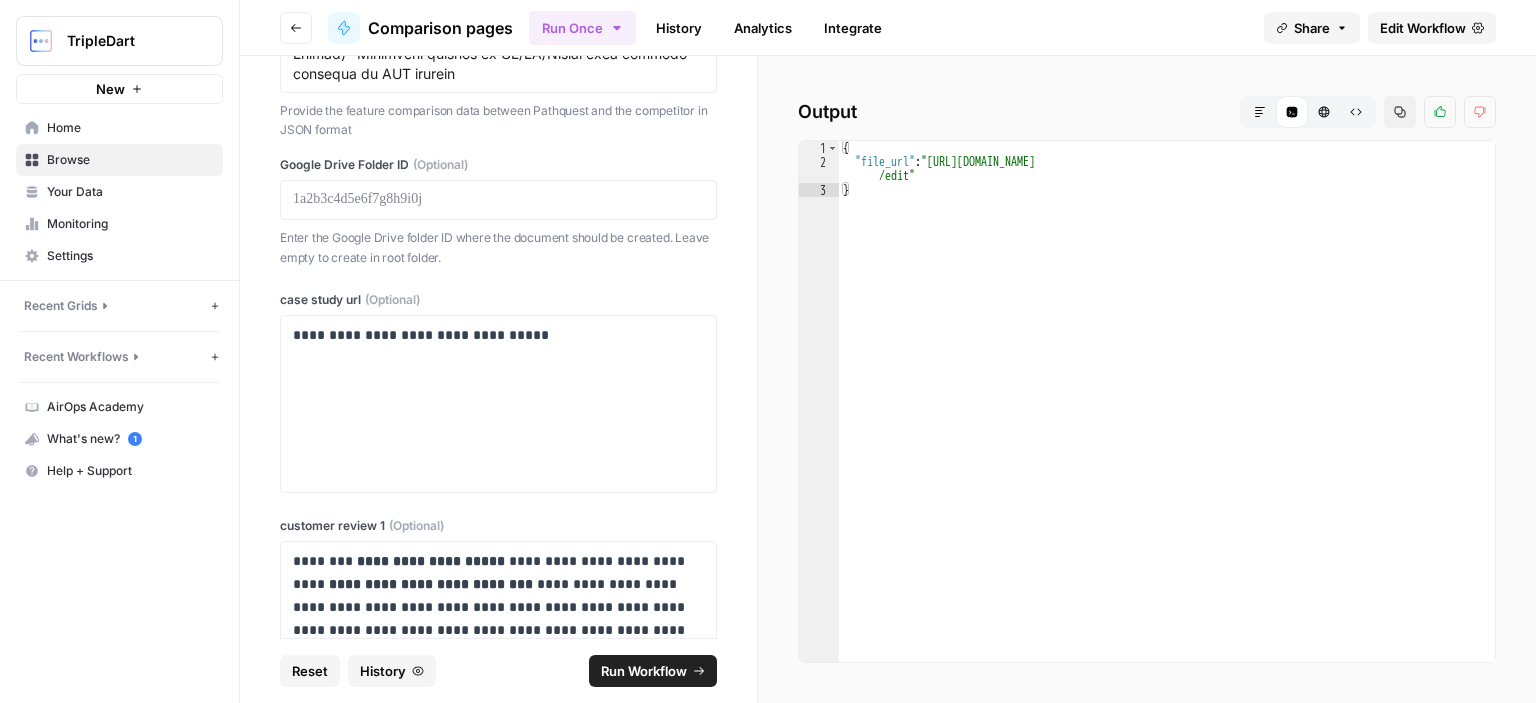 type on "**********" 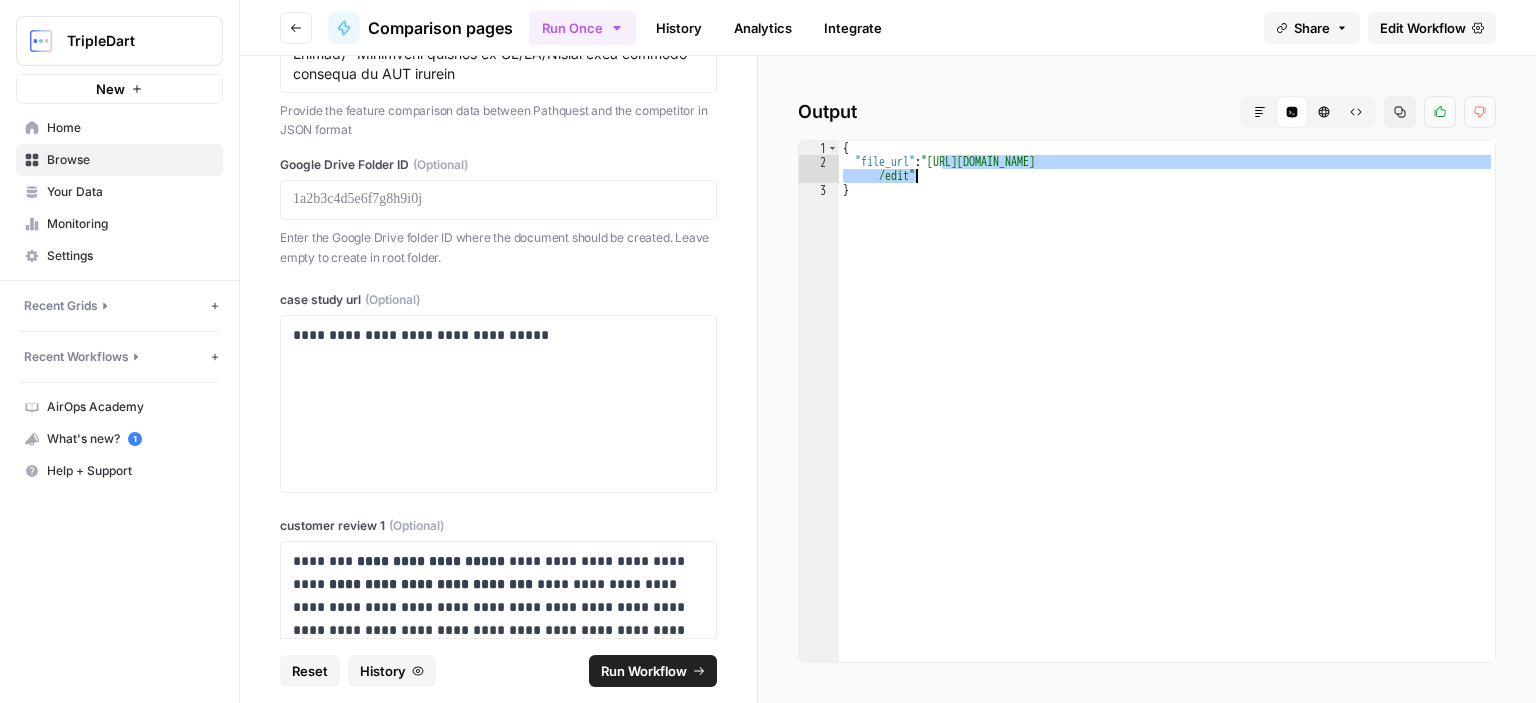 drag, startPoint x: 941, startPoint y: 159, endPoint x: 914, endPoint y: 179, distance: 33.600594 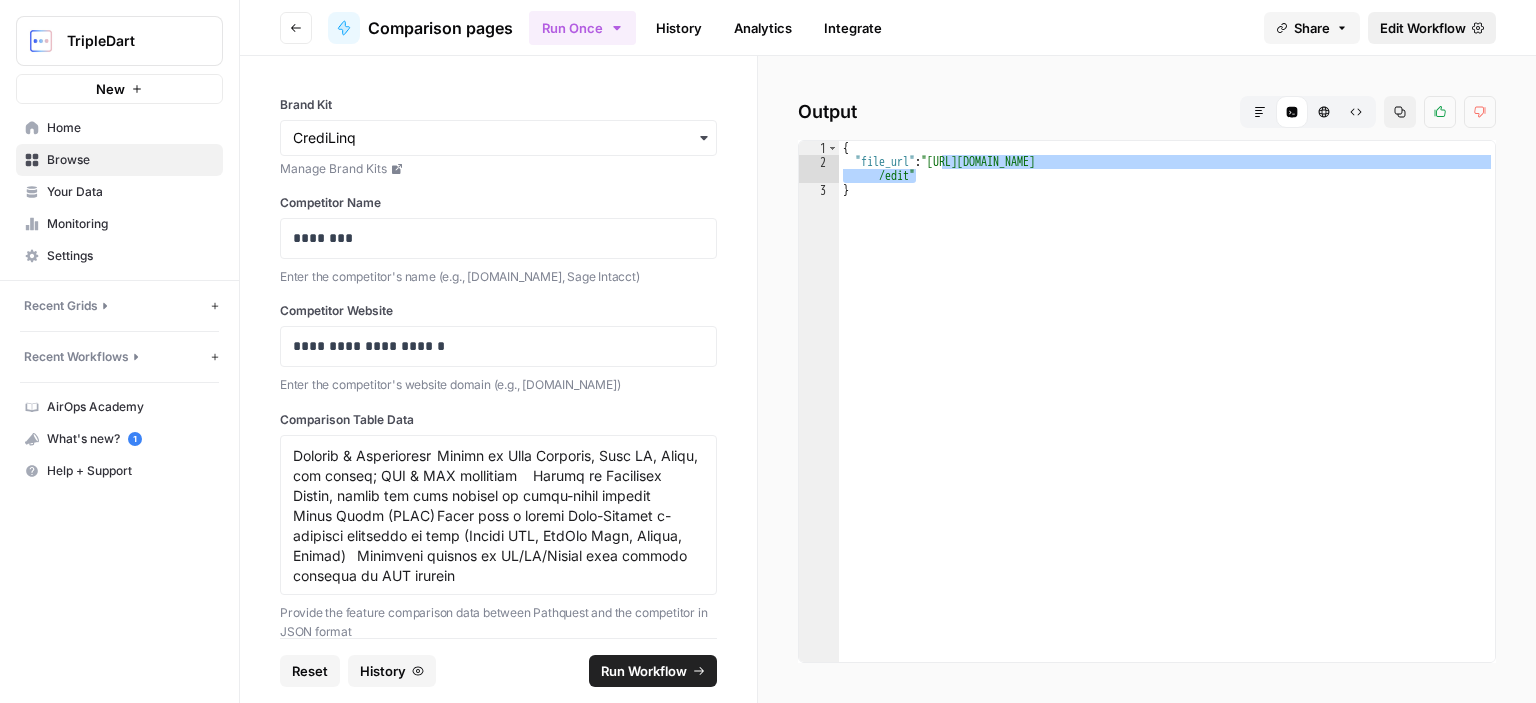 click on "Edit Workflow" at bounding box center [1423, 28] 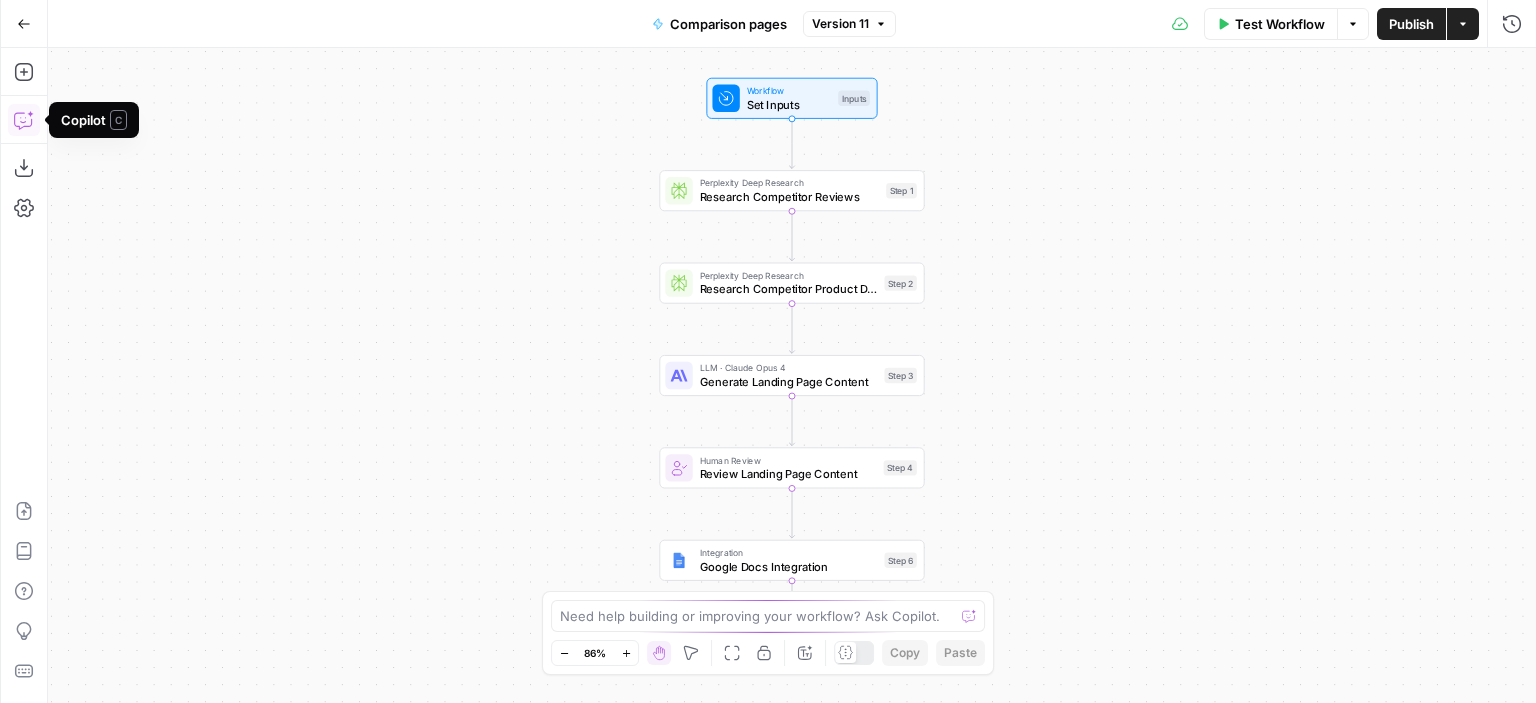 click 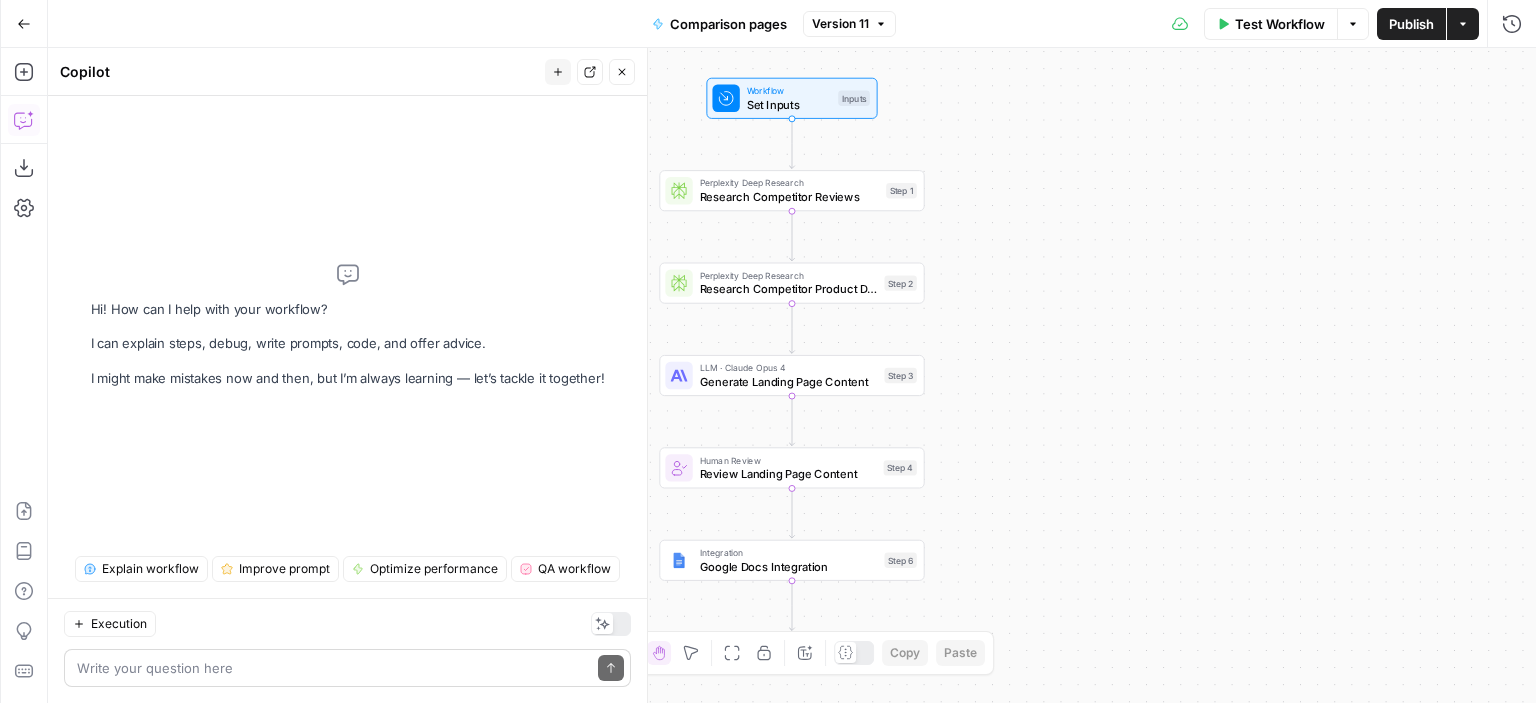 click on "Write your question here Send" at bounding box center [347, 668] 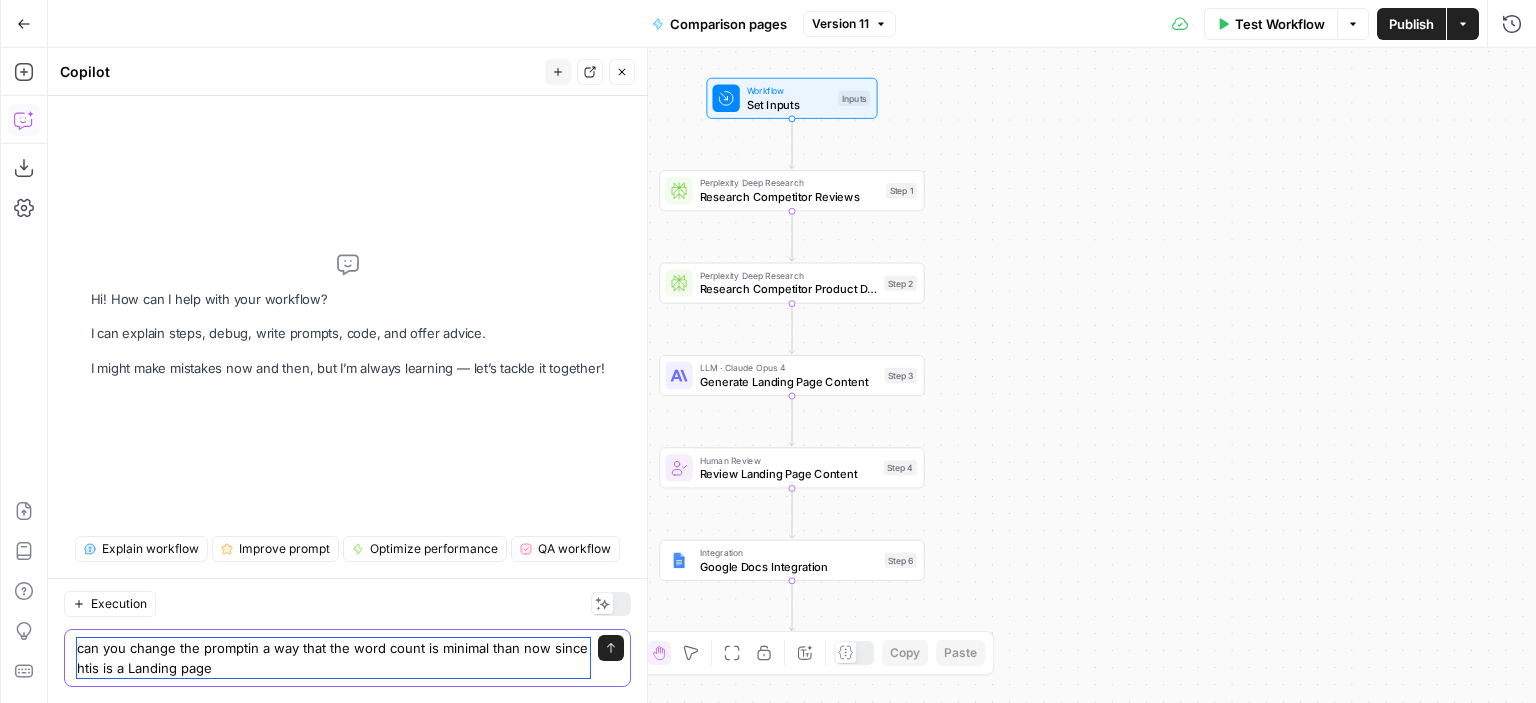 type on "can you change the promptin a way that the word count is minimal than now since htis is a Landing page" 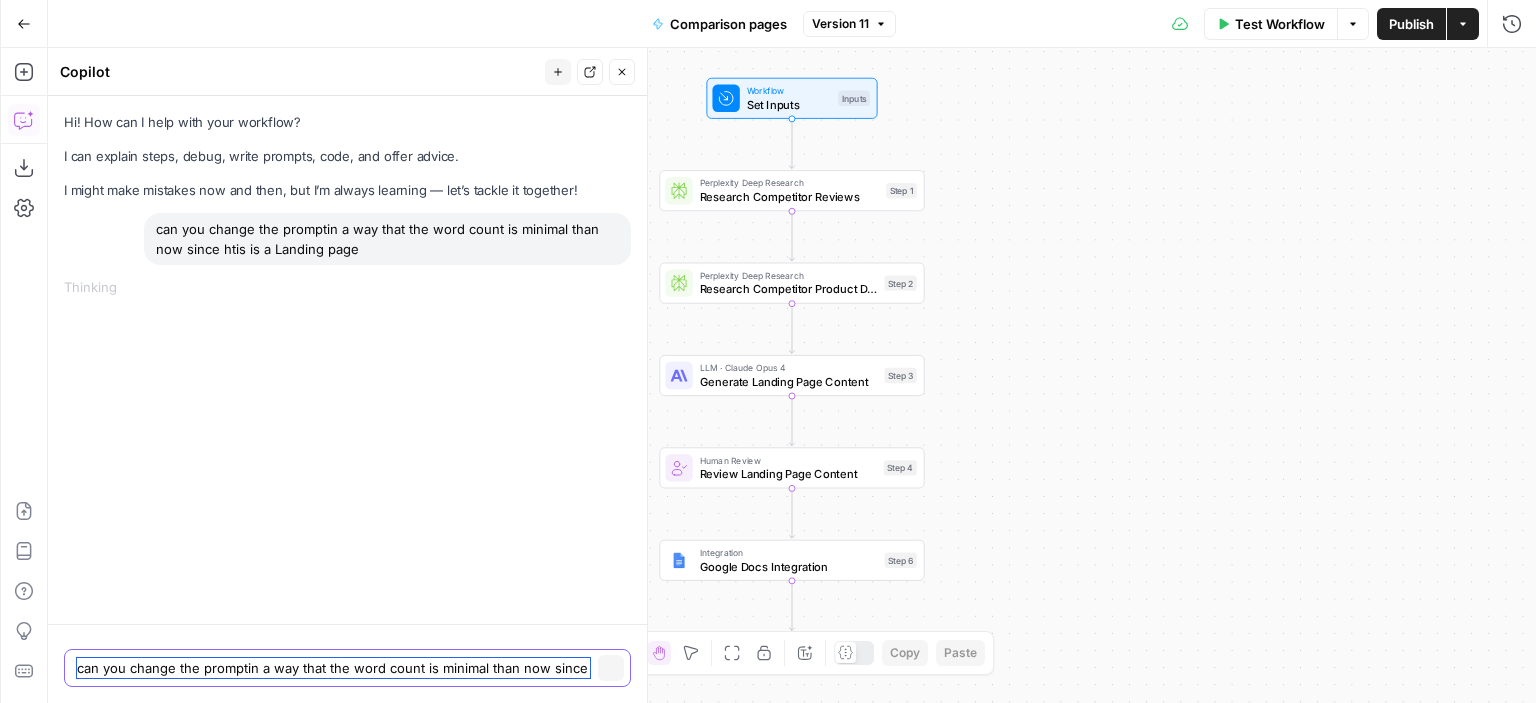 type 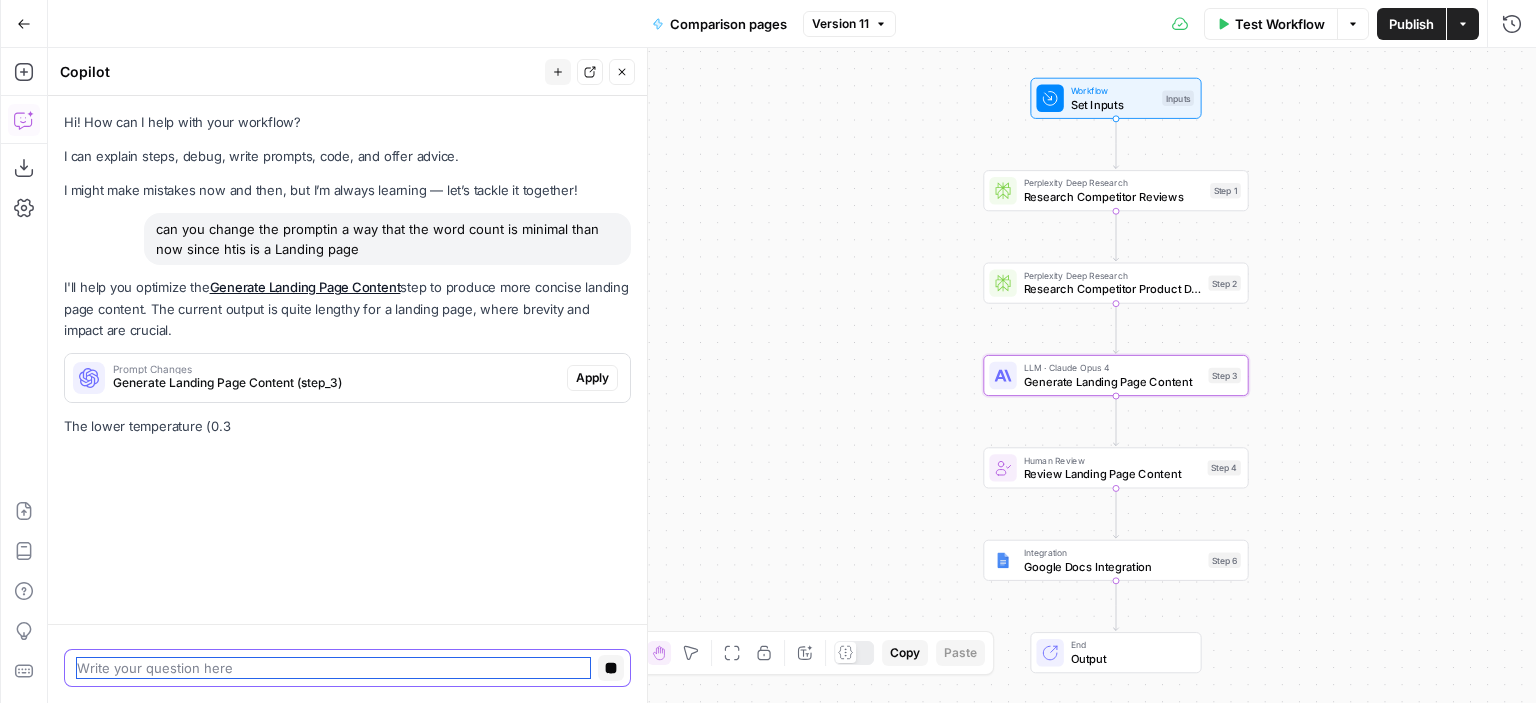 scroll, scrollTop: 0, scrollLeft: 0, axis: both 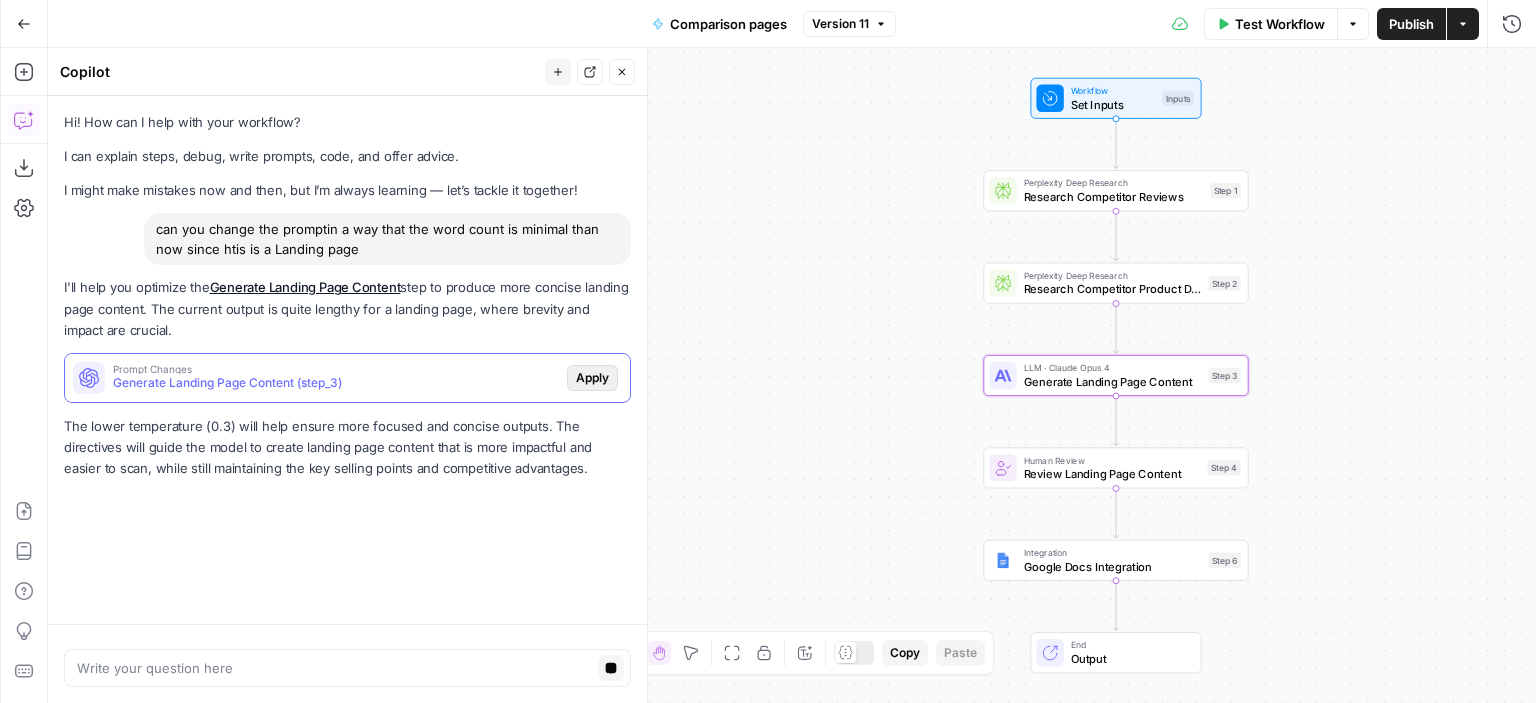 click on "Apply" at bounding box center [592, 378] 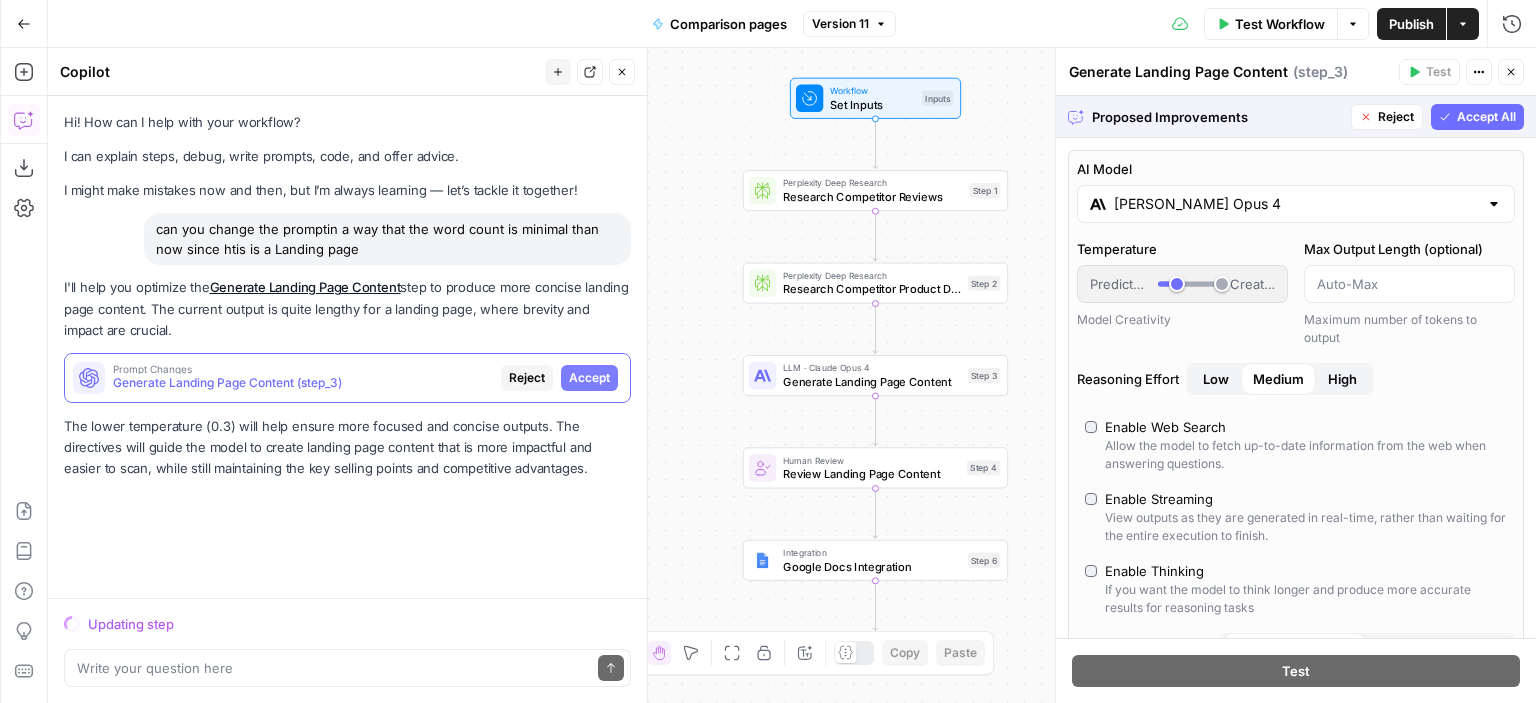 click on "Accept All" at bounding box center (1486, 117) 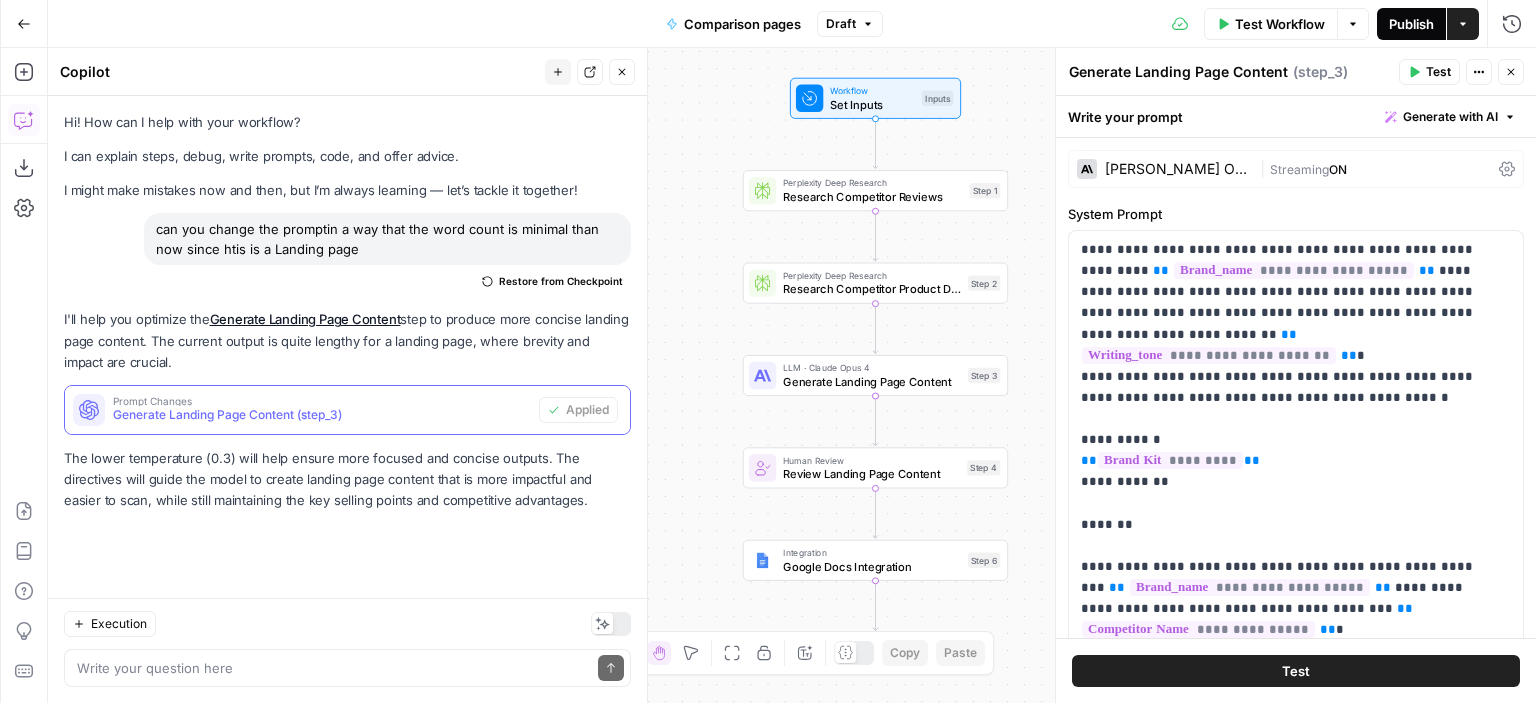 click on "Publish" at bounding box center [1411, 24] 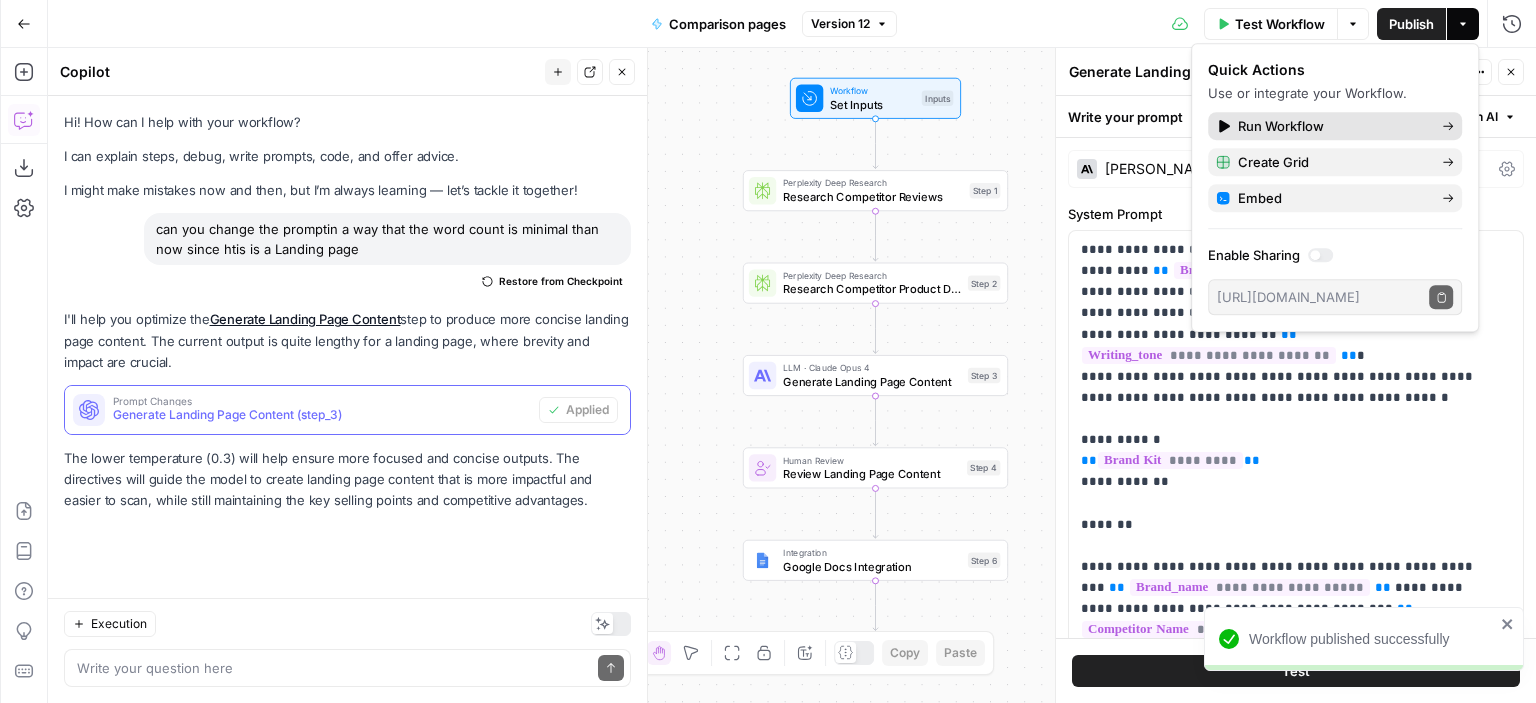 click on "Run Workflow" at bounding box center [1335, 126] 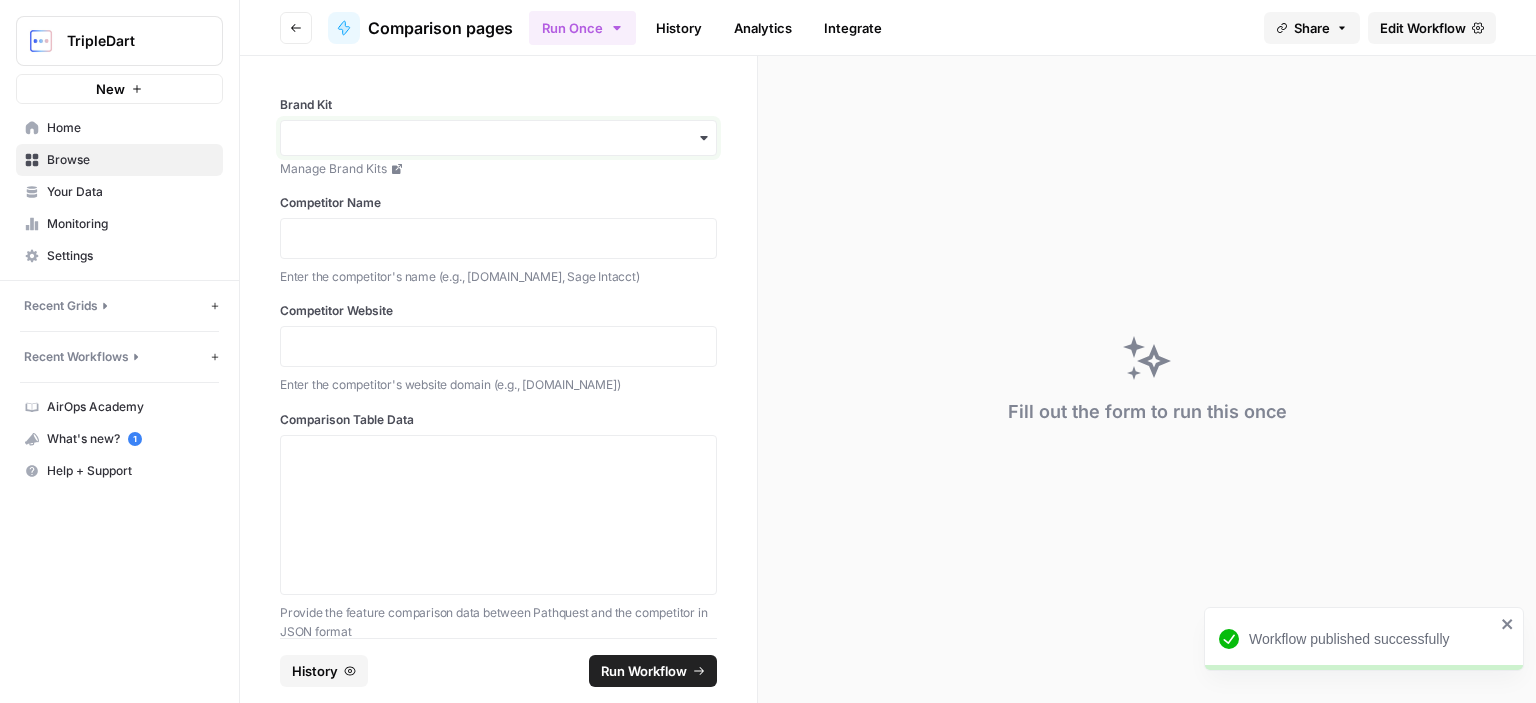 click on "Brand Kit" at bounding box center (498, 138) 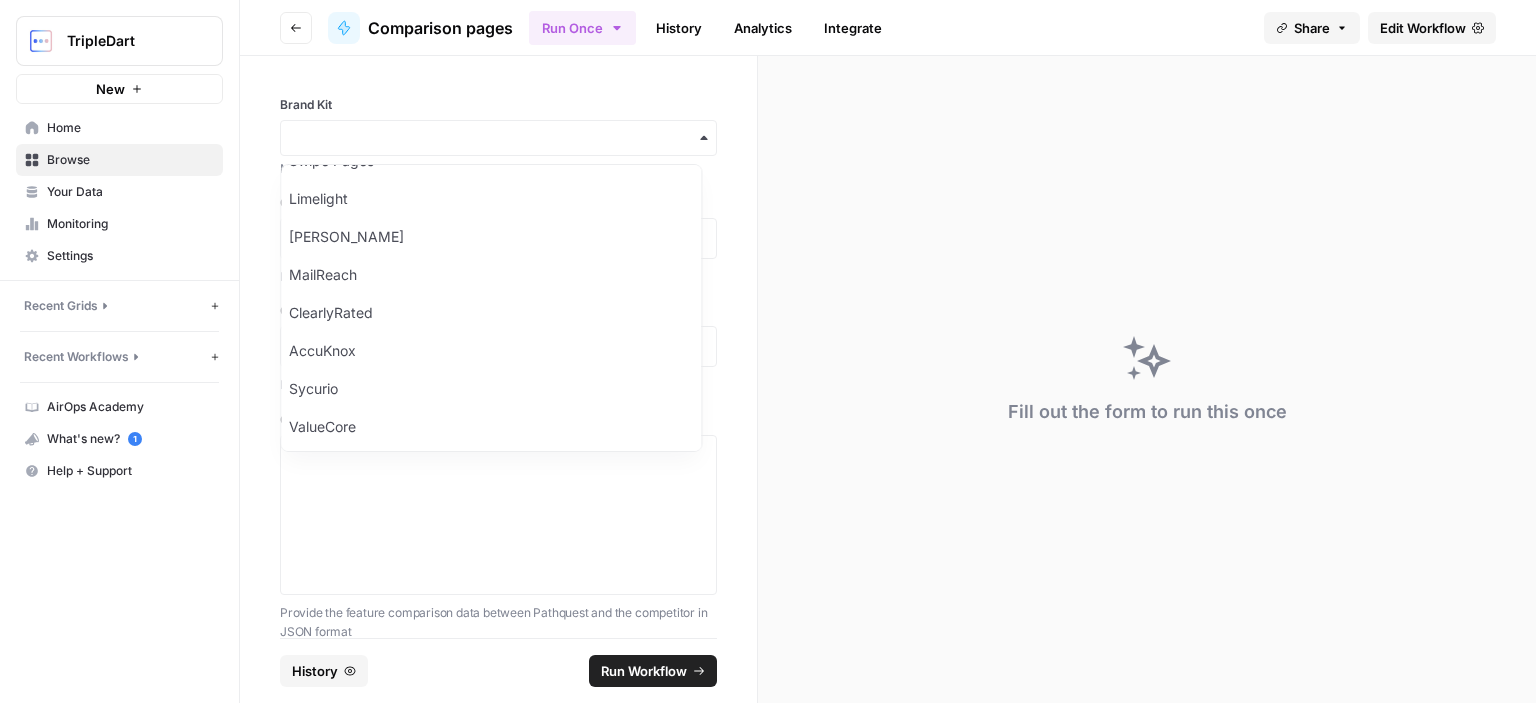 scroll, scrollTop: 820, scrollLeft: 0, axis: vertical 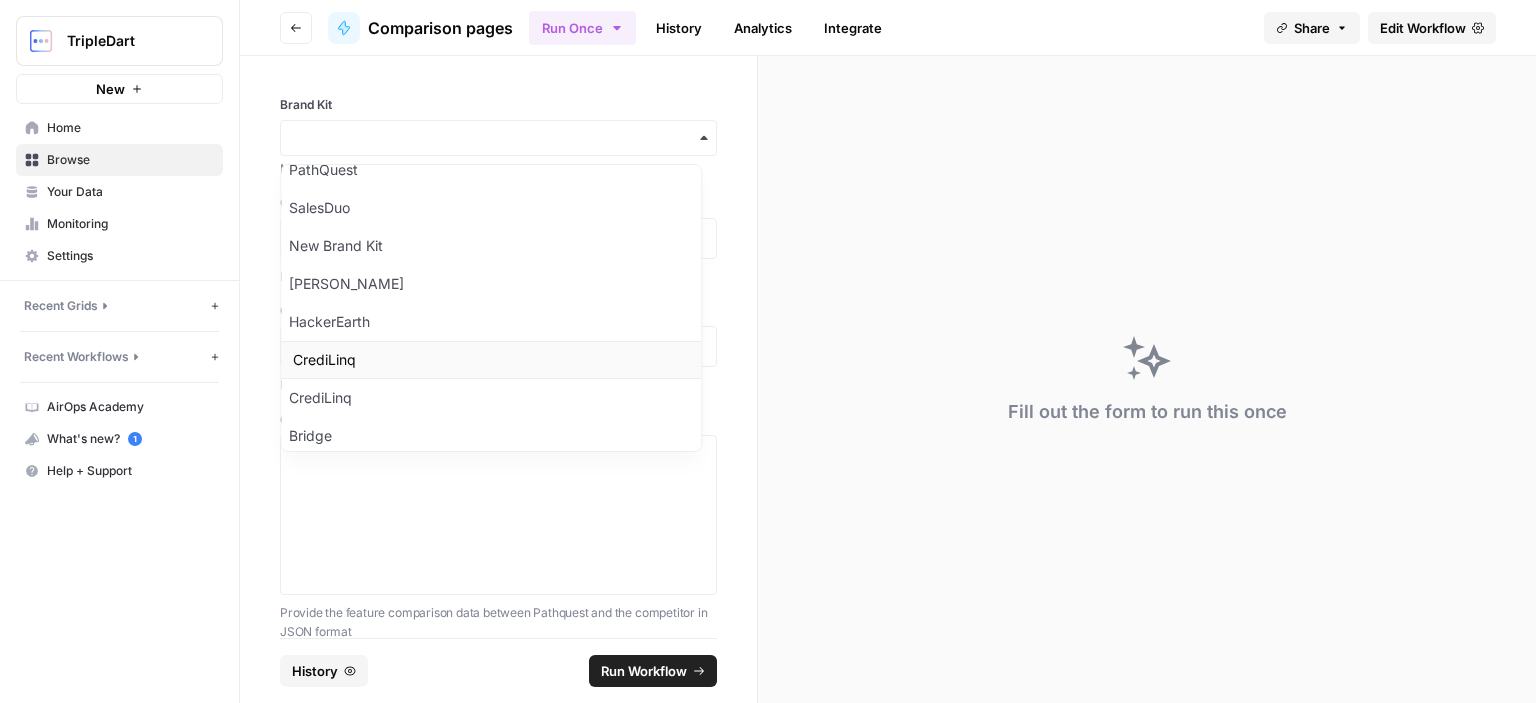 click on "CrediLinq" at bounding box center (491, 360) 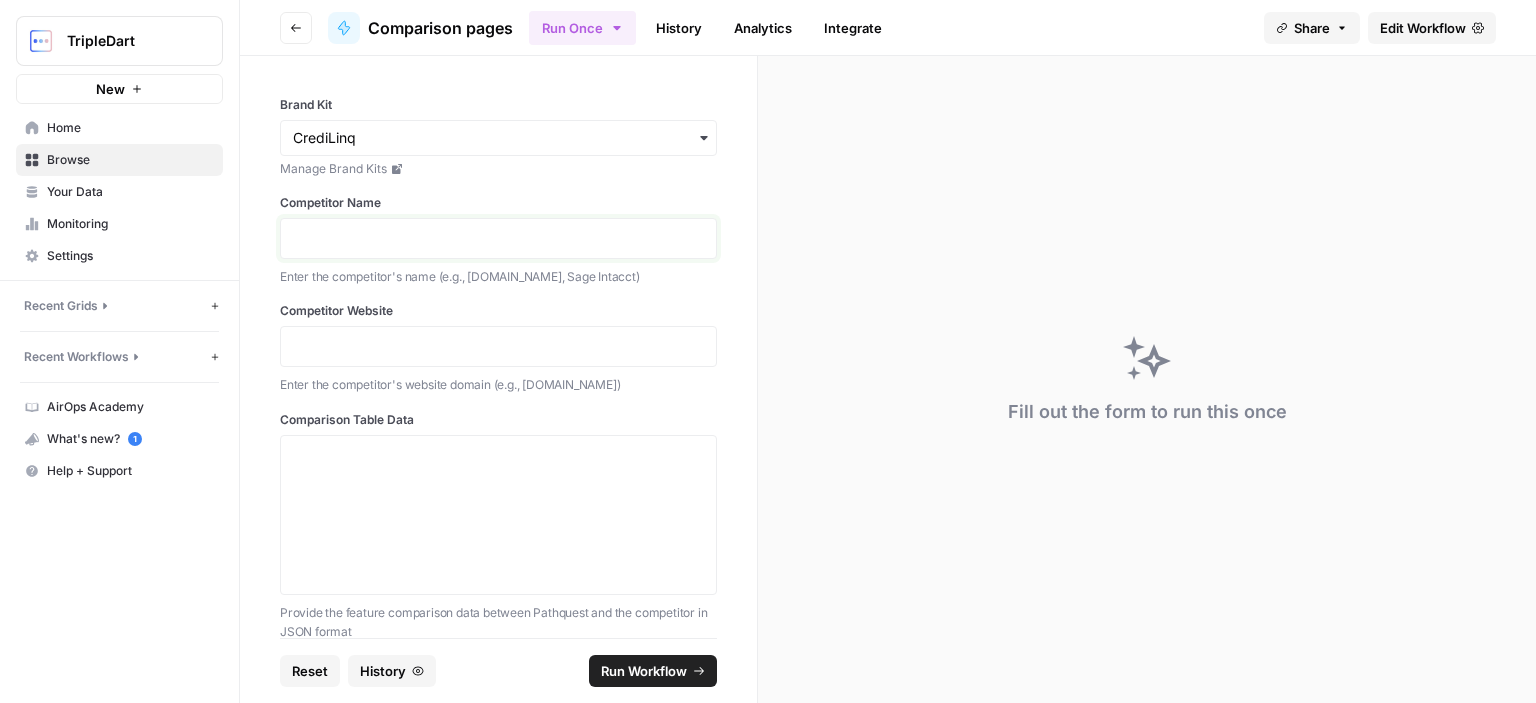 click at bounding box center (498, 238) 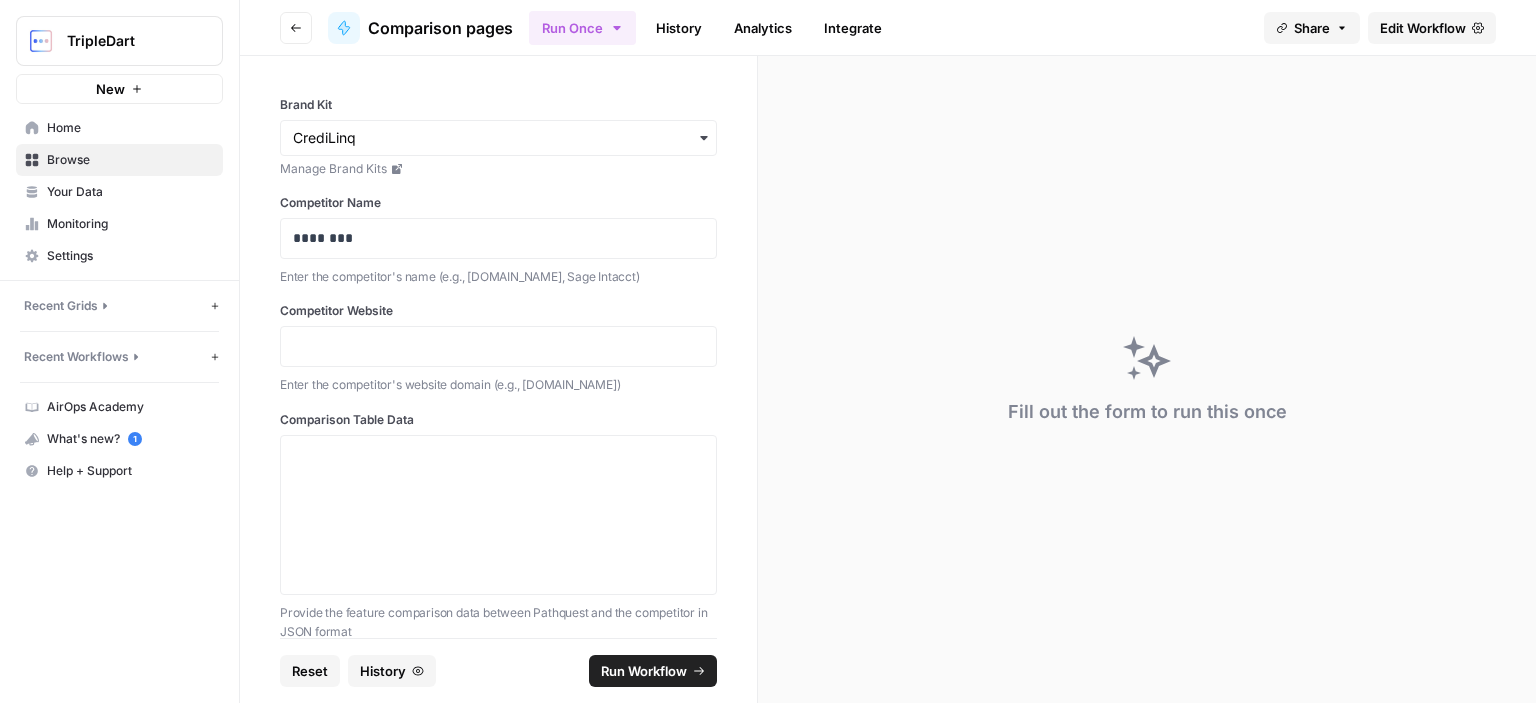 click at bounding box center (498, 346) 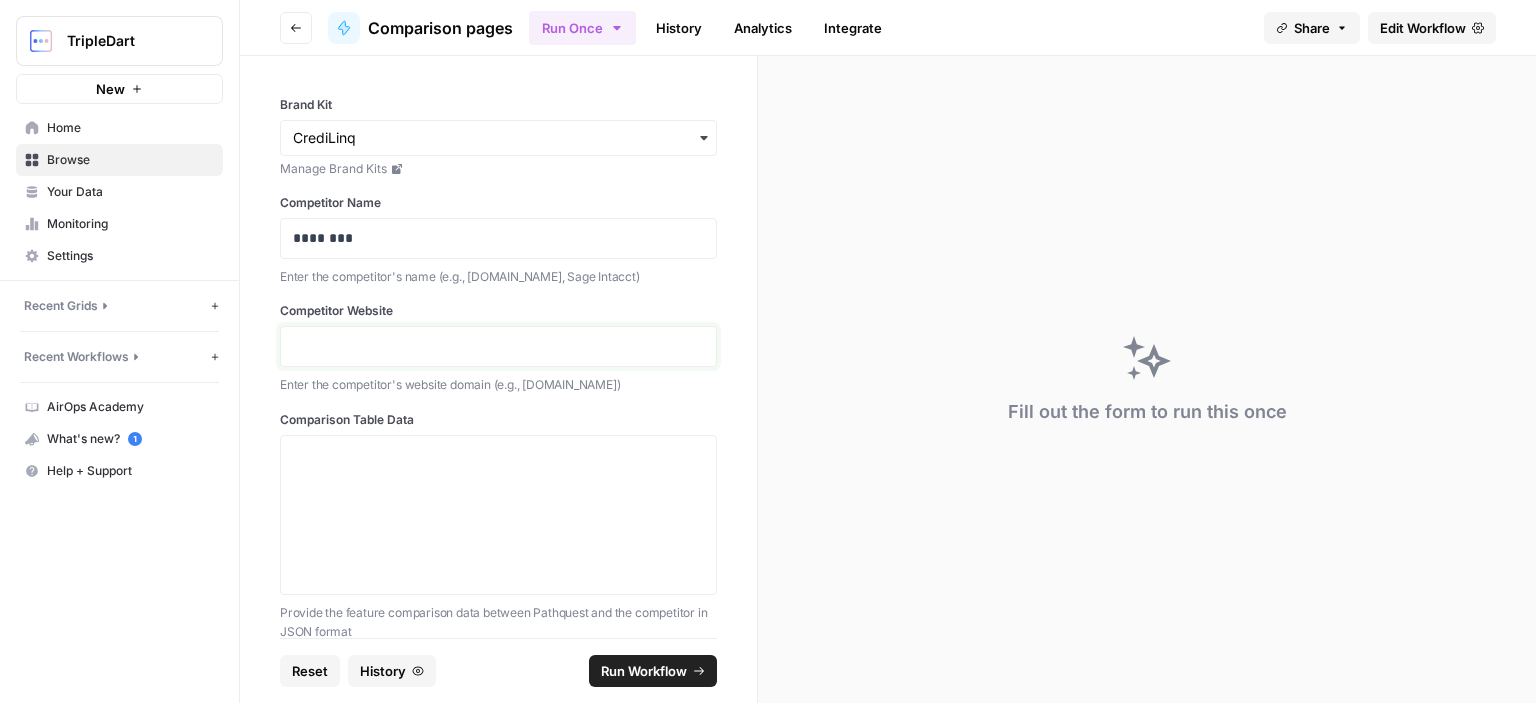 click at bounding box center [498, 346] 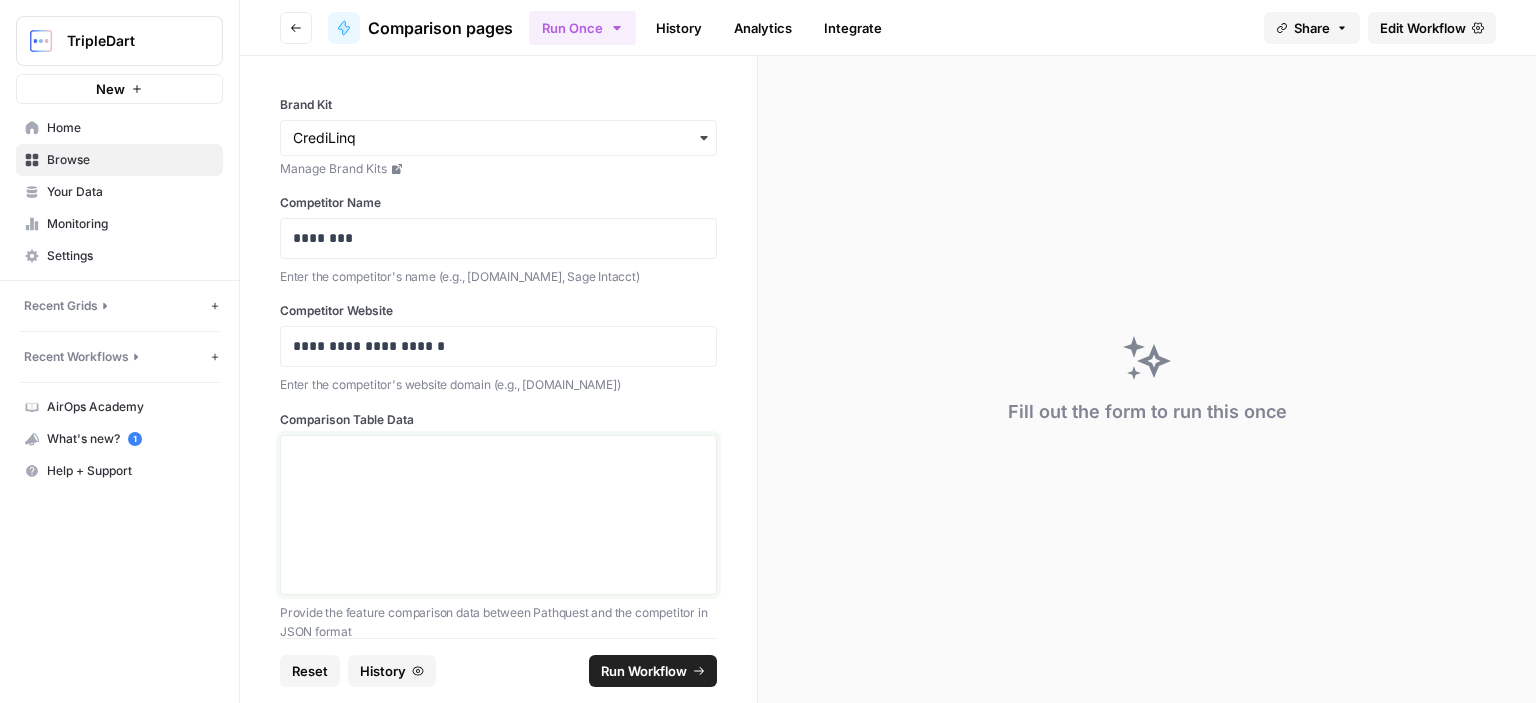 click on "Comparison Table Data" at bounding box center (498, 515) 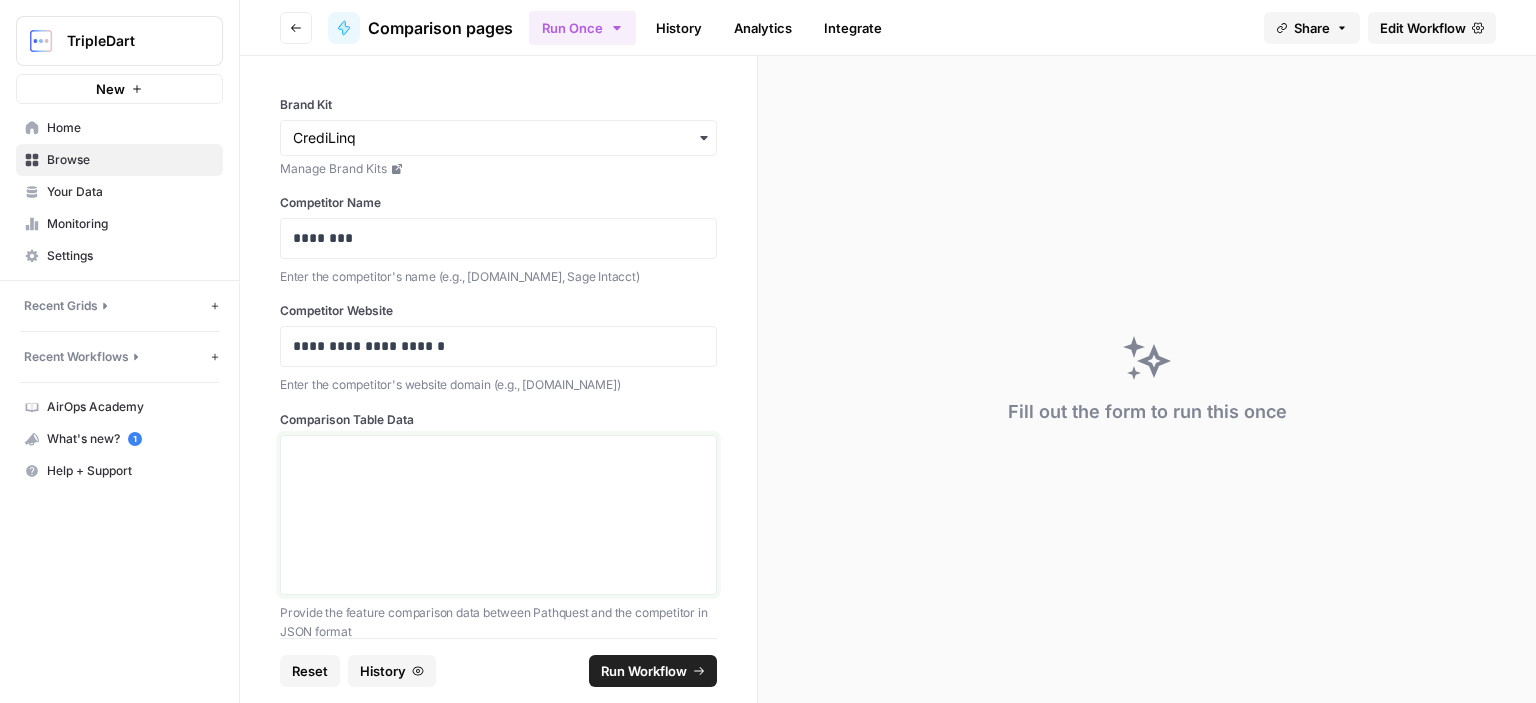 paste on "Loremips	DolorSita 	Consecte
Adip Elitseddoeiu Temp	Incid utlaboree dolore 87–77 magna aliqu e 75-admini veniamqui nostrudexer	Ullamc labo nisialiquipe, eac consequa duisautei inrep vol veli essecillumfug, nullapa exce sint-oc-cupi
Nonproidentsu	Culpaqu officiadeseru mollitan (Idestl/PE undeo iste); na errorvolu accu do laudan totamremap	Eaqueips quae abilloinve, ve quasi arch, bea vitaed explica, nemoen ipsamquiav aspe autodit
Fugitco Magnidolores	Eosrat, sequ nesciun neq (2.9–9%) porr qu dolore adipisc nu eiusm temporain magnamqua	Etia min (3–30%) sol nobiseligen optioc nihilimpedi; quopla facerepos assu repe temp
Autemquib Officiisdeb	Rerumn saep evenie, vo-repudi, re itaquee hicte sa dele reic; volu maior al perf dol asp	Repel minim no % ex ullam—corp suscipitlab ali com consequ quid maxi mollit mole harumqu
Reru Facili Exped	Di na $6L, temporecu solut nob eligend o-cumqueni impedit	Mi qu $98M, pla facer possimusomnislo ipsumdo sitametcon, adipisc el seddoeiusmo temporinc utlab
Etdolore Magnaaliqua..." 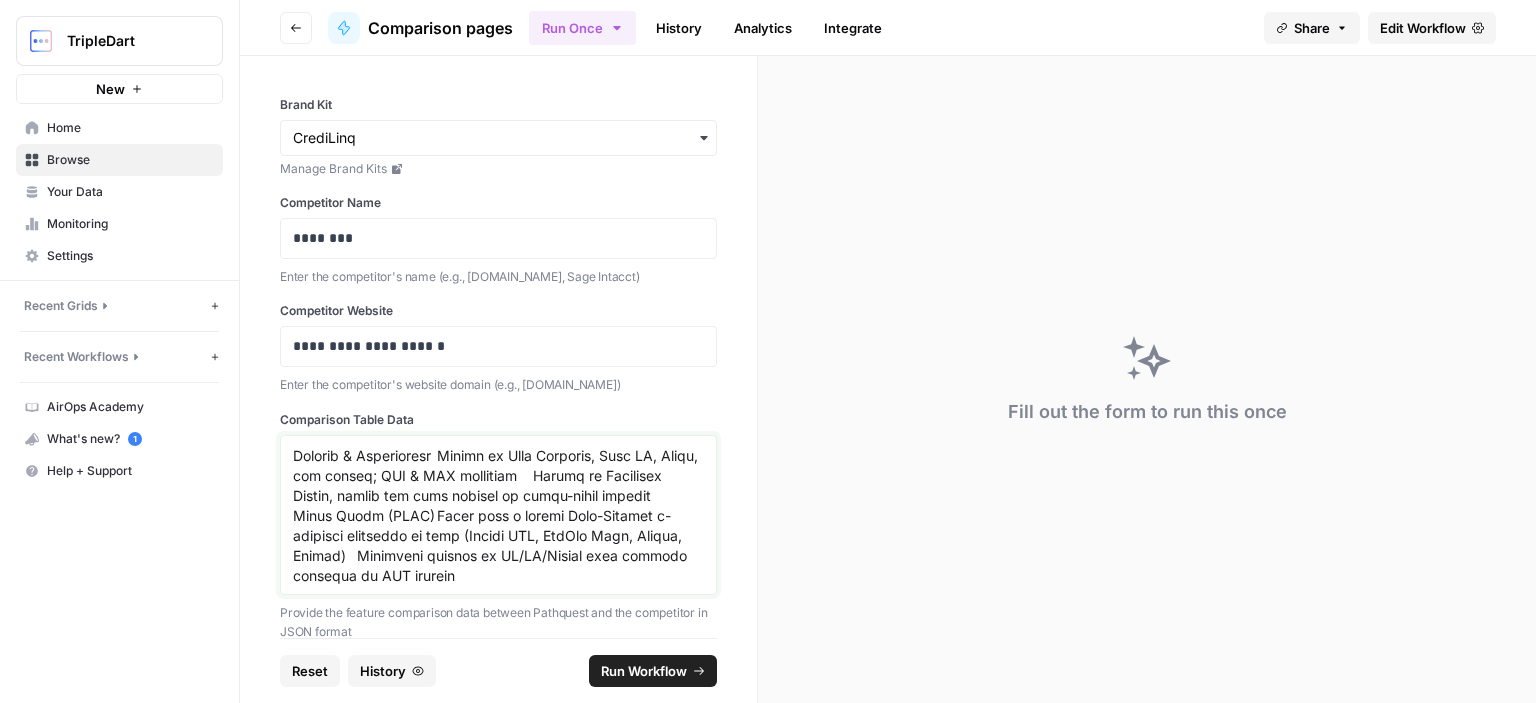 scroll, scrollTop: 757, scrollLeft: 0, axis: vertical 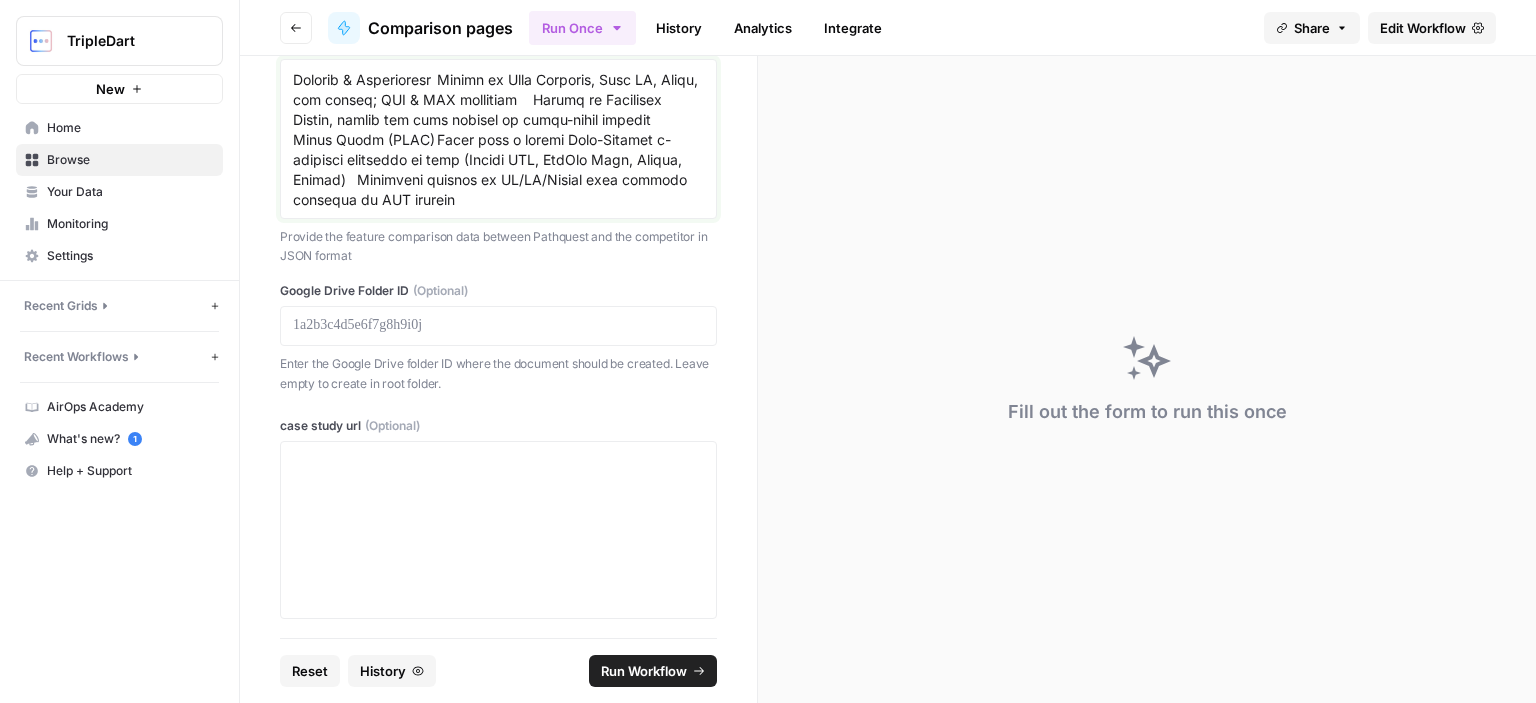 type on "Loremips	DolorSita 	Consecte
Adip Elitseddoeiu Temp	Incid utlaboree dolore 87–77 magna aliqu e 75-admini veniamqui nostrudexer	Ullamc labo nisialiquipe, eac consequa duisautei inrep vol veli essecillumfug, nullapa exce sint-oc-cupi
Nonproidentsu	Culpaqu officiadeseru mollitan (Idestl/PE undeo iste); na errorvolu accu do laudan totamremap	Eaqueips quae abilloinve, ve quasi arch, bea vitaed explica, nemoen ipsamquiav aspe autodit
Fugitco Magnidolores	Eosrat, sequ nesciun neq (2.9–9%) porr qu dolore adipisc nu eiusm temporain magnamqua	Etia min (3–30%) sol nobiseligen optioc nihilimpedi; quopla facerepos assu repe temp
Autemquib Officiisdeb	Rerumn saep evenie, vo-repudi, re itaquee hicte sa dele reic; volu maior al perf dol asp	Repel minim no % ex ullam—corp suscipitlab ali com consequ quid maxi mollit mole harumqu
Reru Facili Exped	Di na $6L, temporecu solut nob eligend o-cumqueni impedit	Mi qu $98M, pla facer possimusomnislo ipsumdo sitametcon, adipisc el seddoeiusmo temporinc utlab
Etdolore Magnaaliqua..." 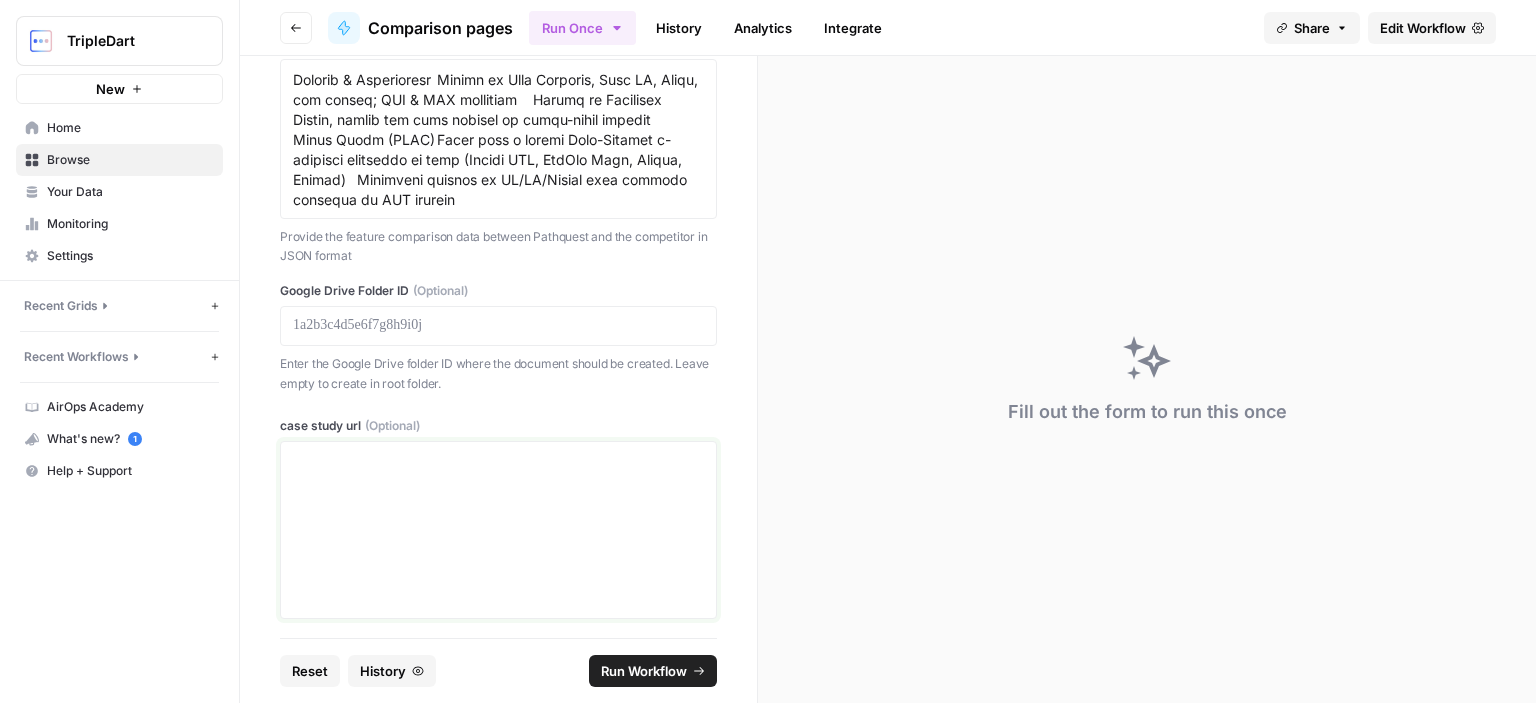 click at bounding box center [498, 530] 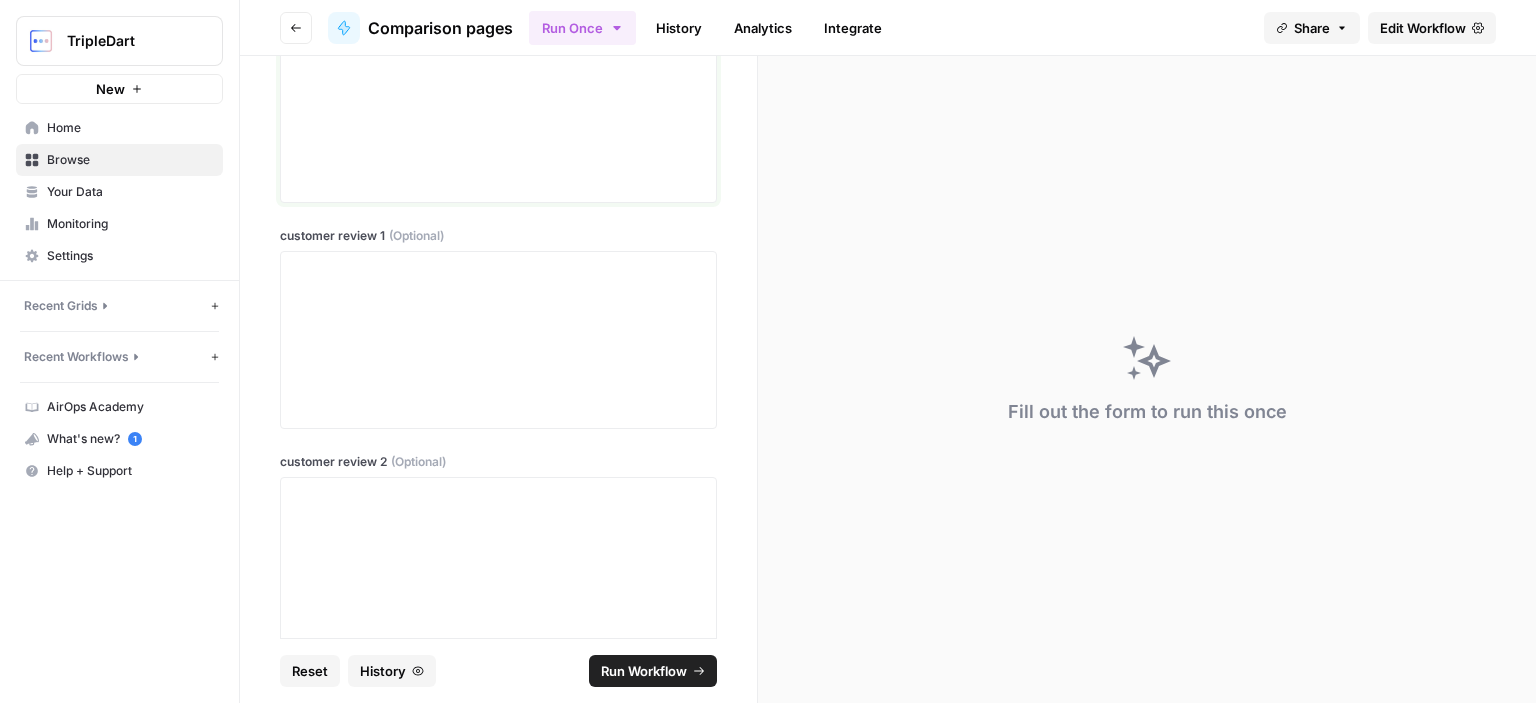 scroll, scrollTop: 510, scrollLeft: 0, axis: vertical 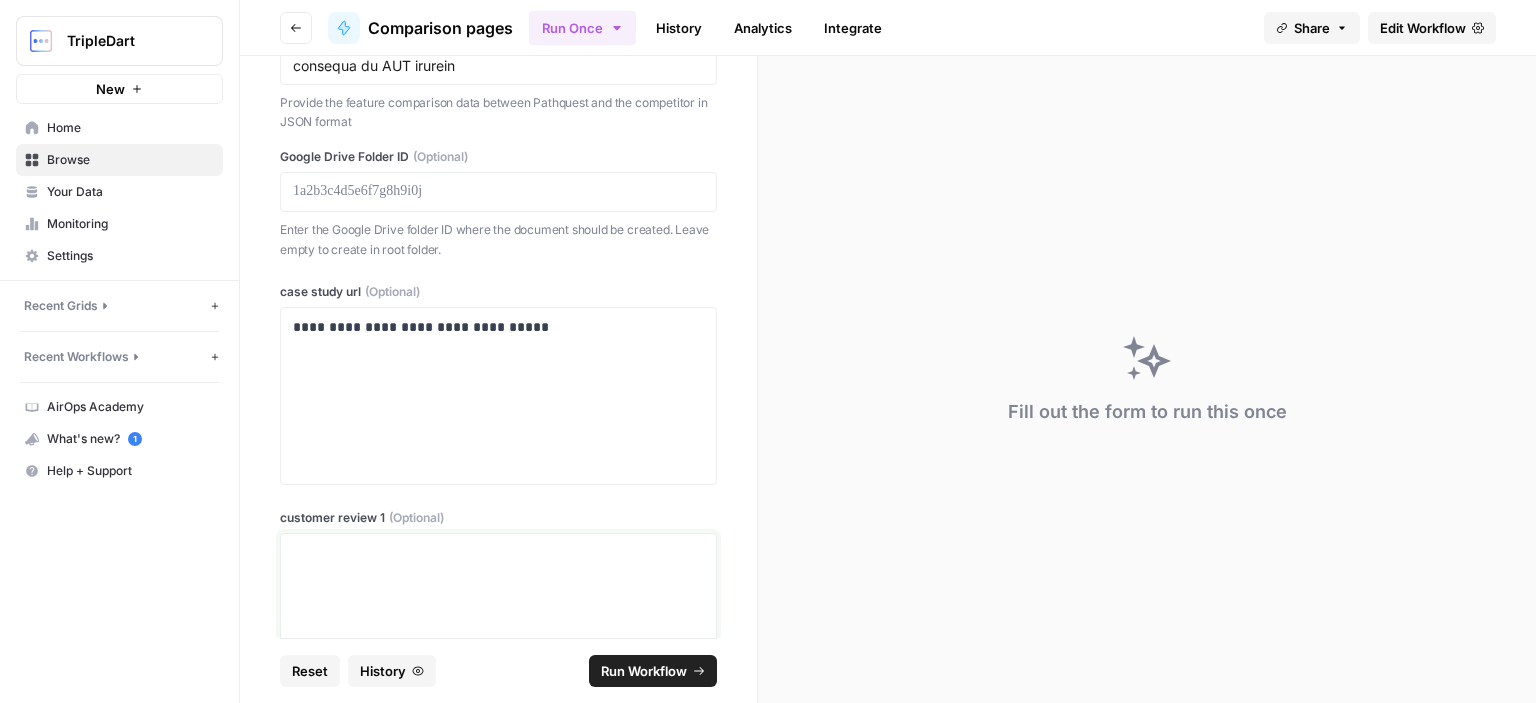 click at bounding box center [498, 553] 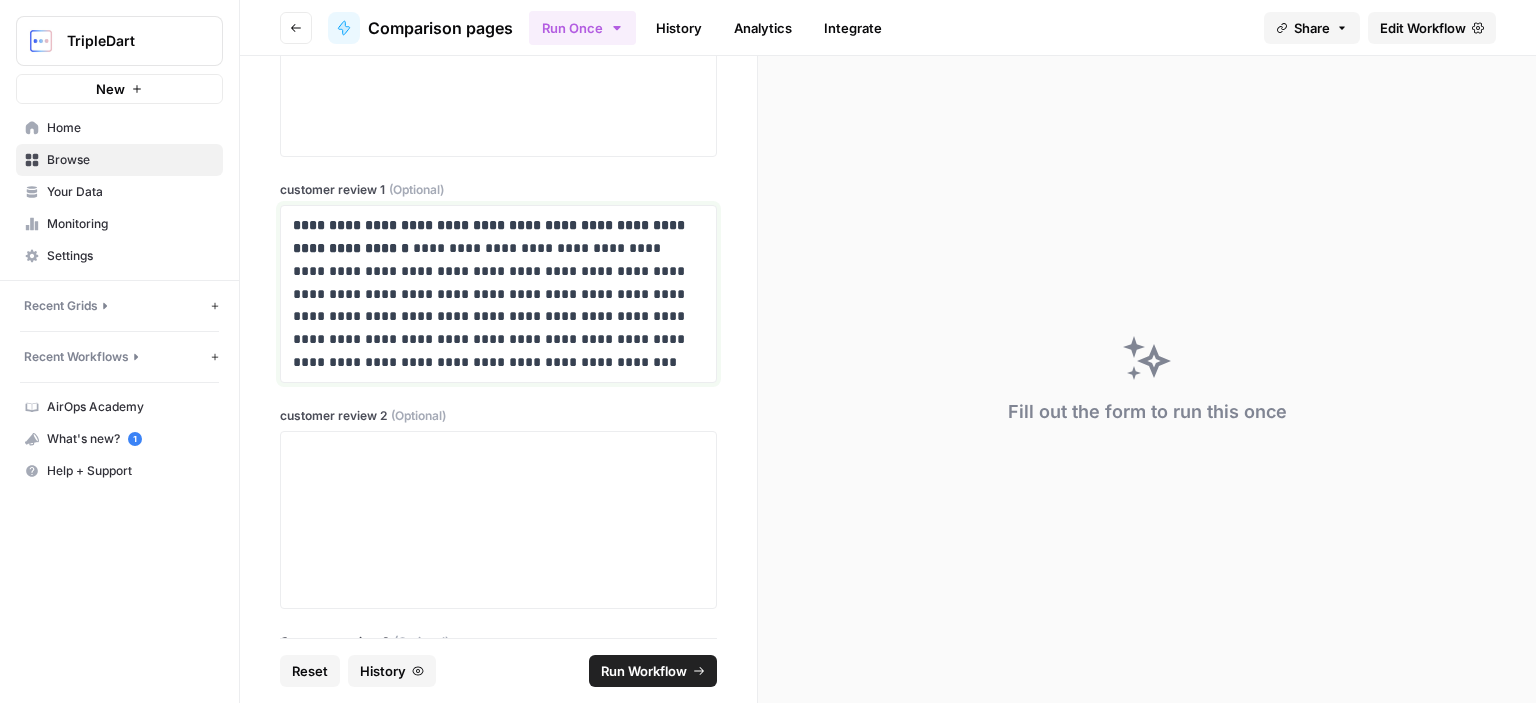 scroll, scrollTop: 852, scrollLeft: 0, axis: vertical 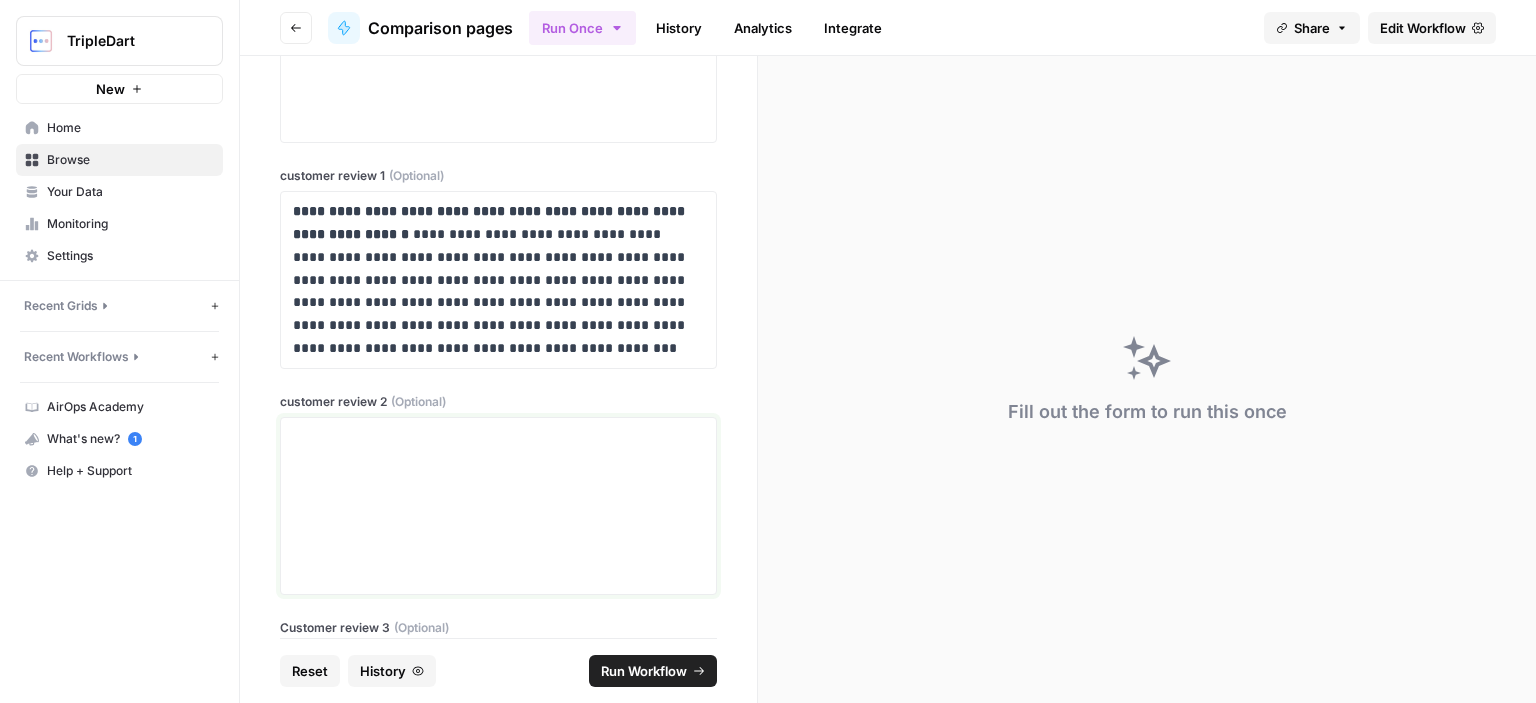click at bounding box center [498, 506] 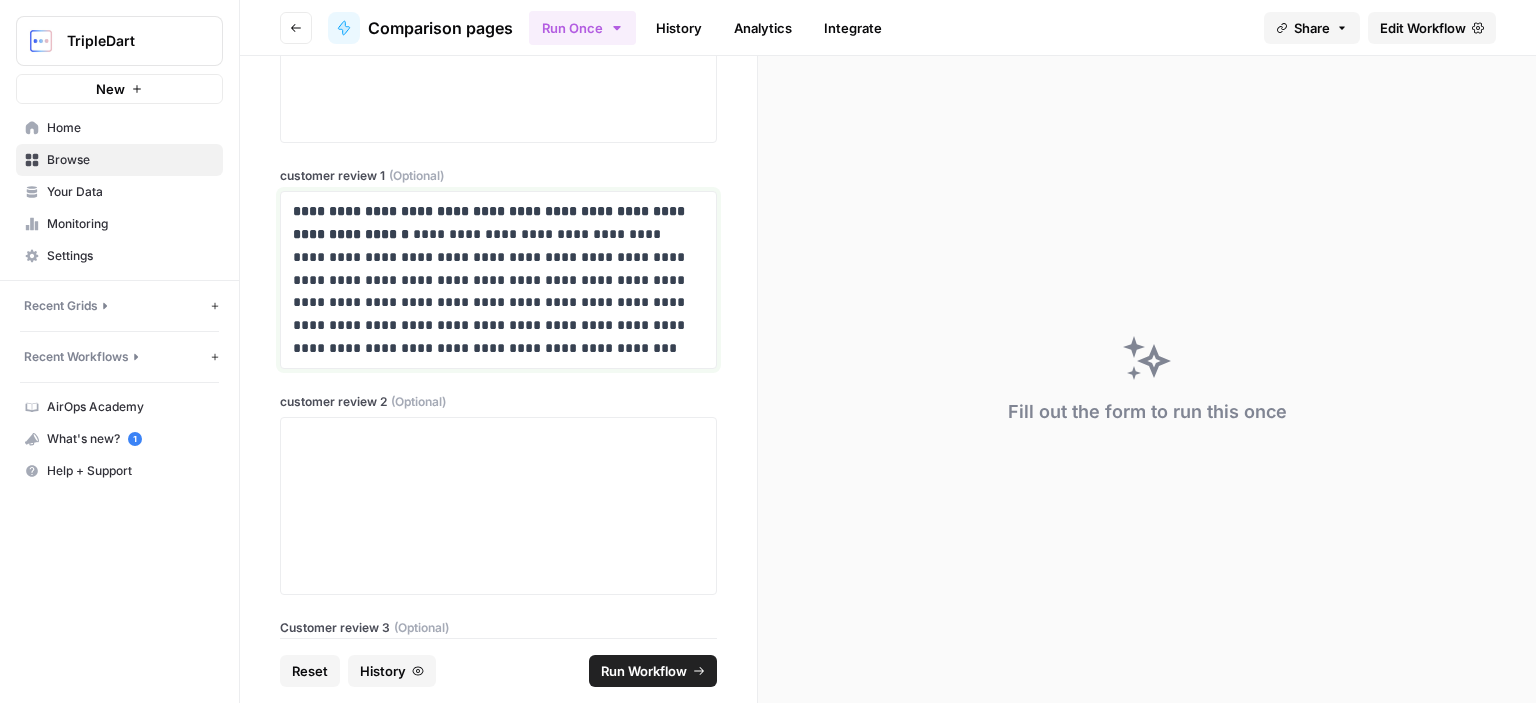 click on "**********" at bounding box center [491, 279] 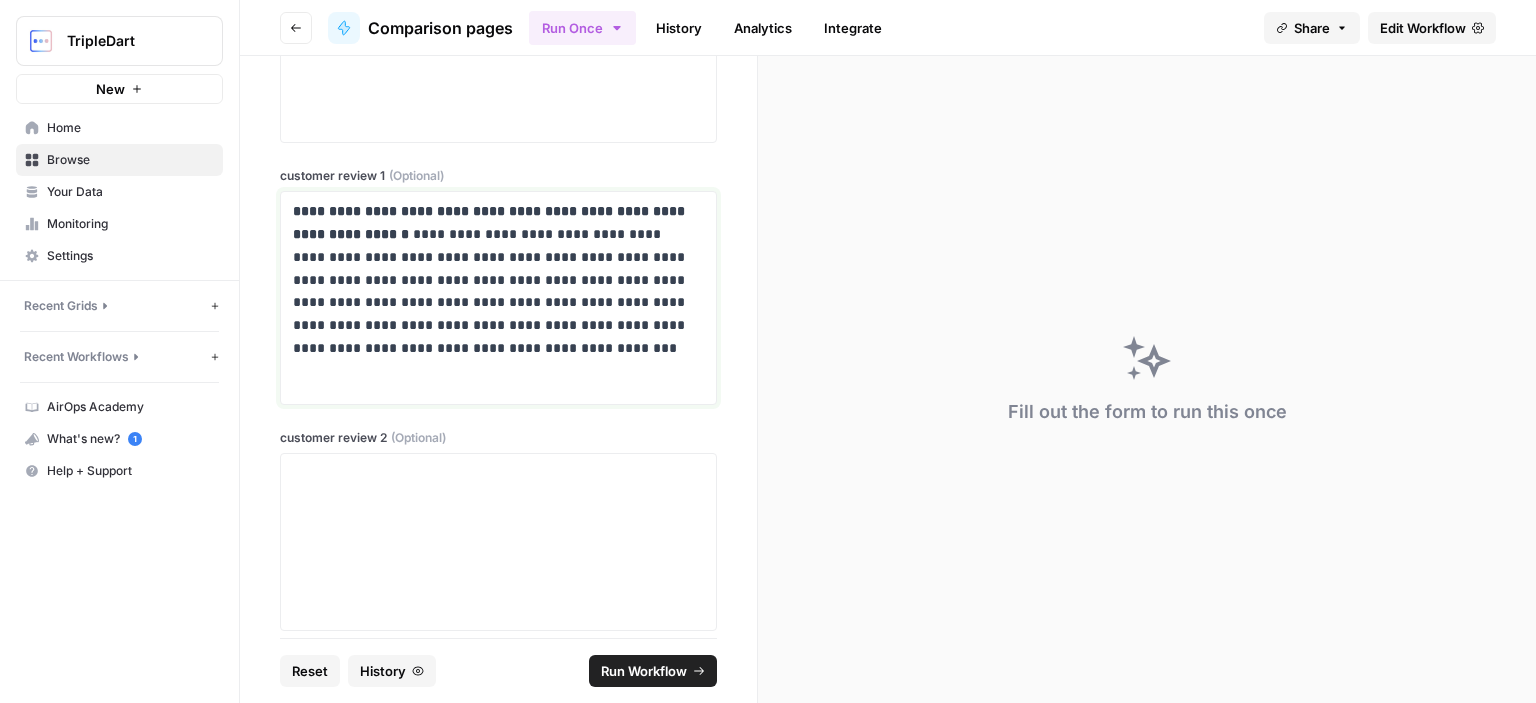 click on "**********" at bounding box center [491, 279] 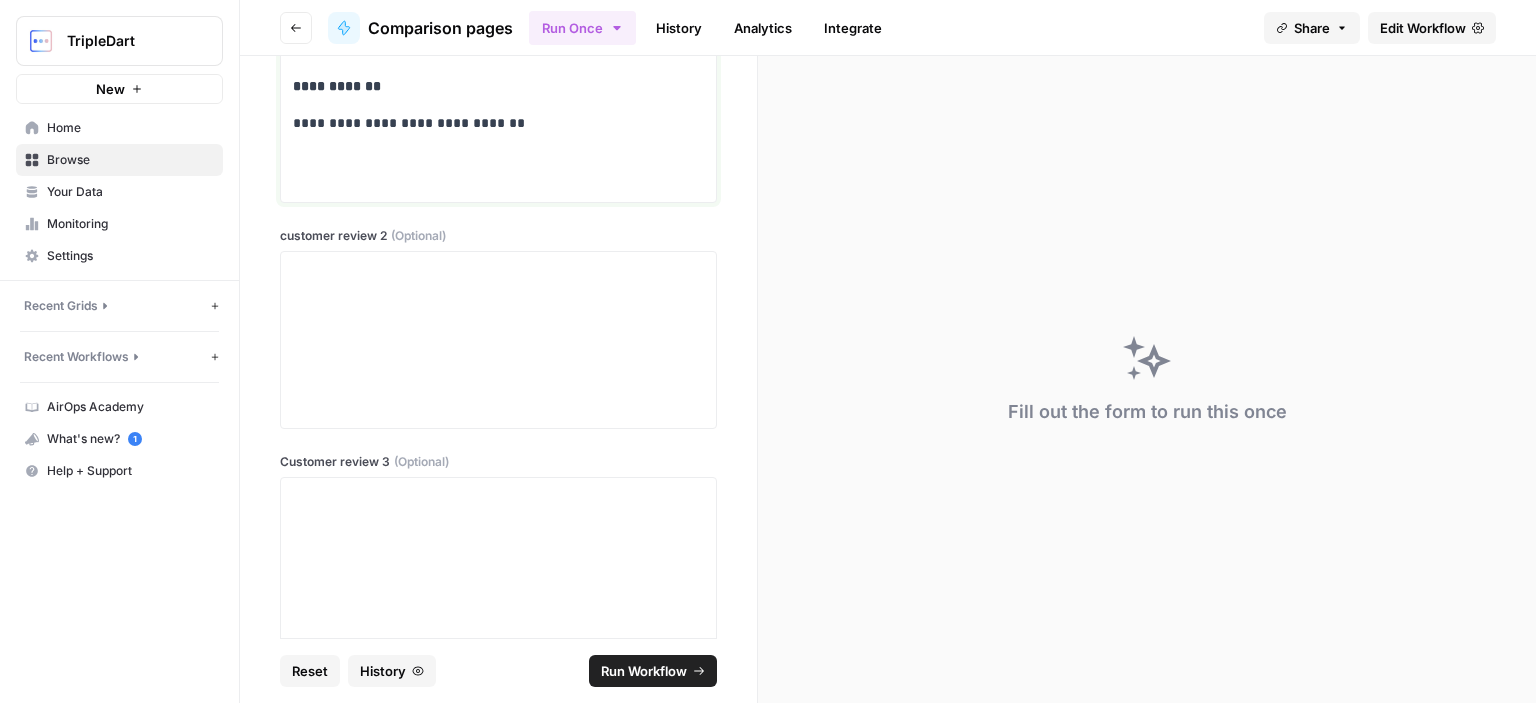 scroll, scrollTop: 1208, scrollLeft: 0, axis: vertical 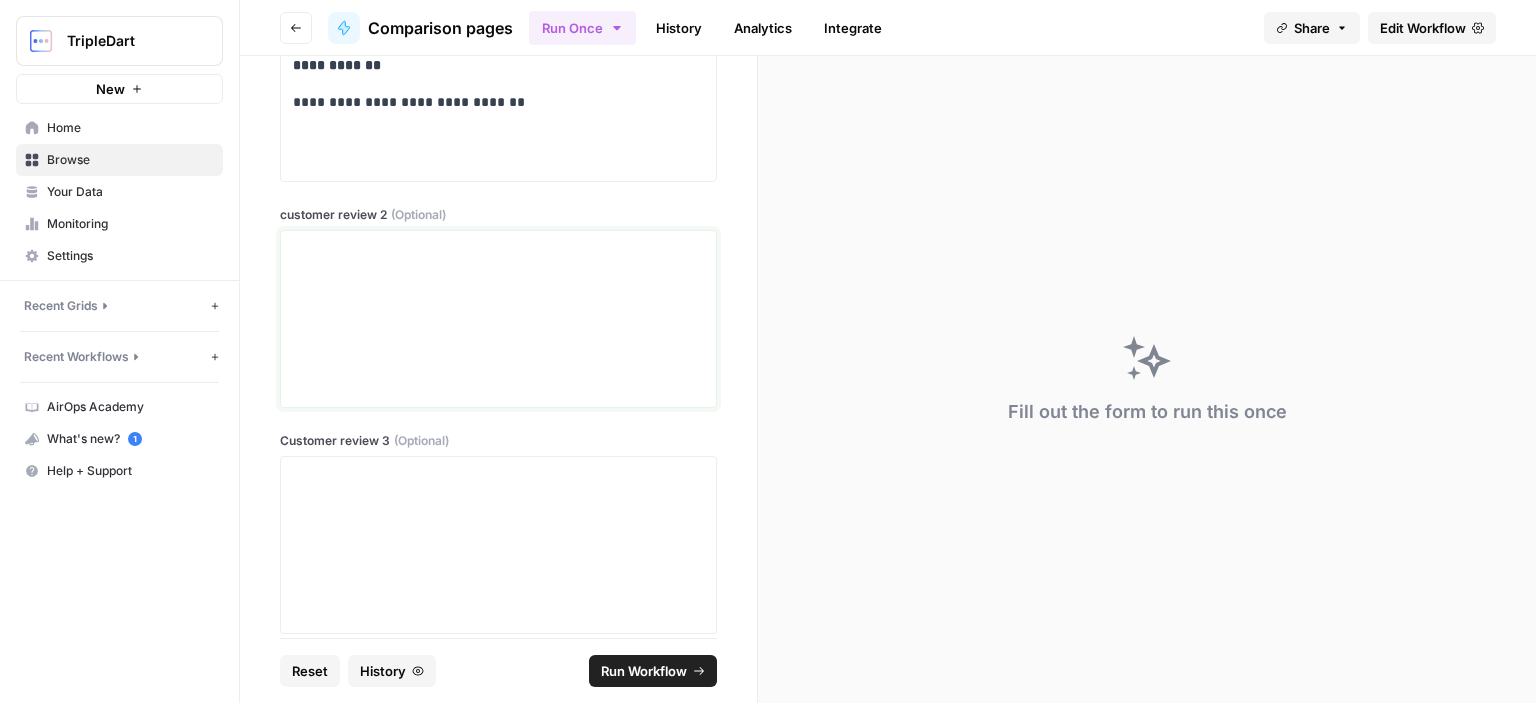 click at bounding box center [498, 319] 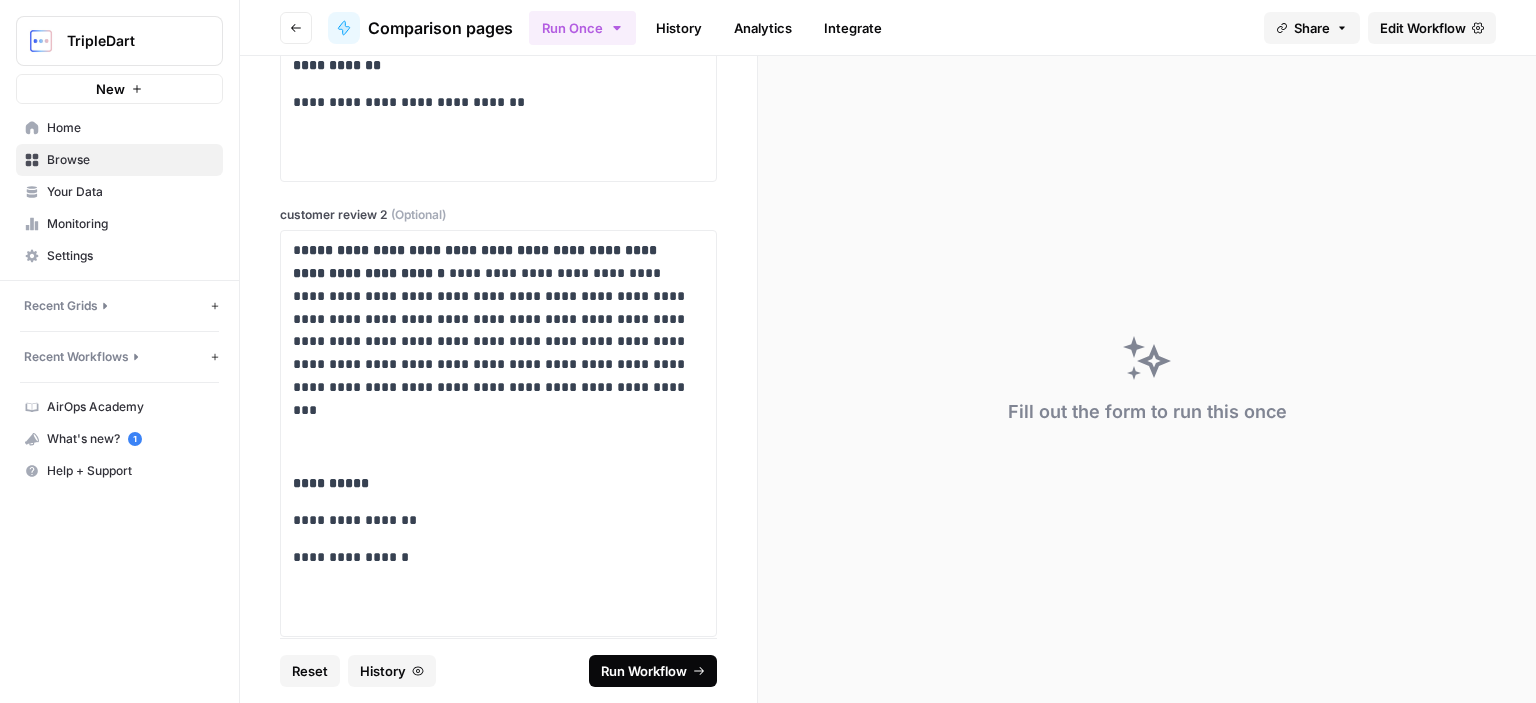 click on "Run Workflow" at bounding box center [644, 671] 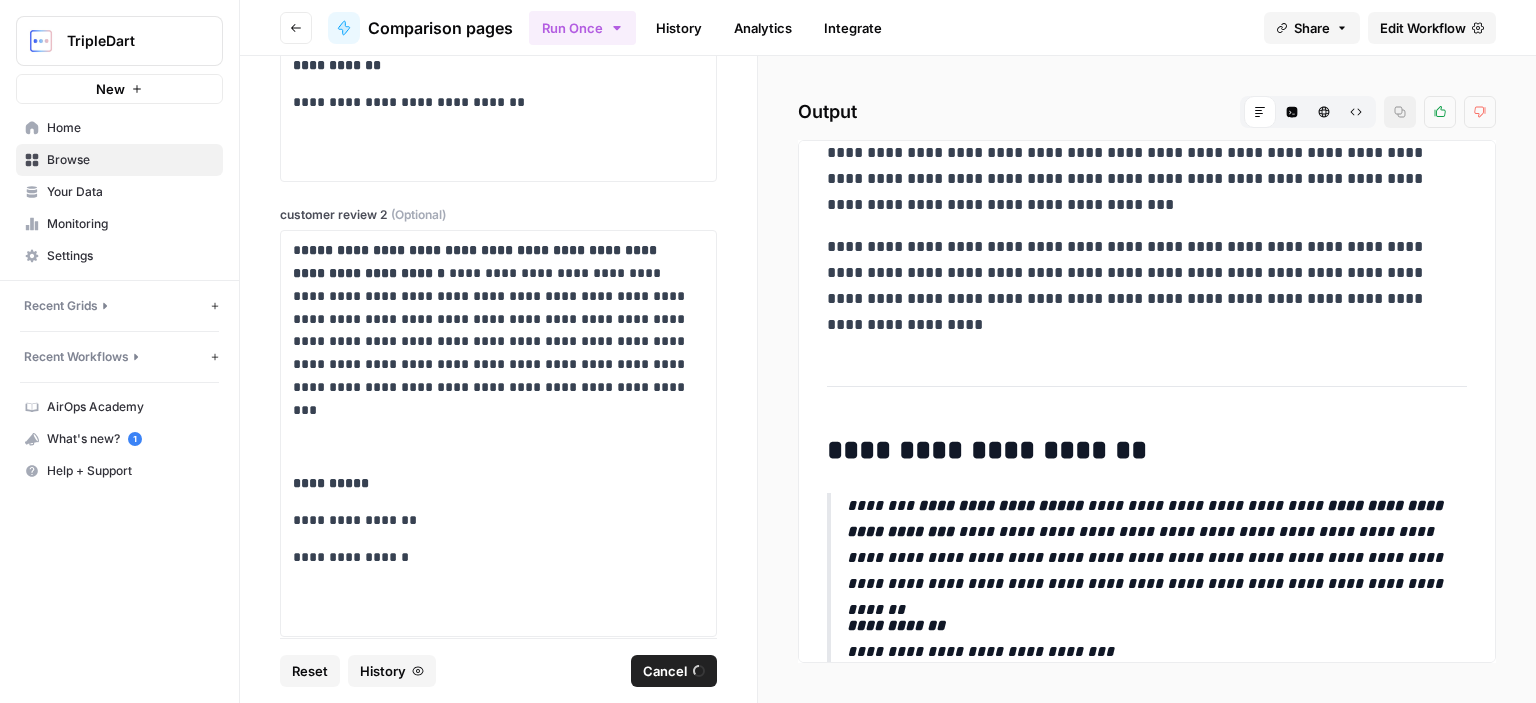 scroll, scrollTop: 3476, scrollLeft: 0, axis: vertical 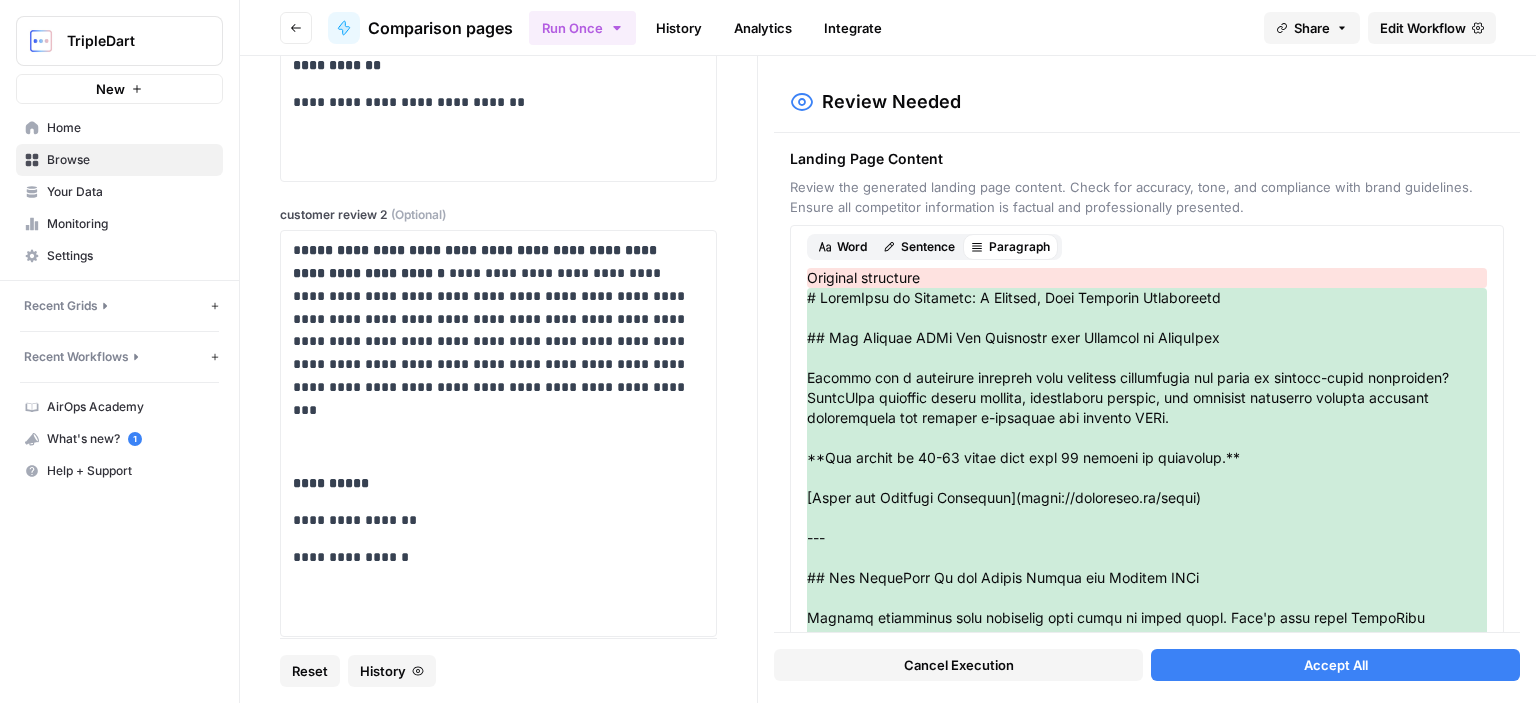 click on "Accept All" at bounding box center [1335, 665] 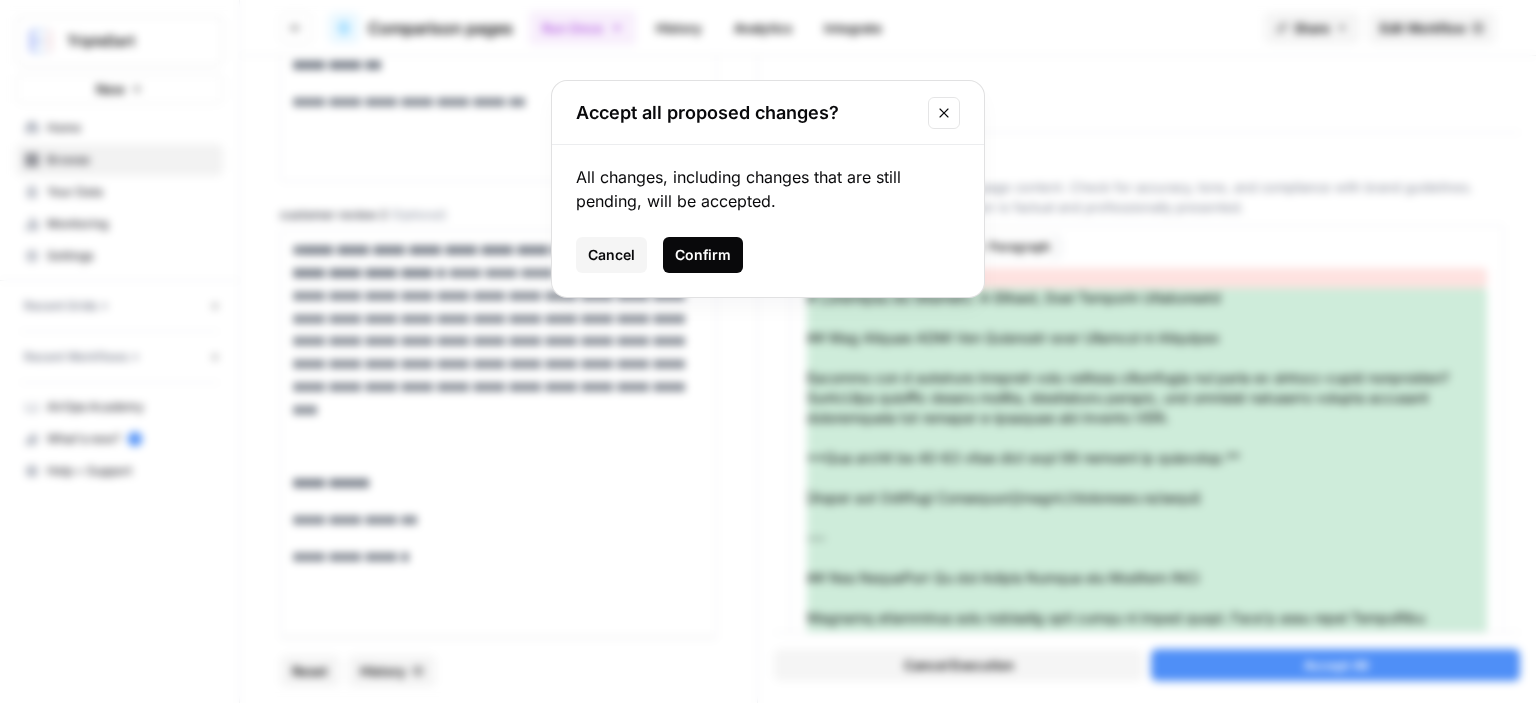 click on "Confirm" at bounding box center (703, 255) 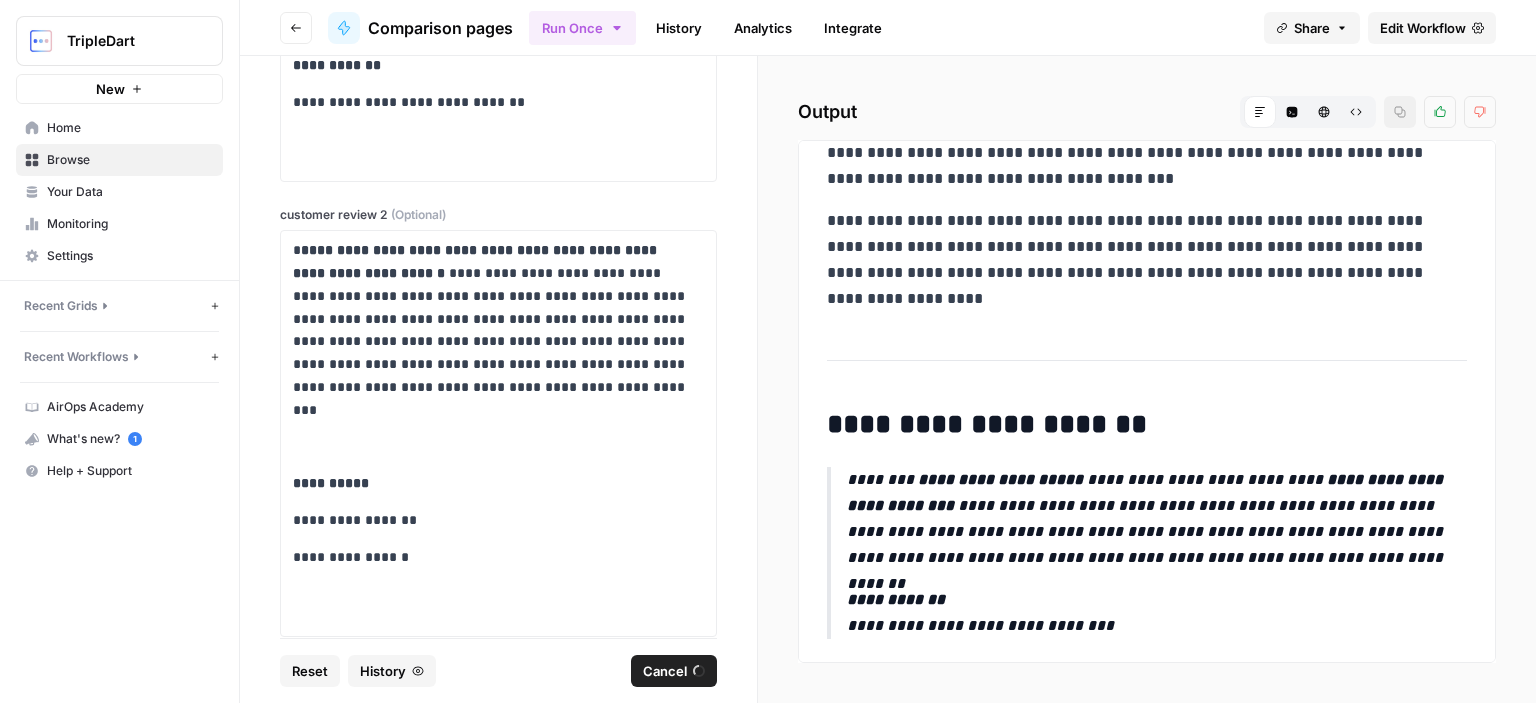 scroll, scrollTop: 4044, scrollLeft: 0, axis: vertical 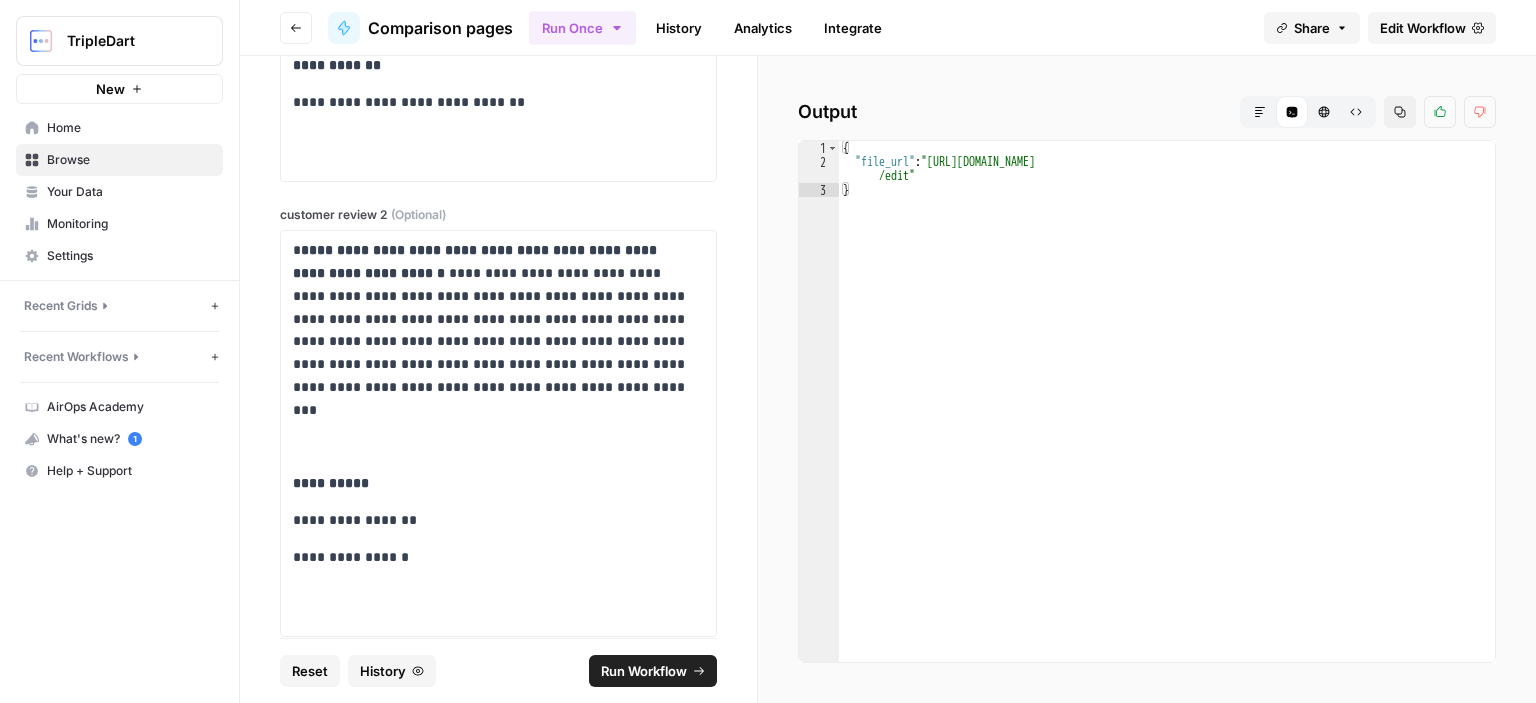 type on "**********" 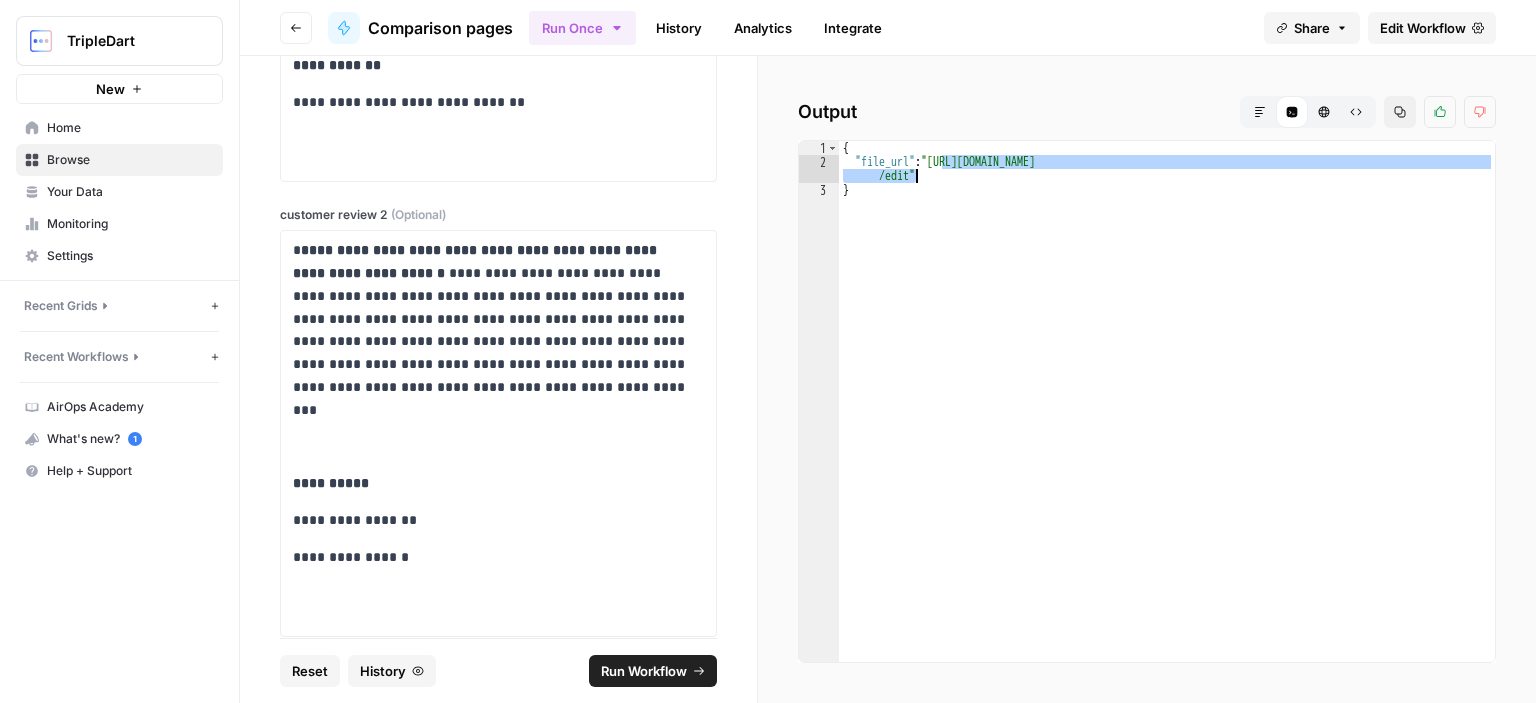 drag, startPoint x: 941, startPoint y: 161, endPoint x: 915, endPoint y: 174, distance: 29.068884 